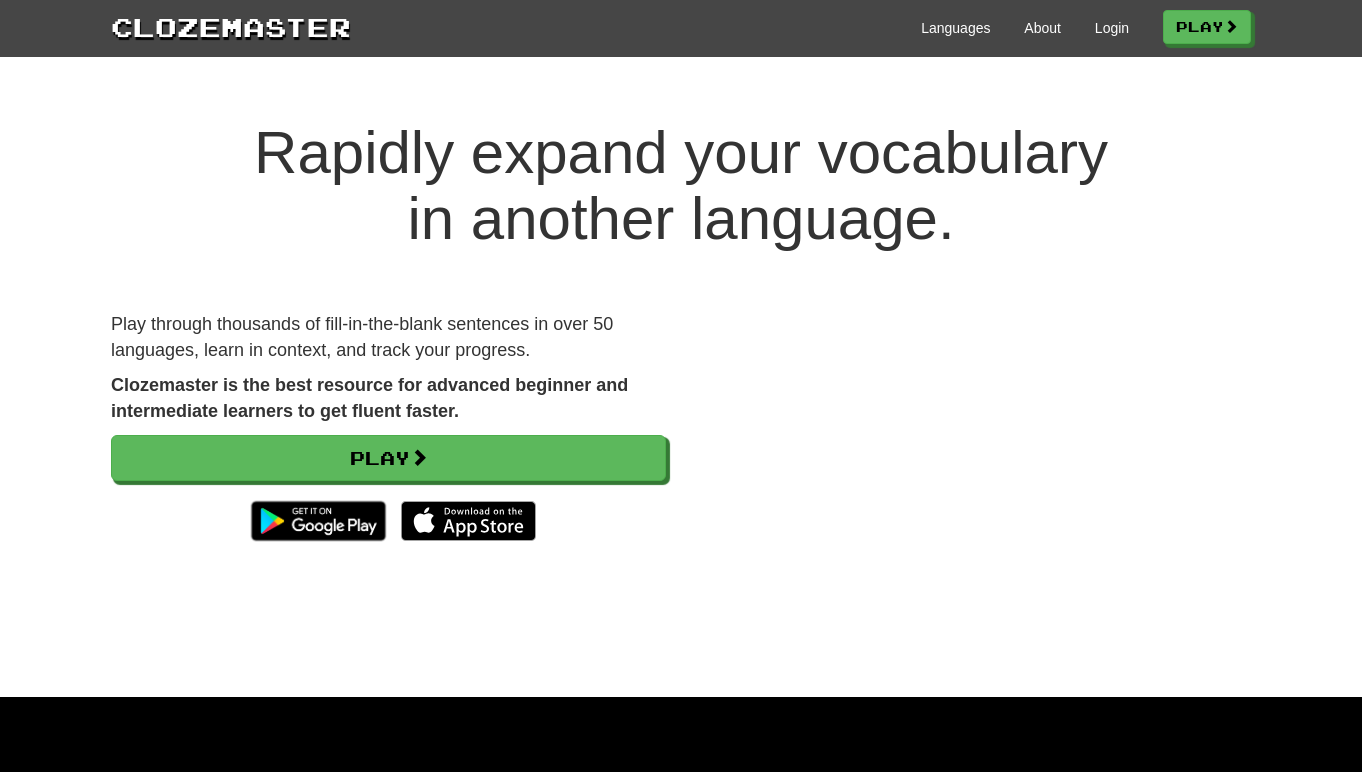 scroll, scrollTop: 0, scrollLeft: 0, axis: both 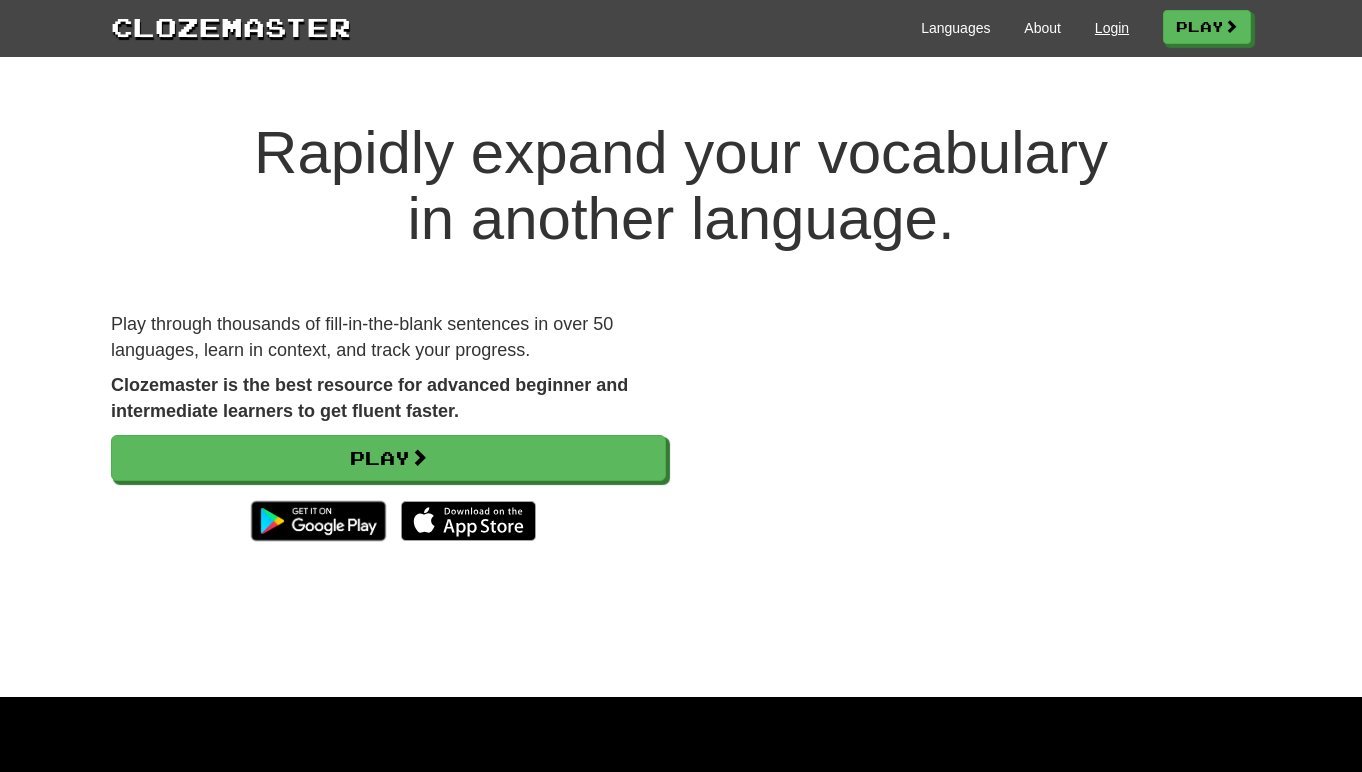 click on "Login" at bounding box center (1112, 28) 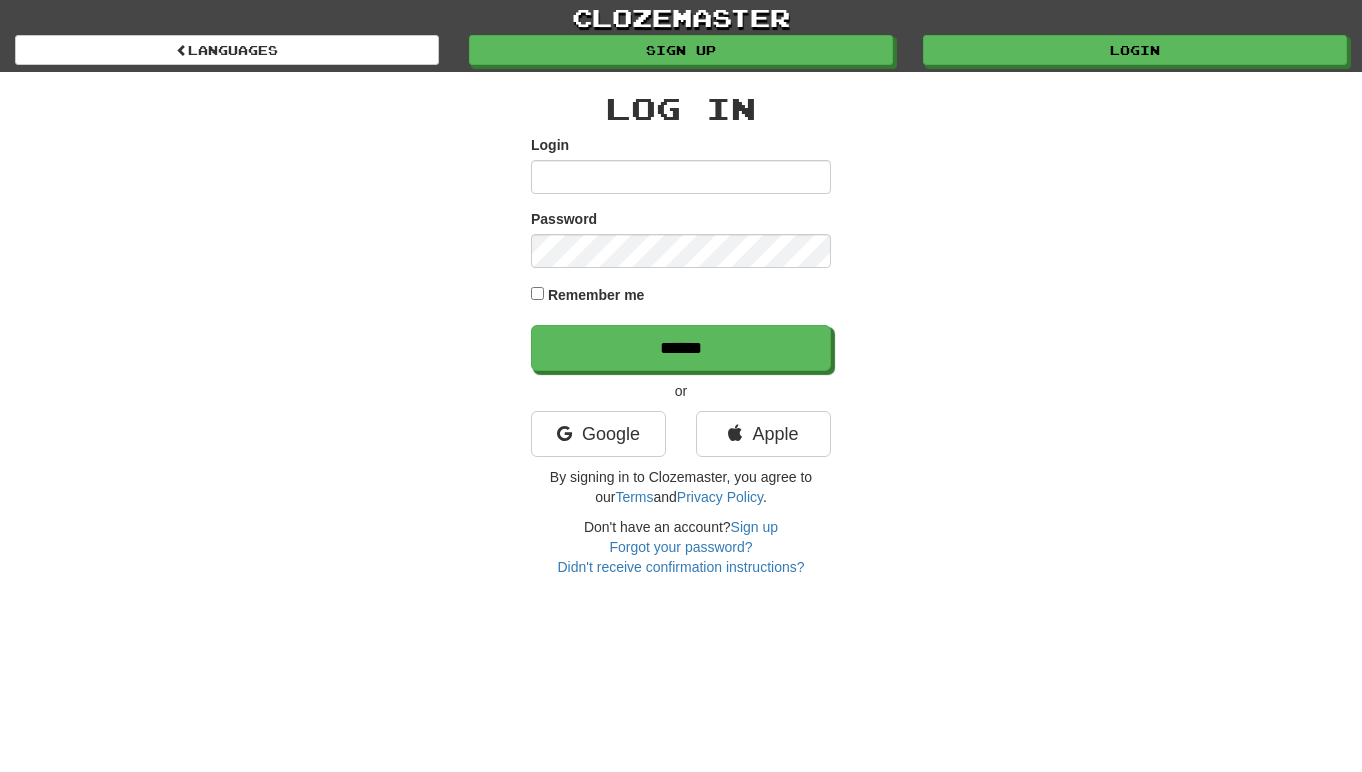 scroll, scrollTop: 0, scrollLeft: 0, axis: both 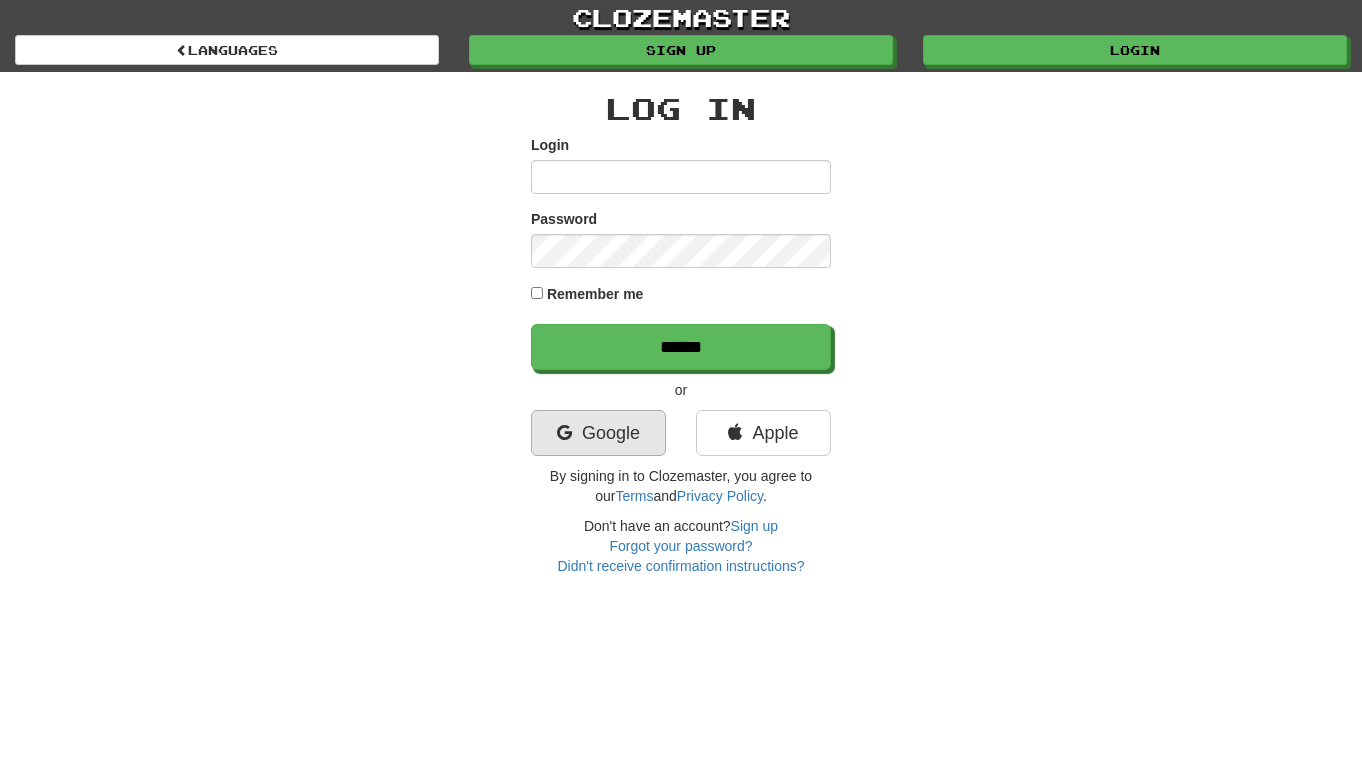 click on "Google" at bounding box center (598, 433) 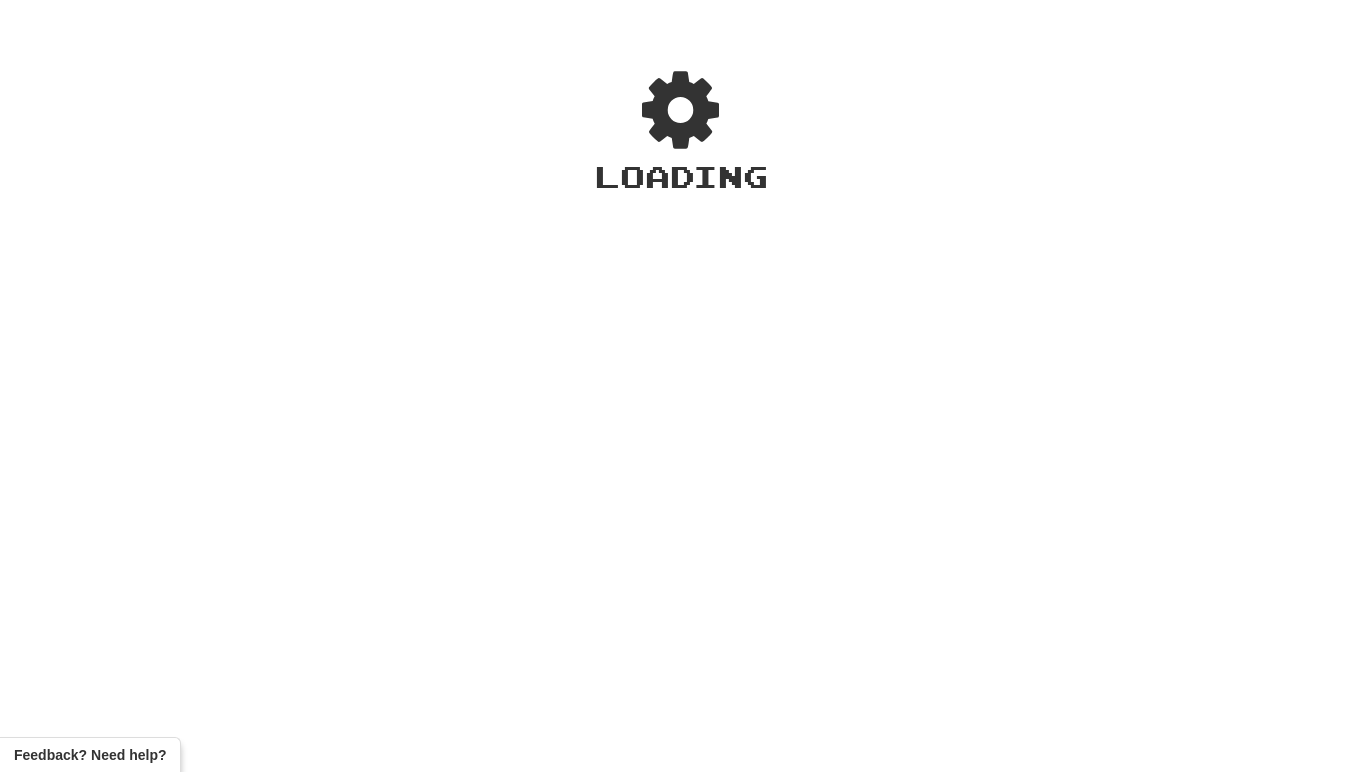 scroll, scrollTop: 0, scrollLeft: 0, axis: both 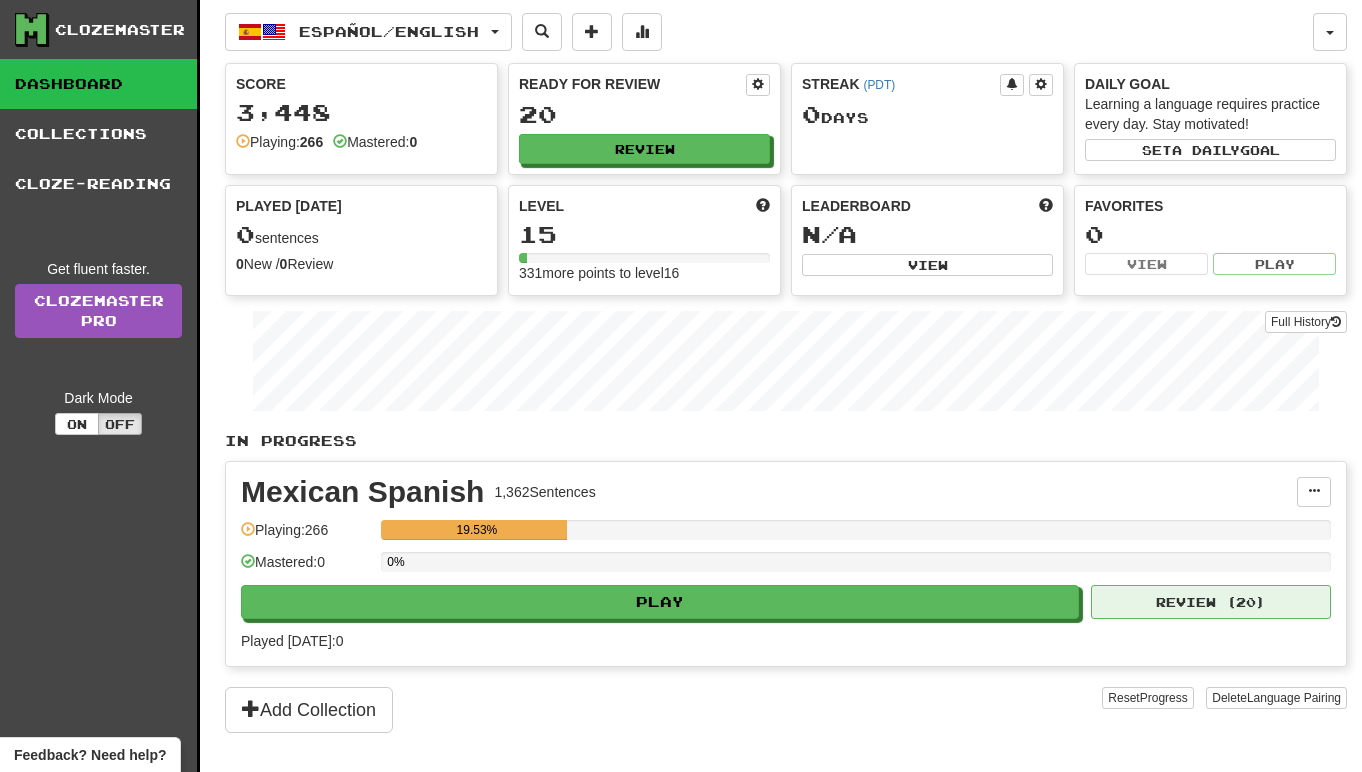 click on "Review ( 20 )" at bounding box center [1211, 602] 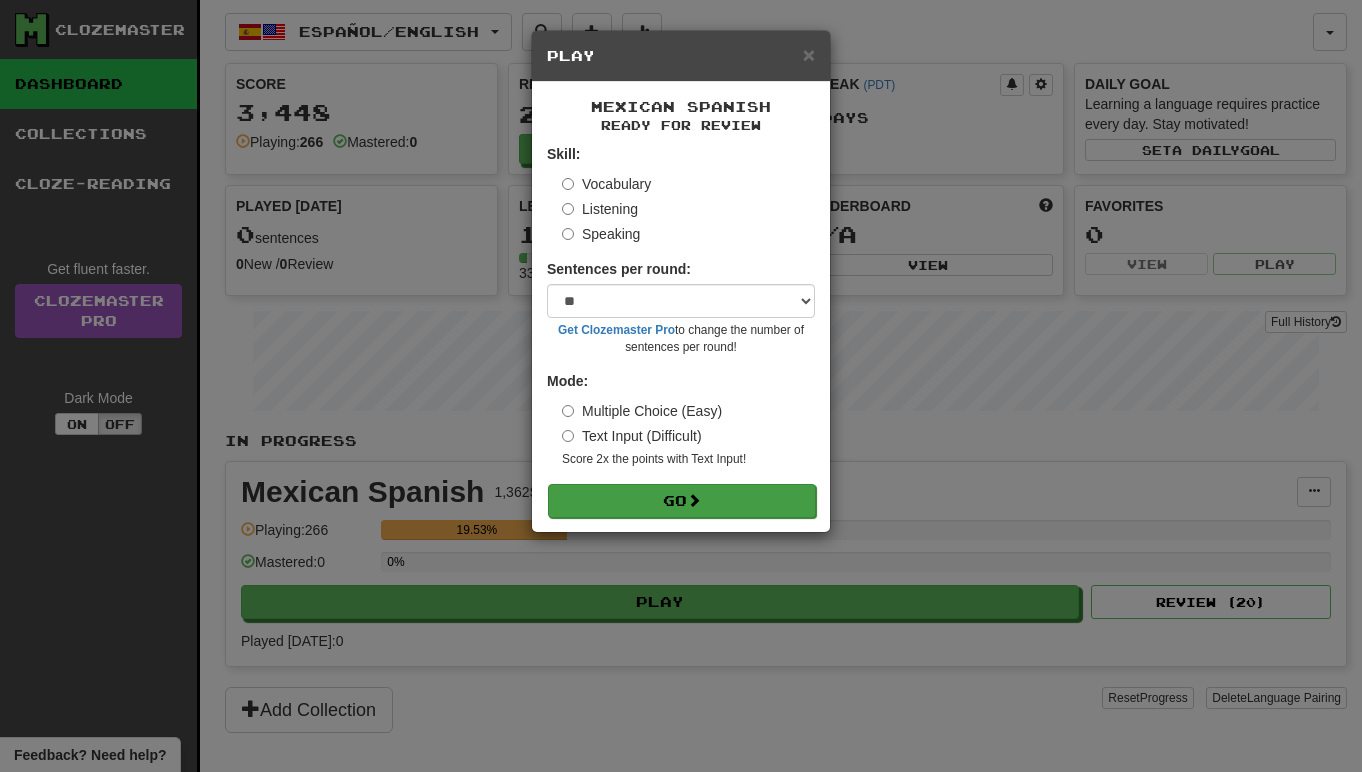 click on "Go" at bounding box center [682, 501] 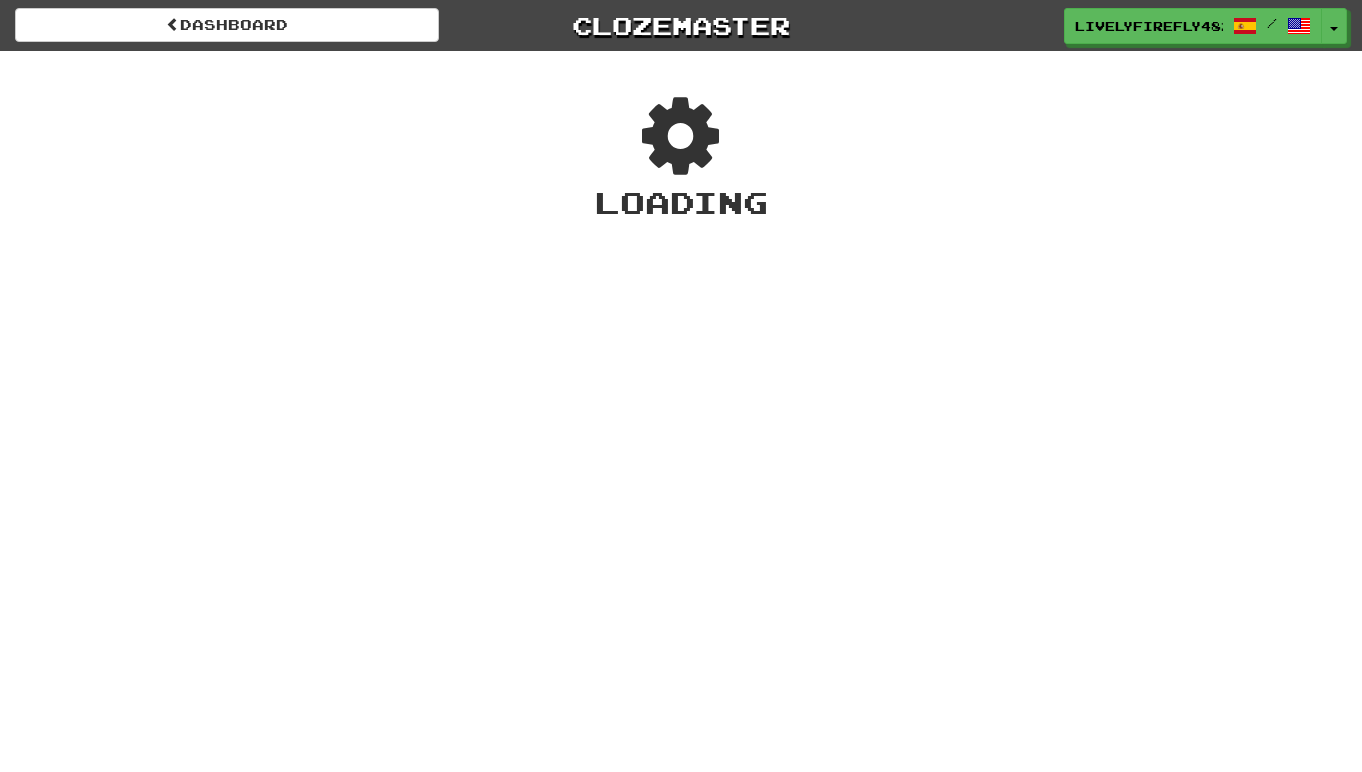 scroll, scrollTop: 0, scrollLeft: 0, axis: both 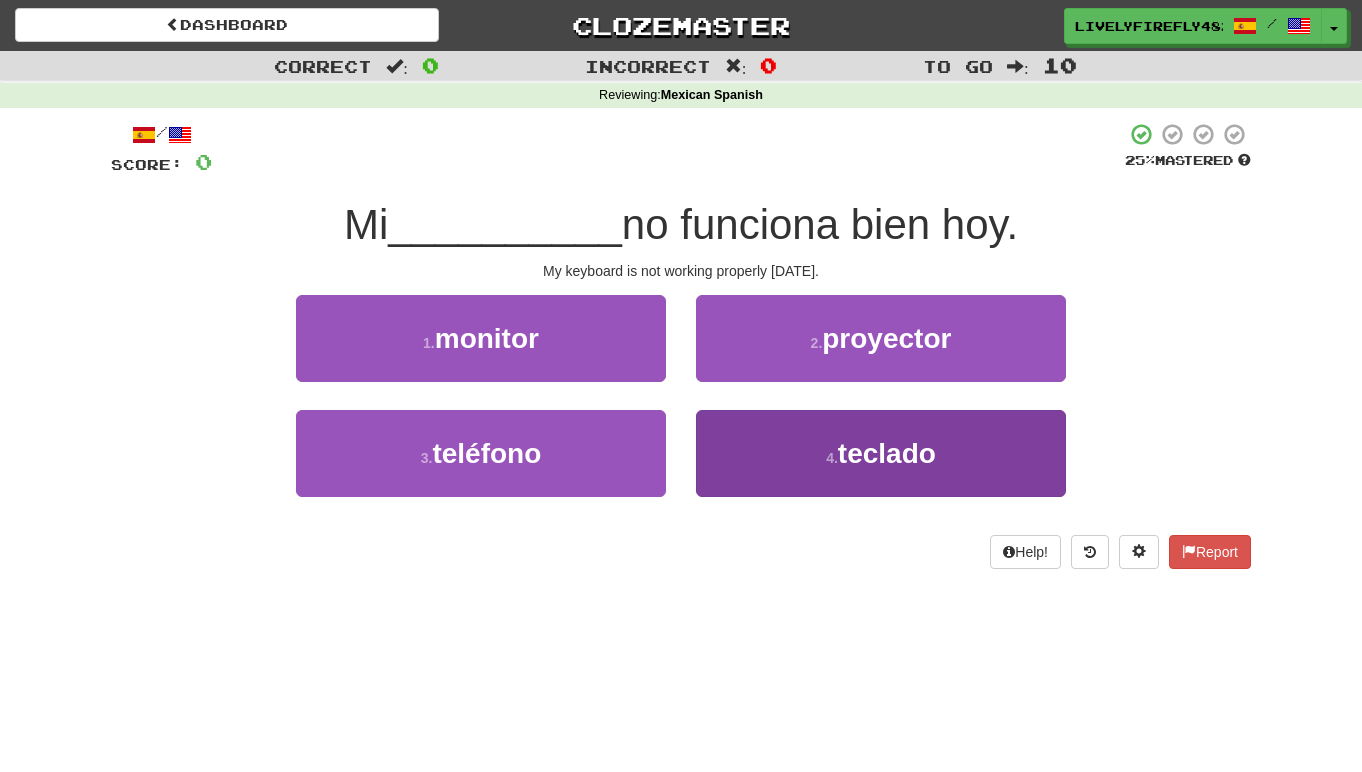 click on "4 .  teclado" at bounding box center (881, 453) 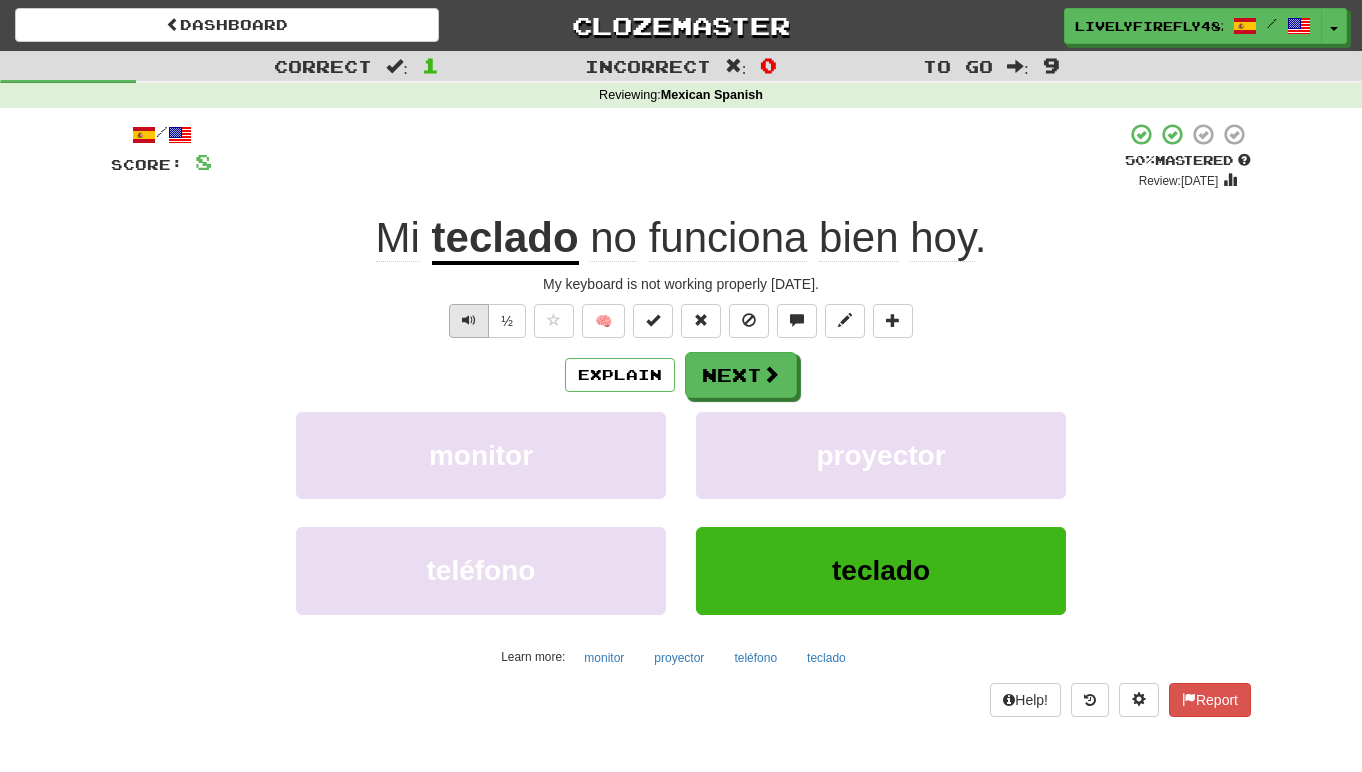 click at bounding box center [469, 320] 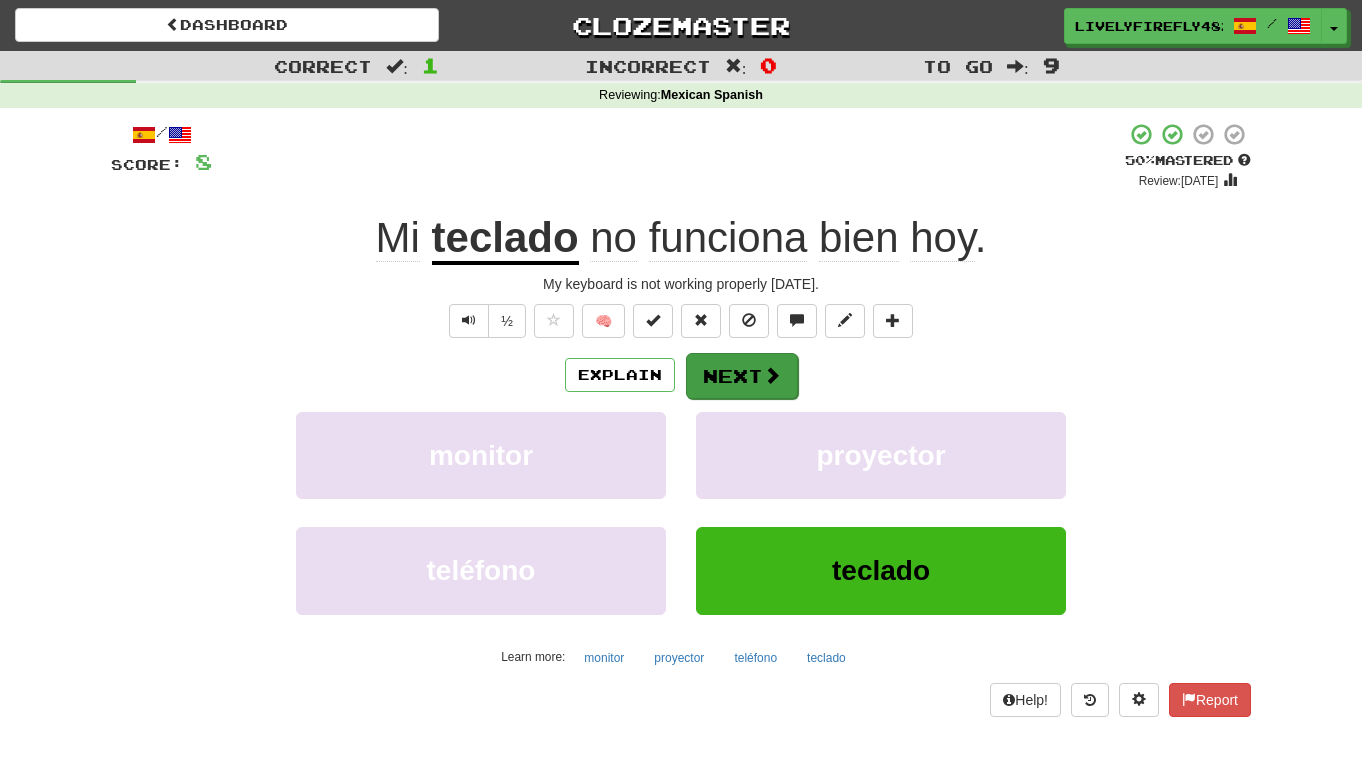 click on "Next" at bounding box center [742, 376] 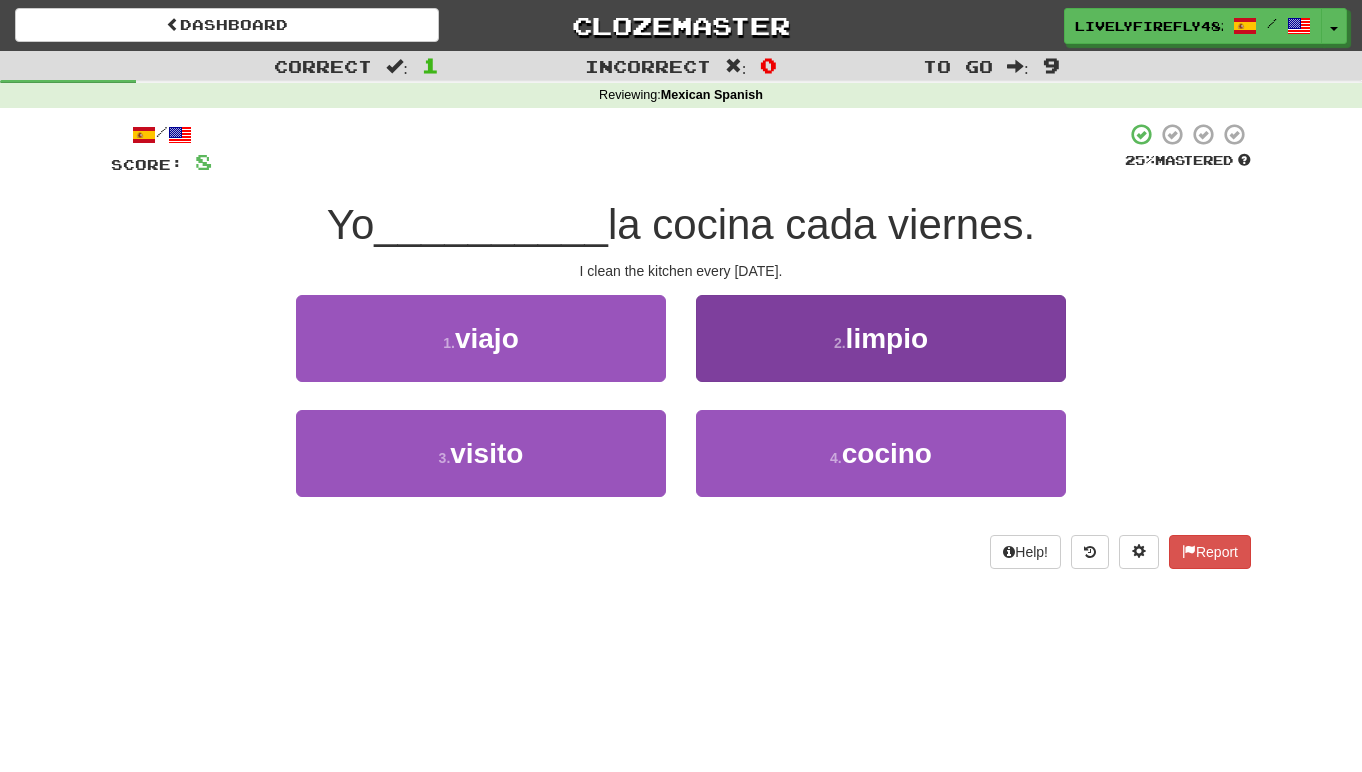 click on "2 .  limpio" at bounding box center (881, 338) 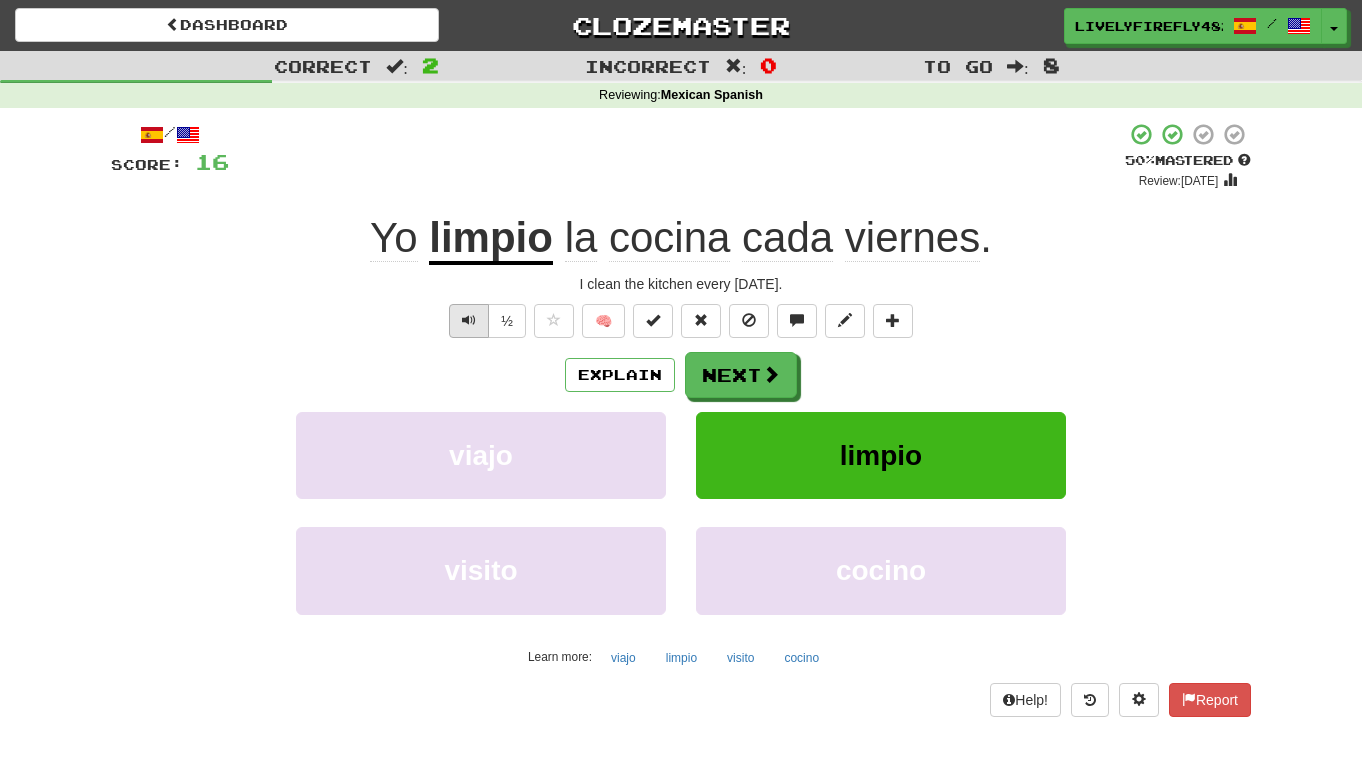 click at bounding box center [469, 321] 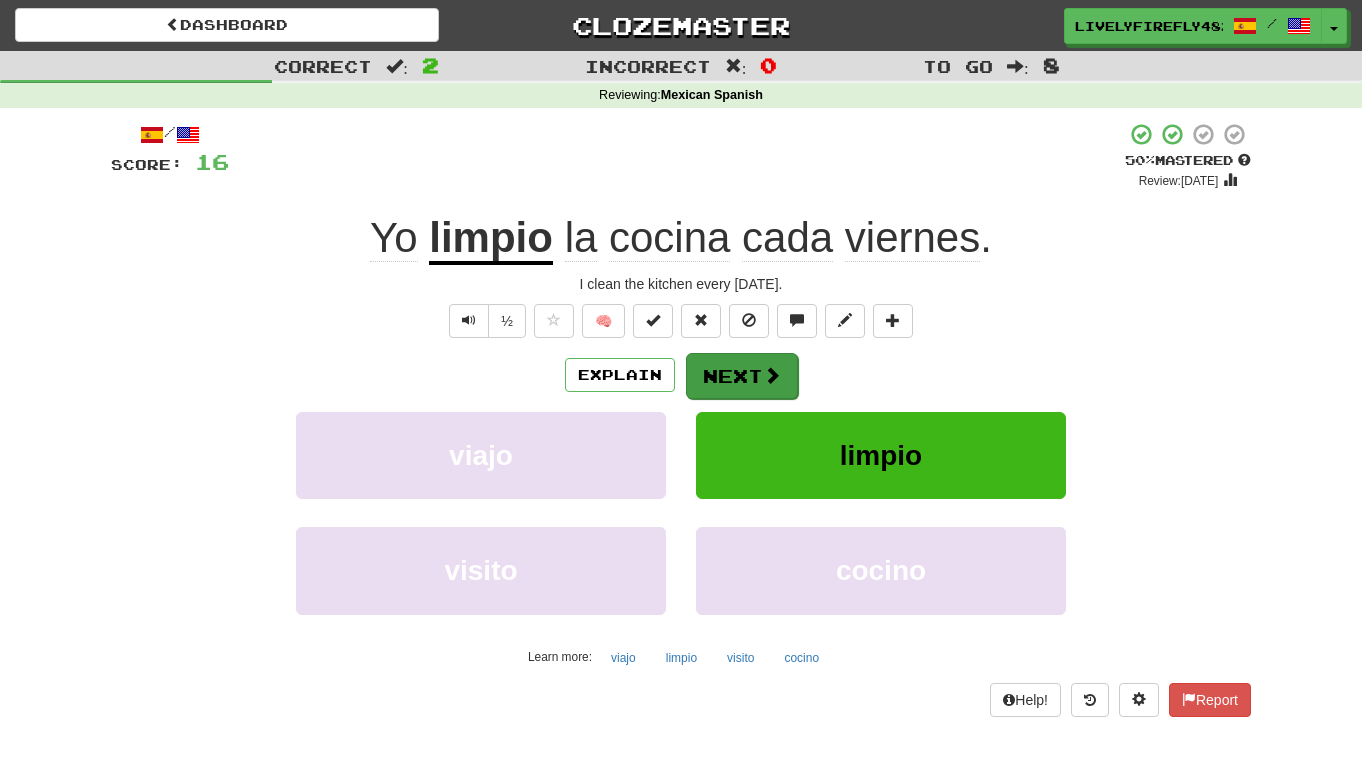 click on "Next" at bounding box center [742, 376] 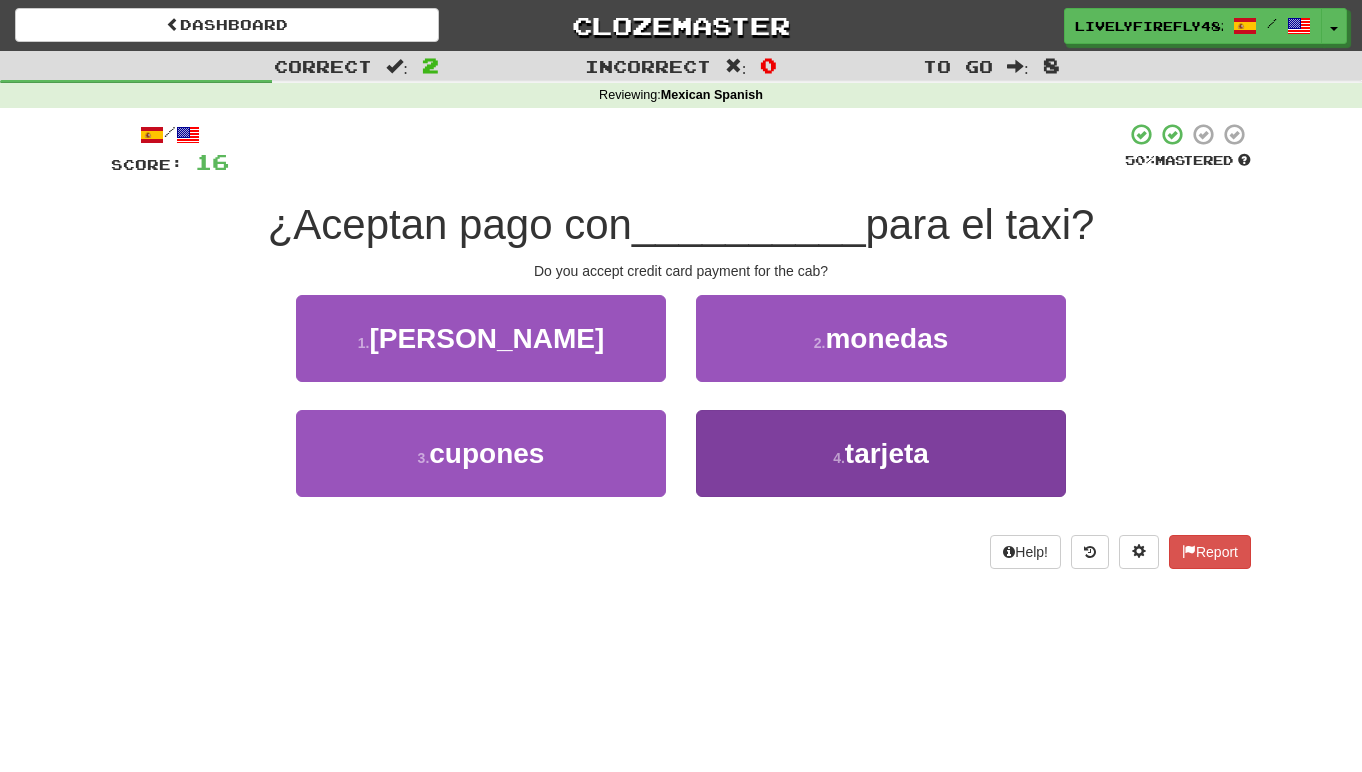 click on "4 .  tarjeta" at bounding box center (881, 453) 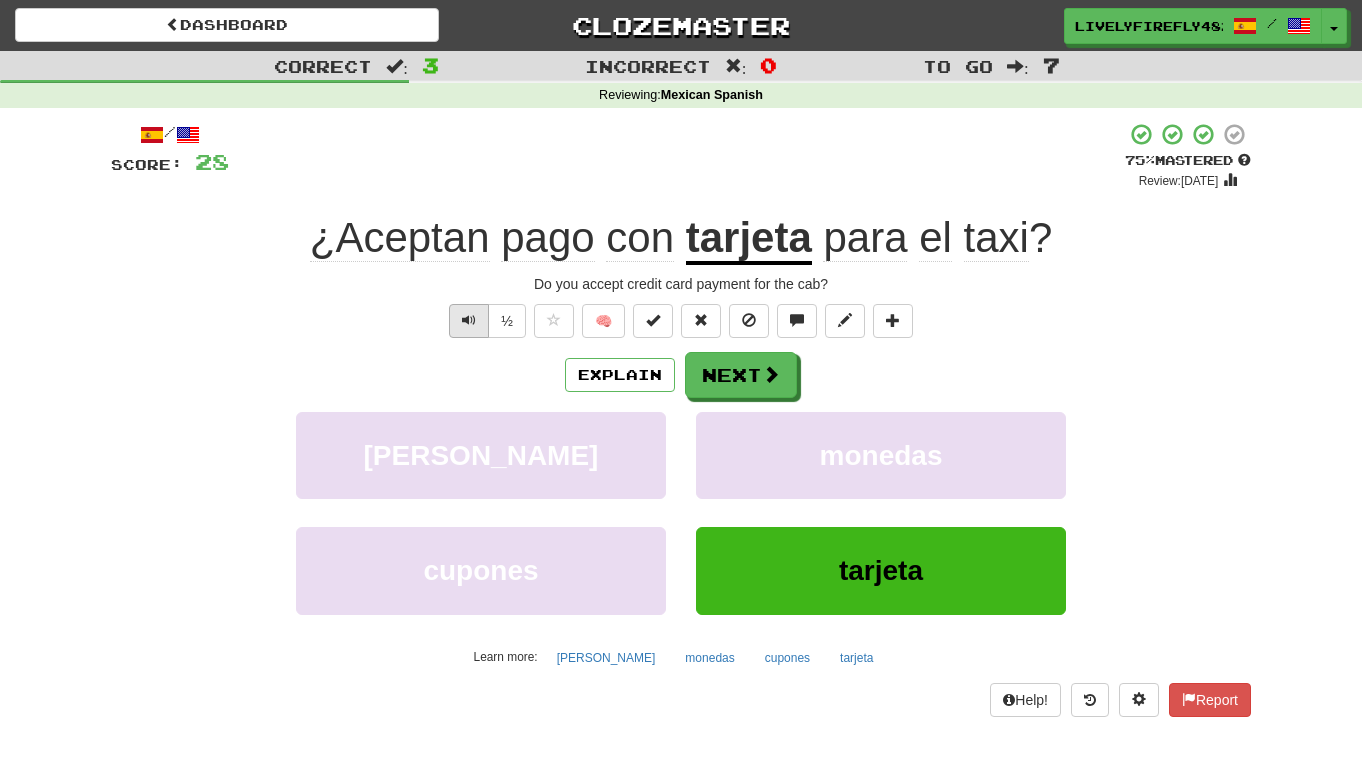 click at bounding box center [469, 320] 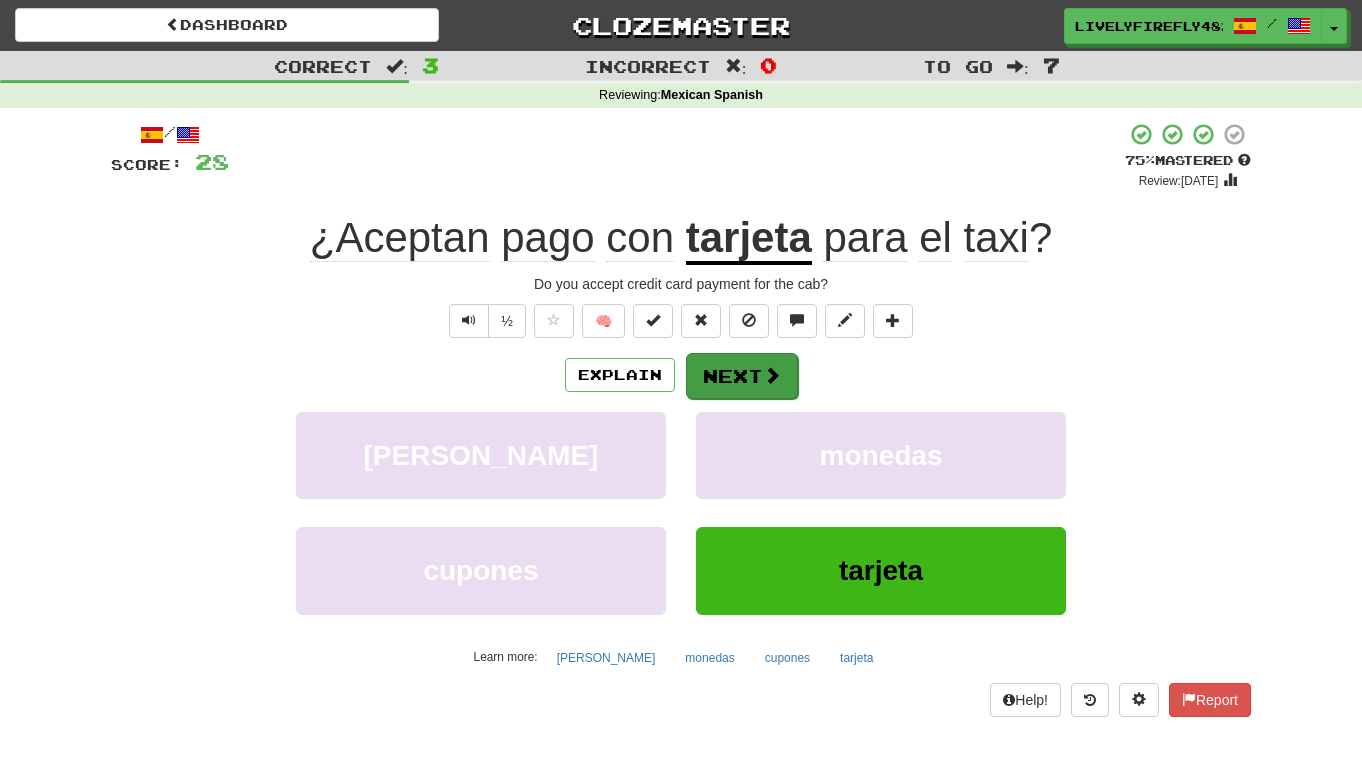 click on "Next" at bounding box center [742, 376] 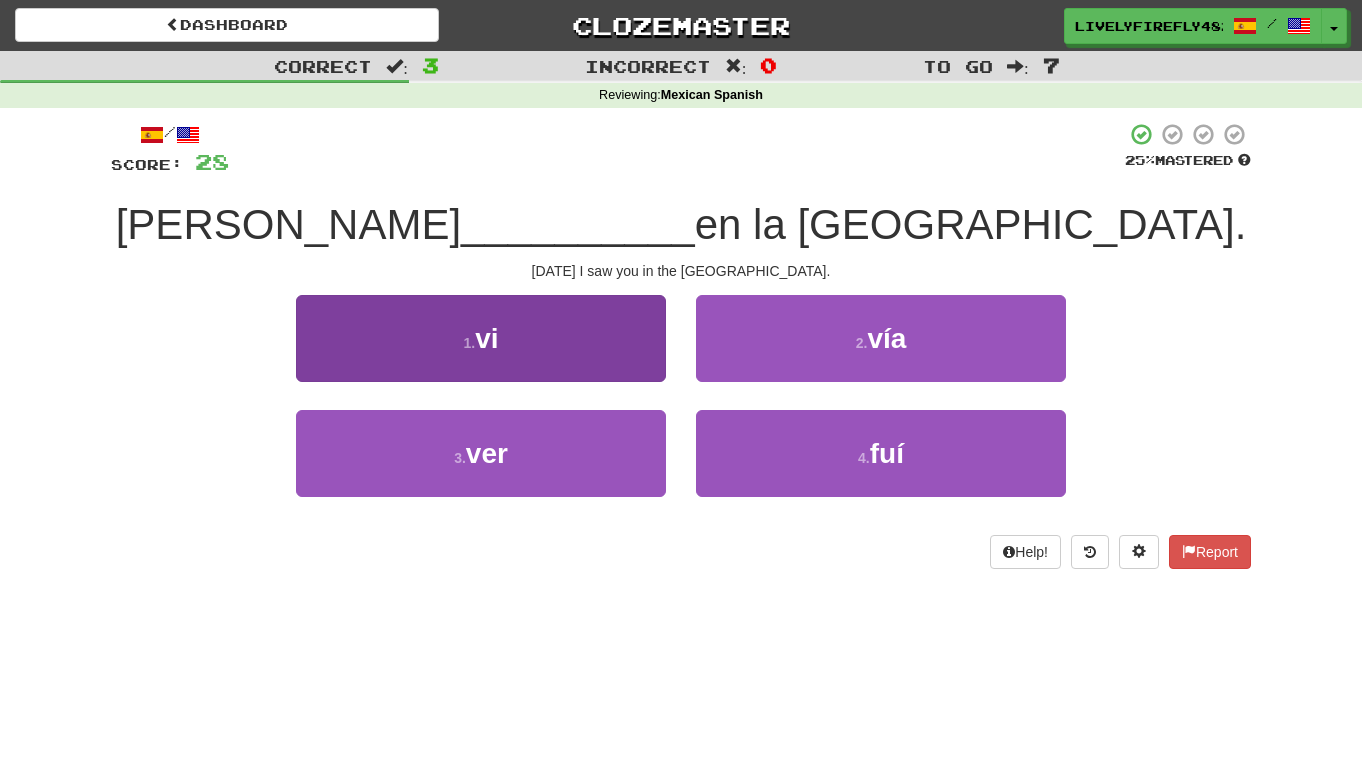 click on "1 .  vi" at bounding box center [481, 338] 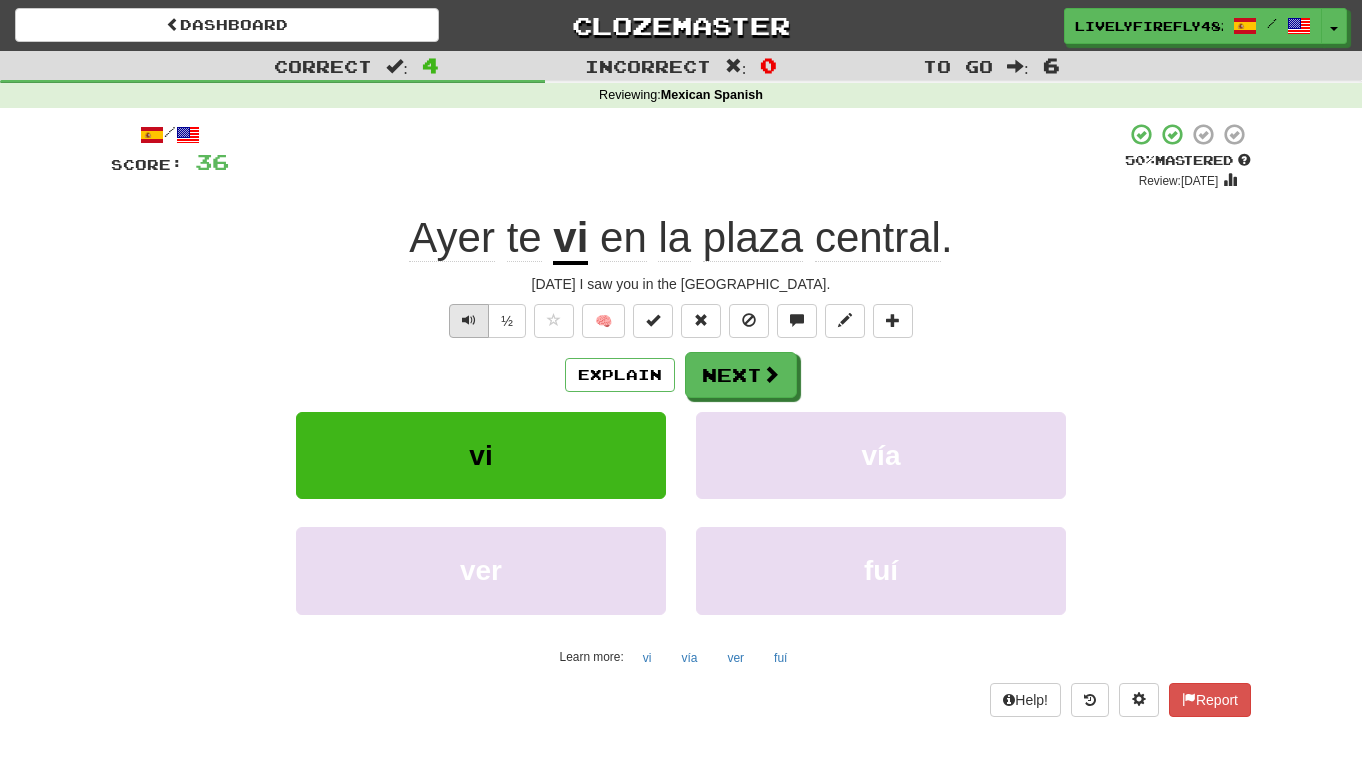 click at bounding box center [469, 320] 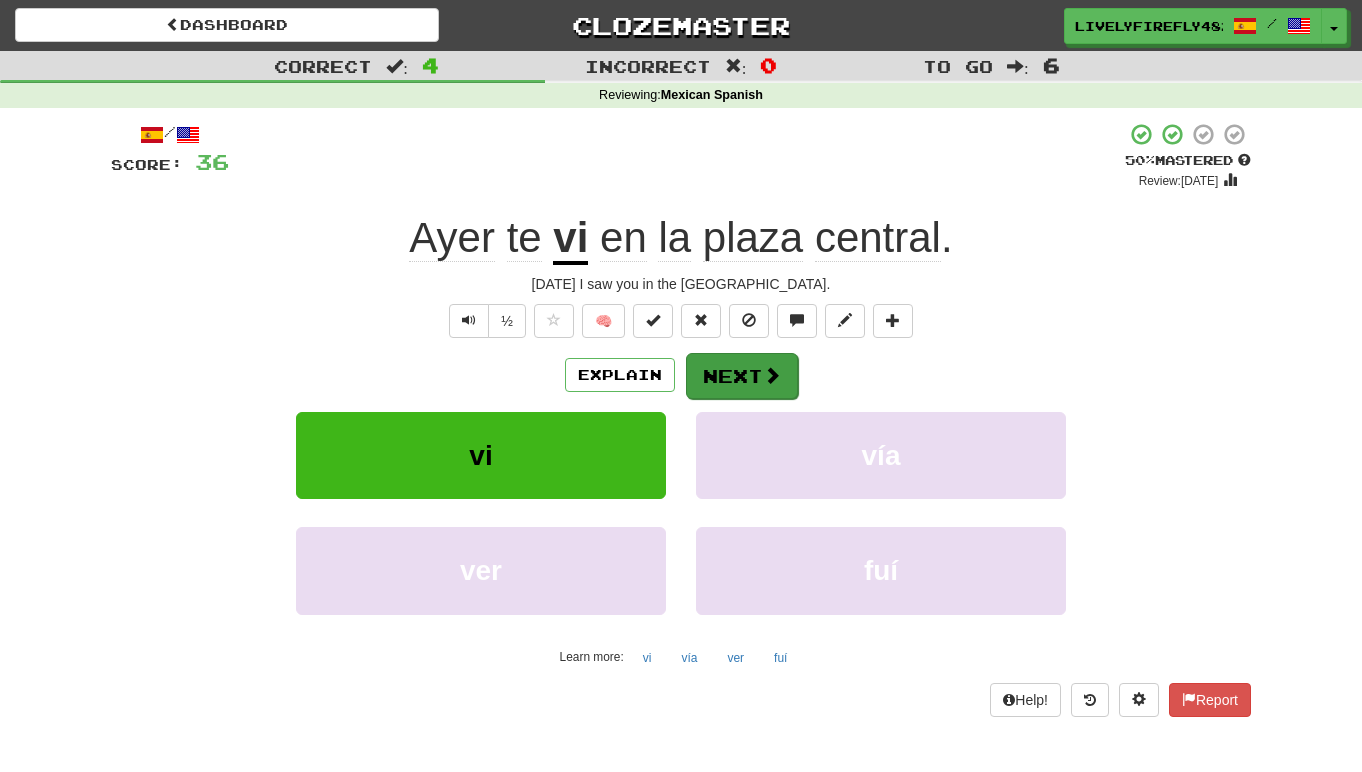 click on "Next" at bounding box center (742, 376) 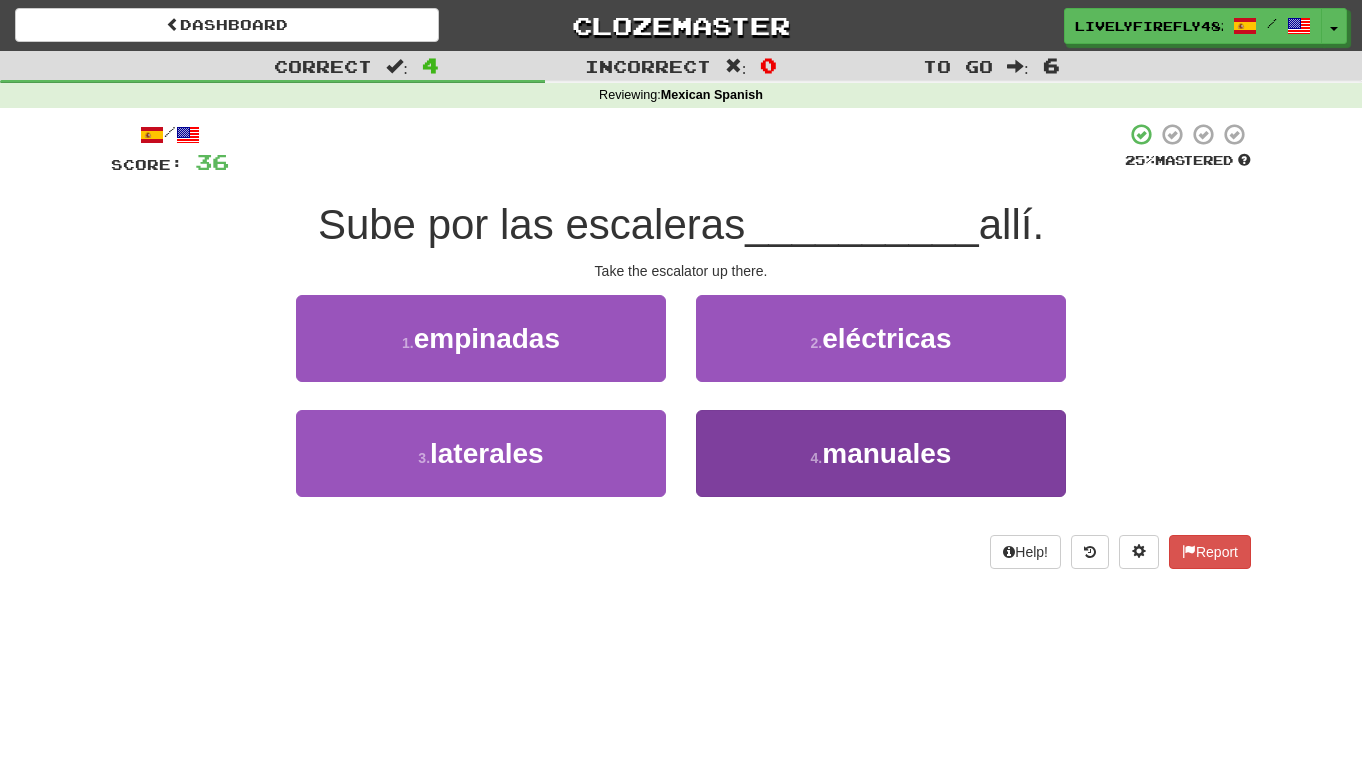 click on "4 .  manuales" at bounding box center [881, 453] 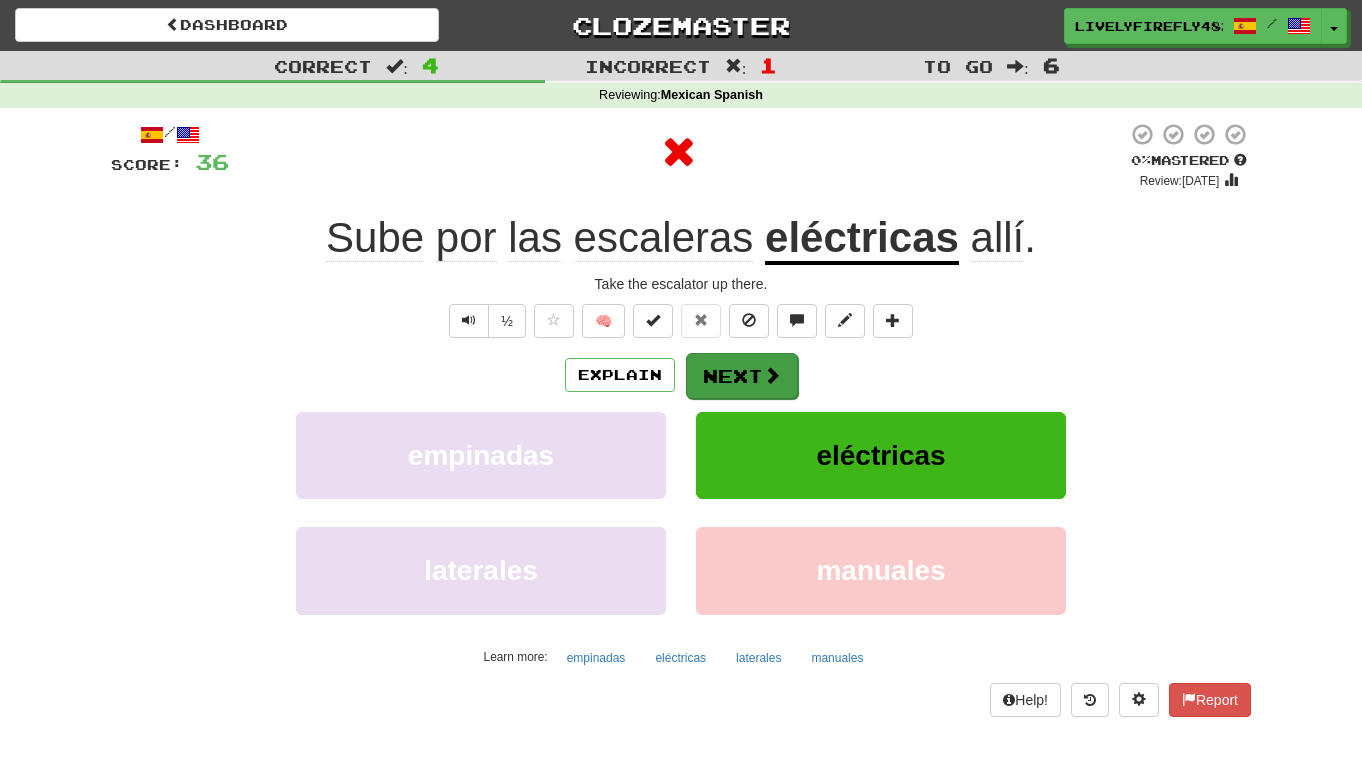 click on "Next" at bounding box center [742, 376] 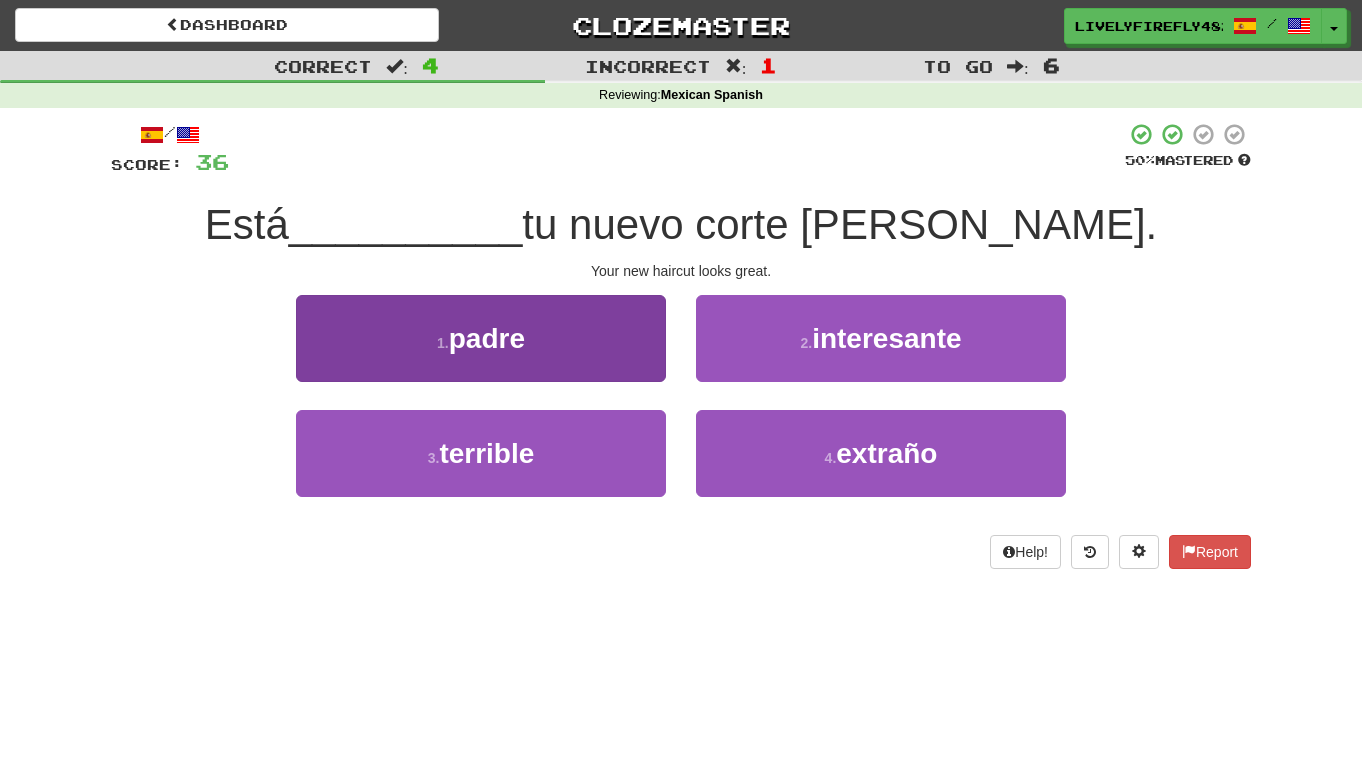 click on "1 .  padre" at bounding box center [481, 338] 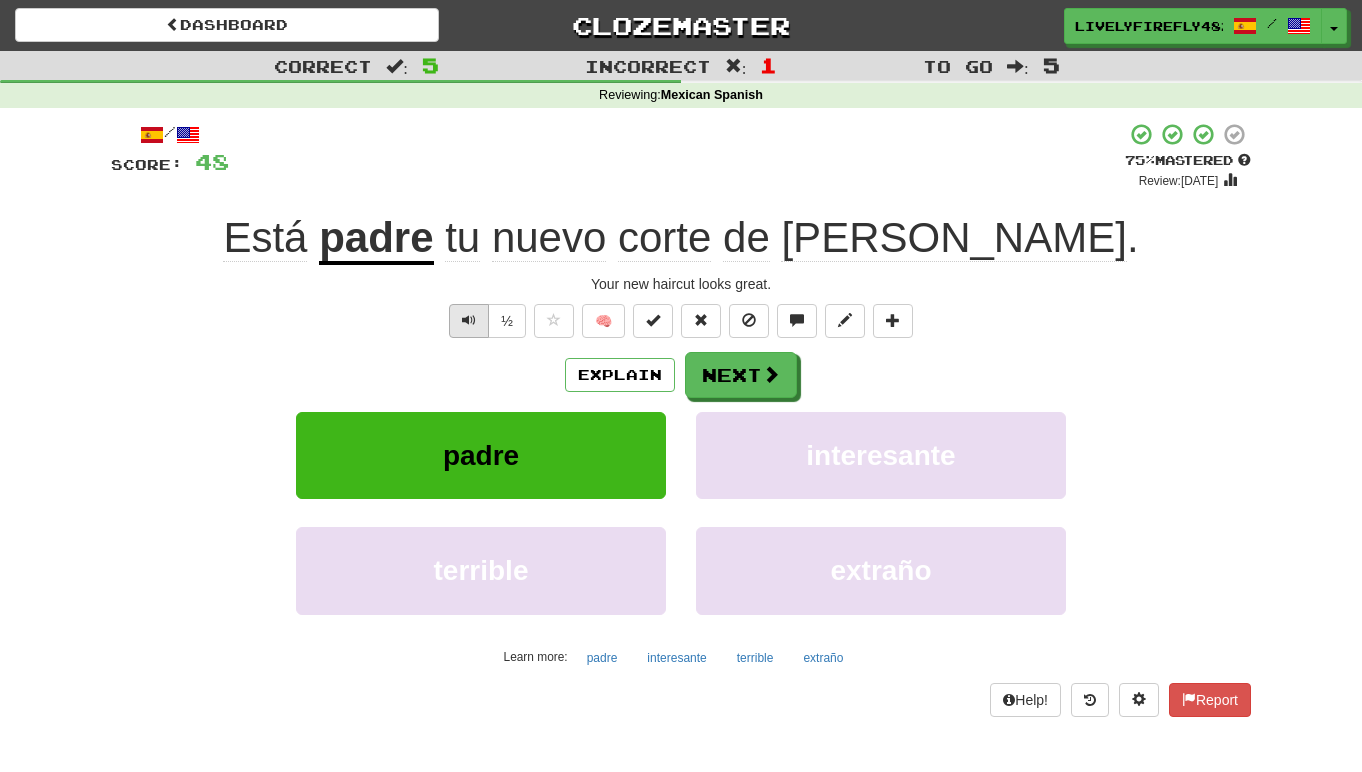 click at bounding box center (469, 321) 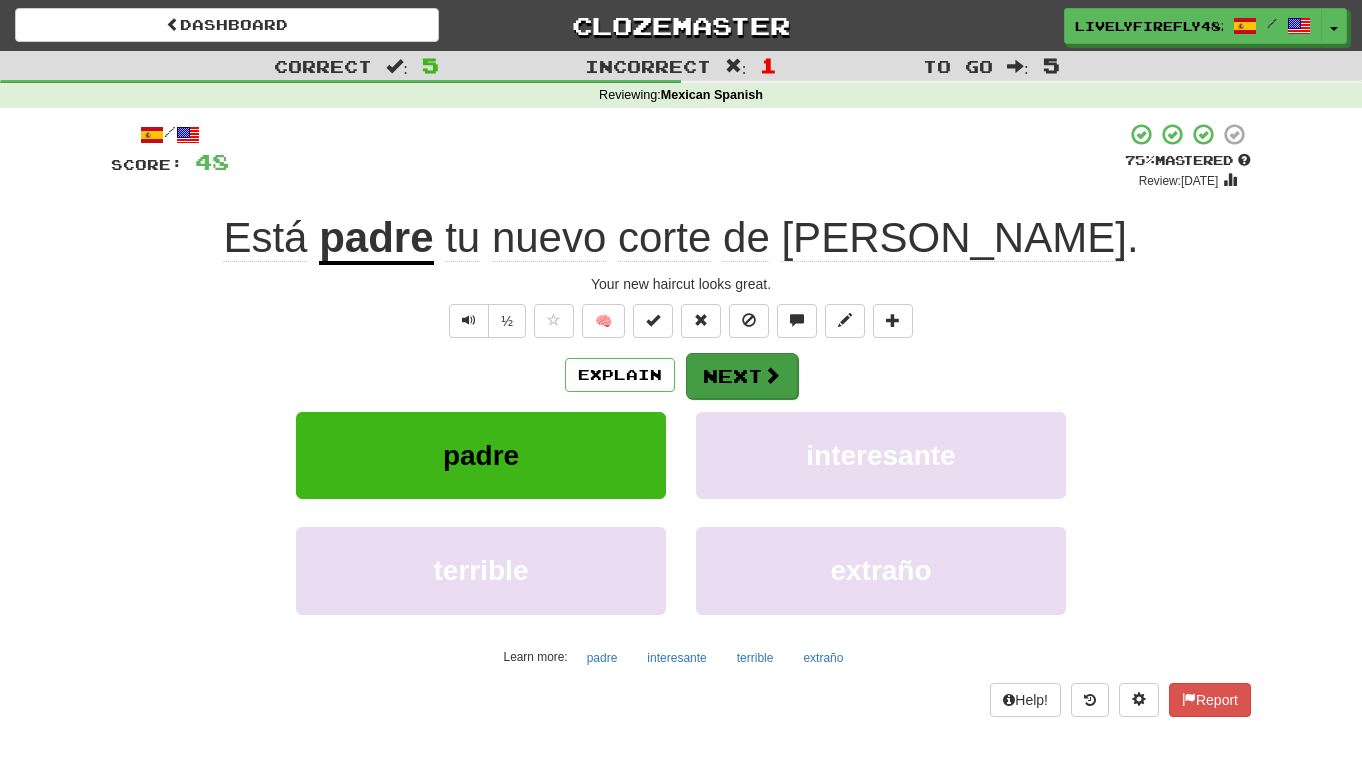 click on "Next" at bounding box center [742, 376] 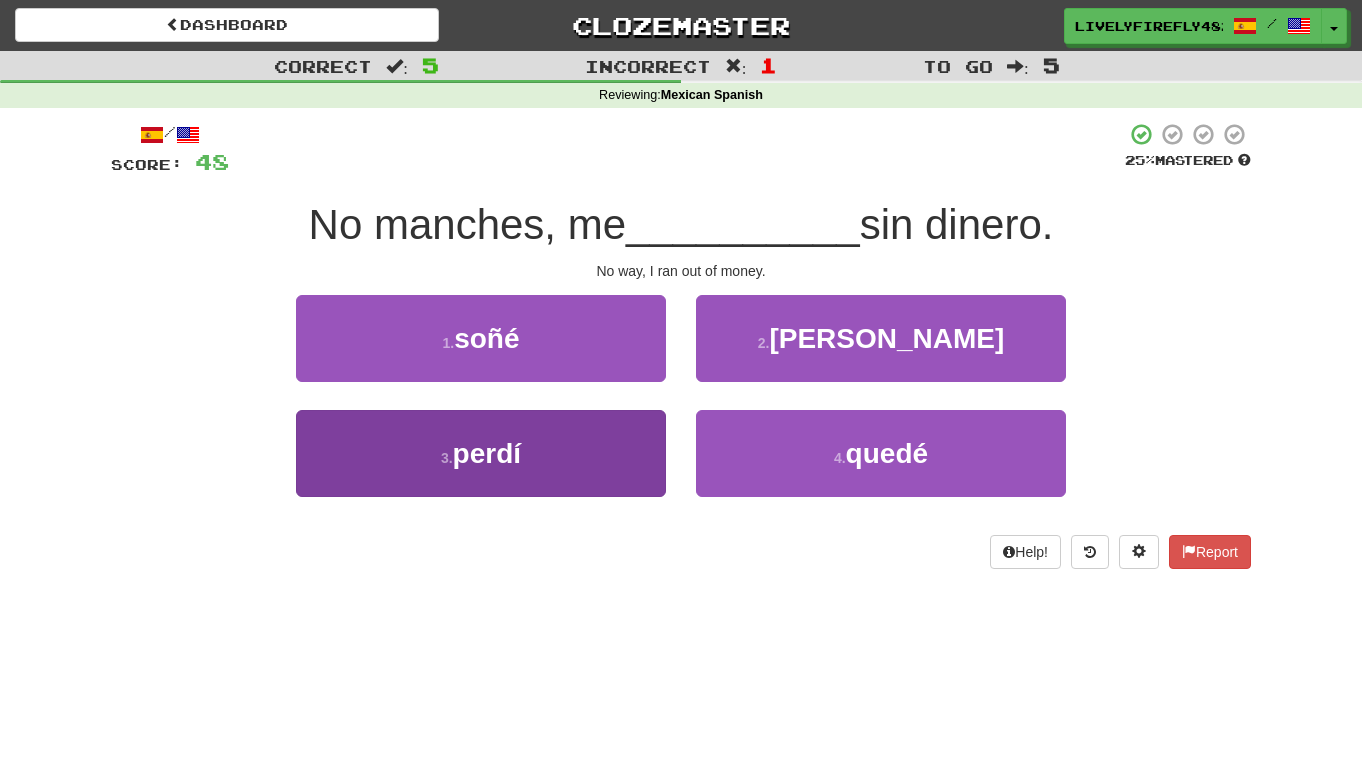 click on "3 .  perdí" at bounding box center [481, 453] 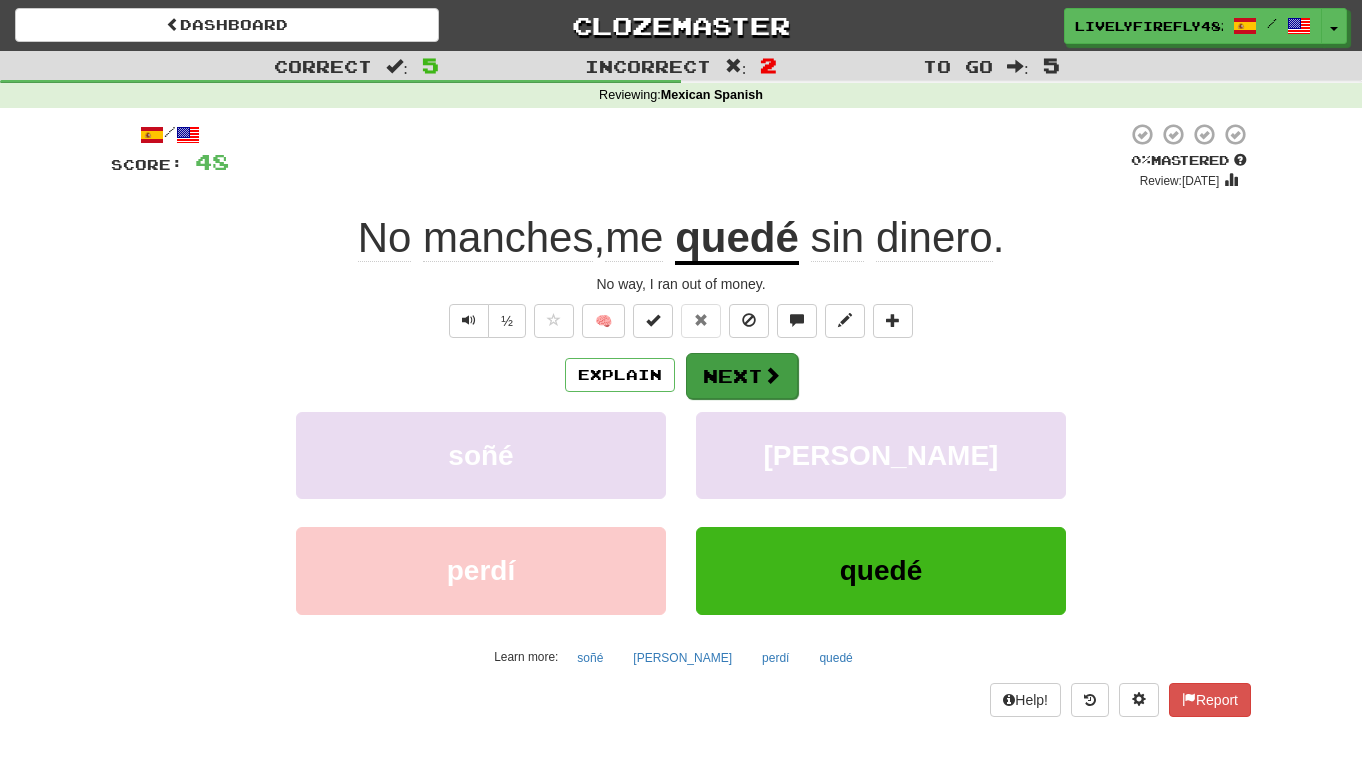 click on "Next" at bounding box center [742, 376] 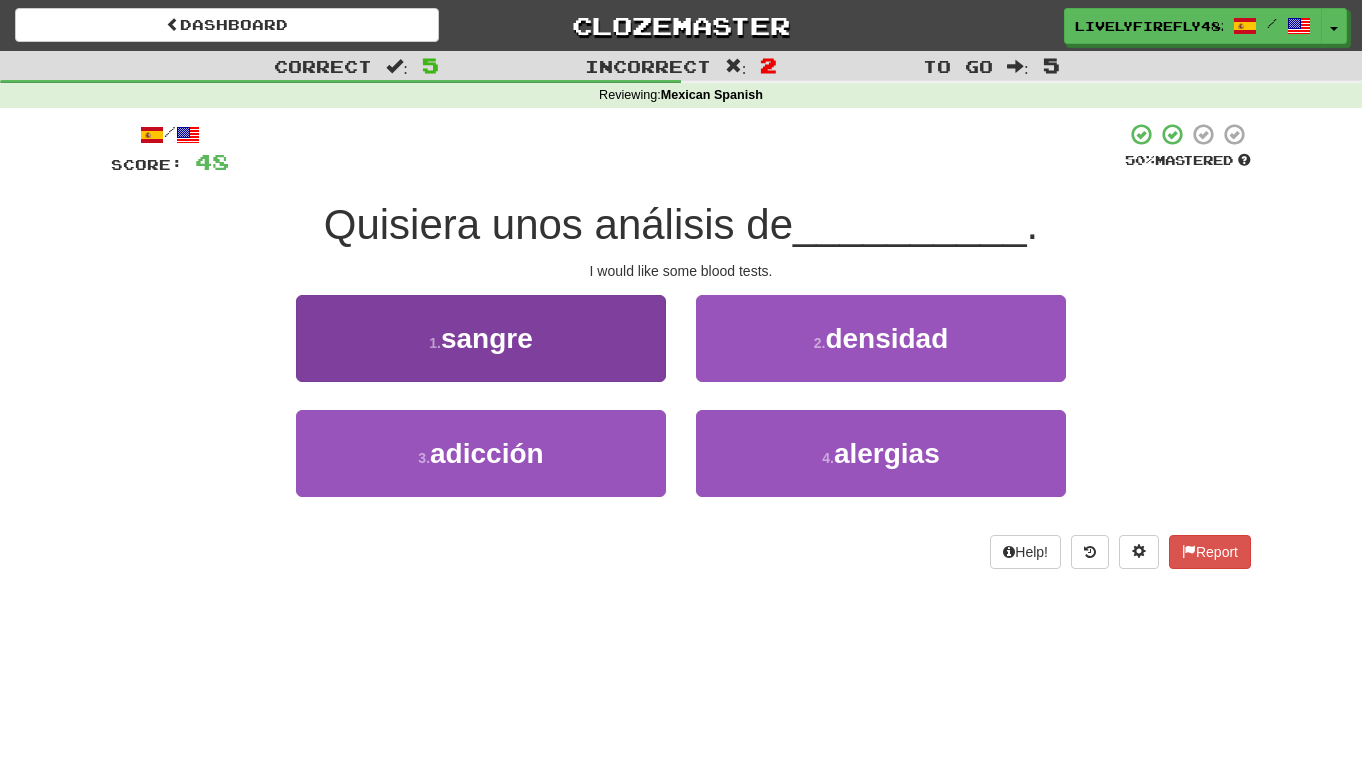 click on "1 .  sangre" at bounding box center (481, 338) 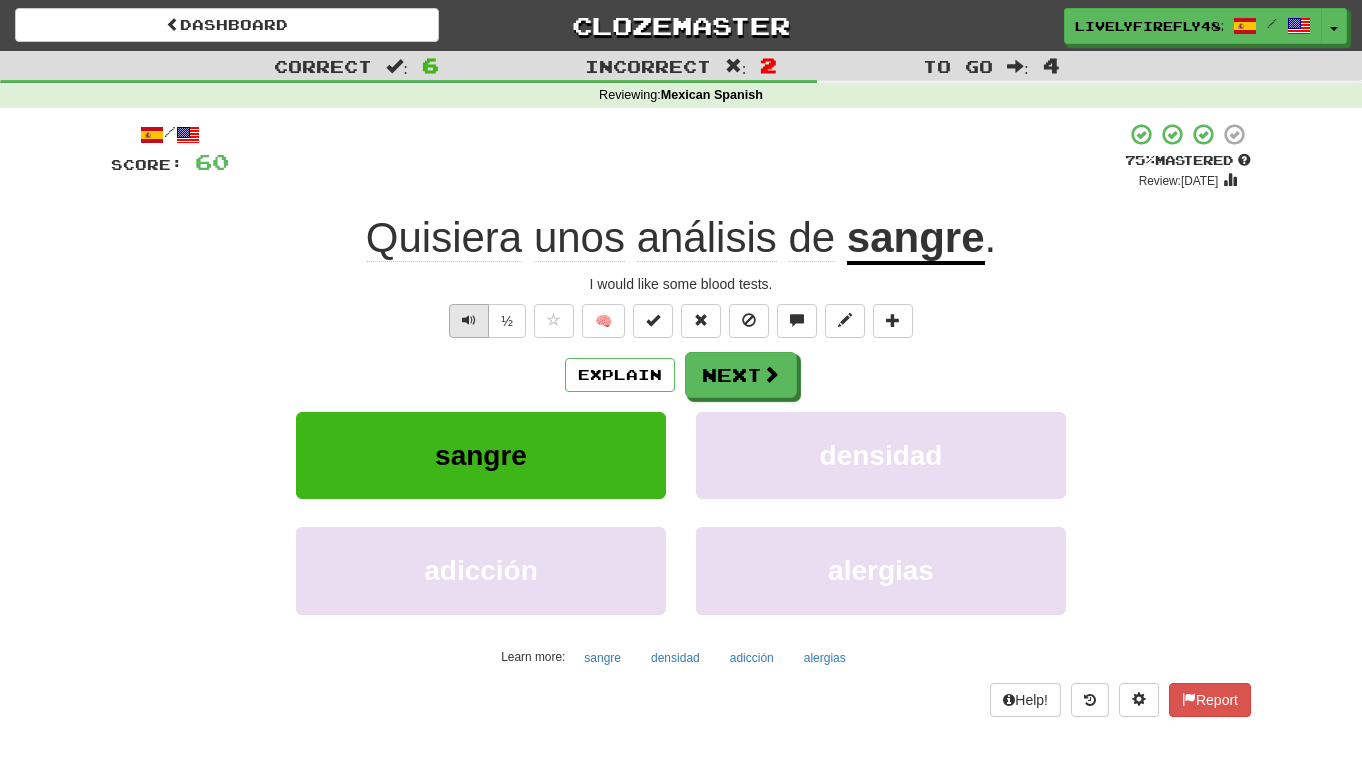 click at bounding box center (469, 321) 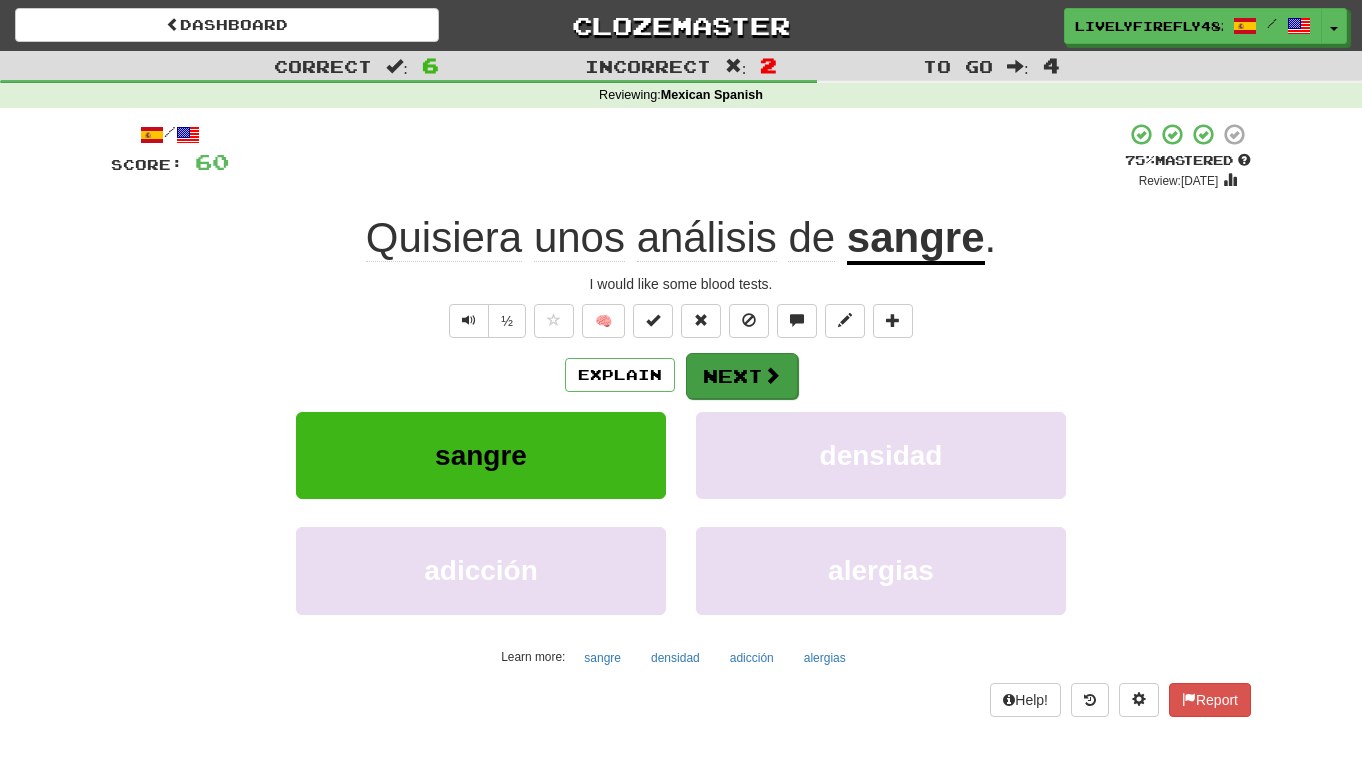 click on "Next" at bounding box center (742, 376) 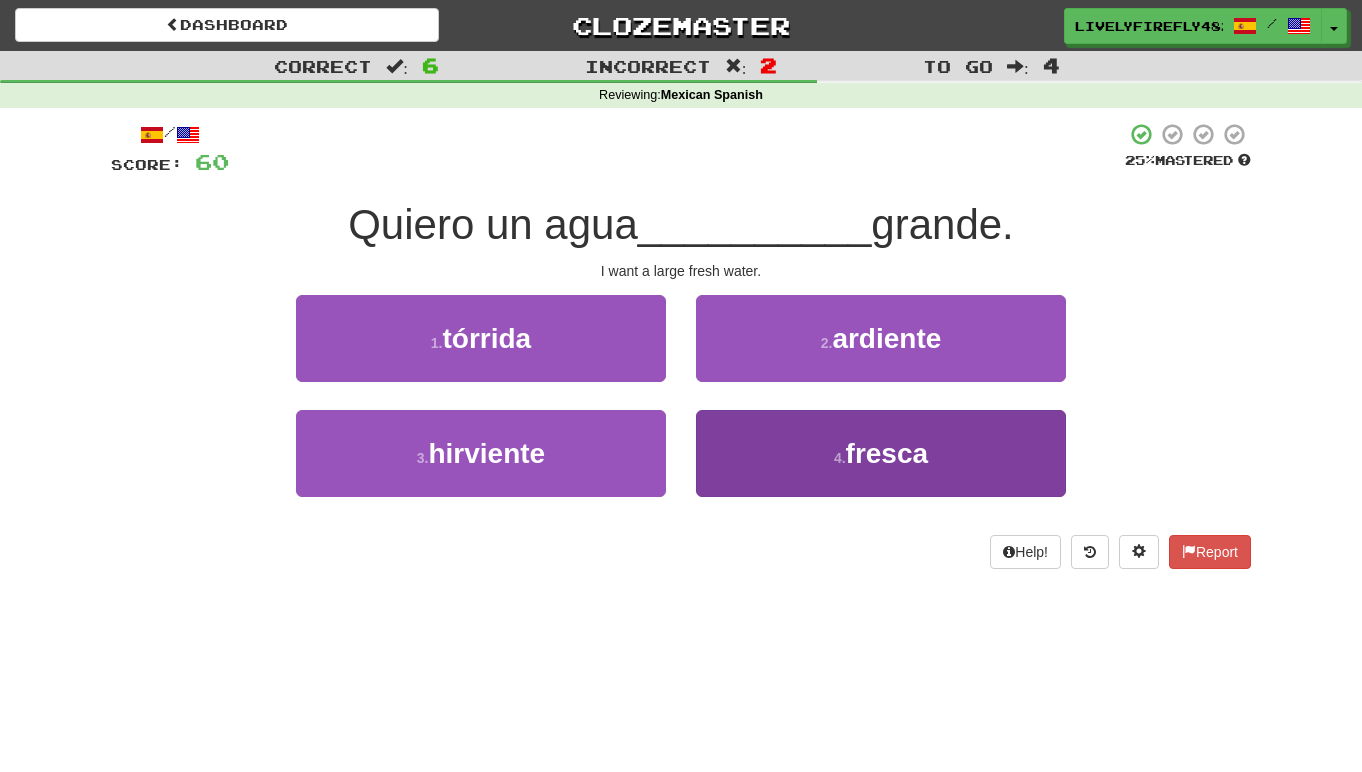click on "4 .  fresca" at bounding box center (881, 453) 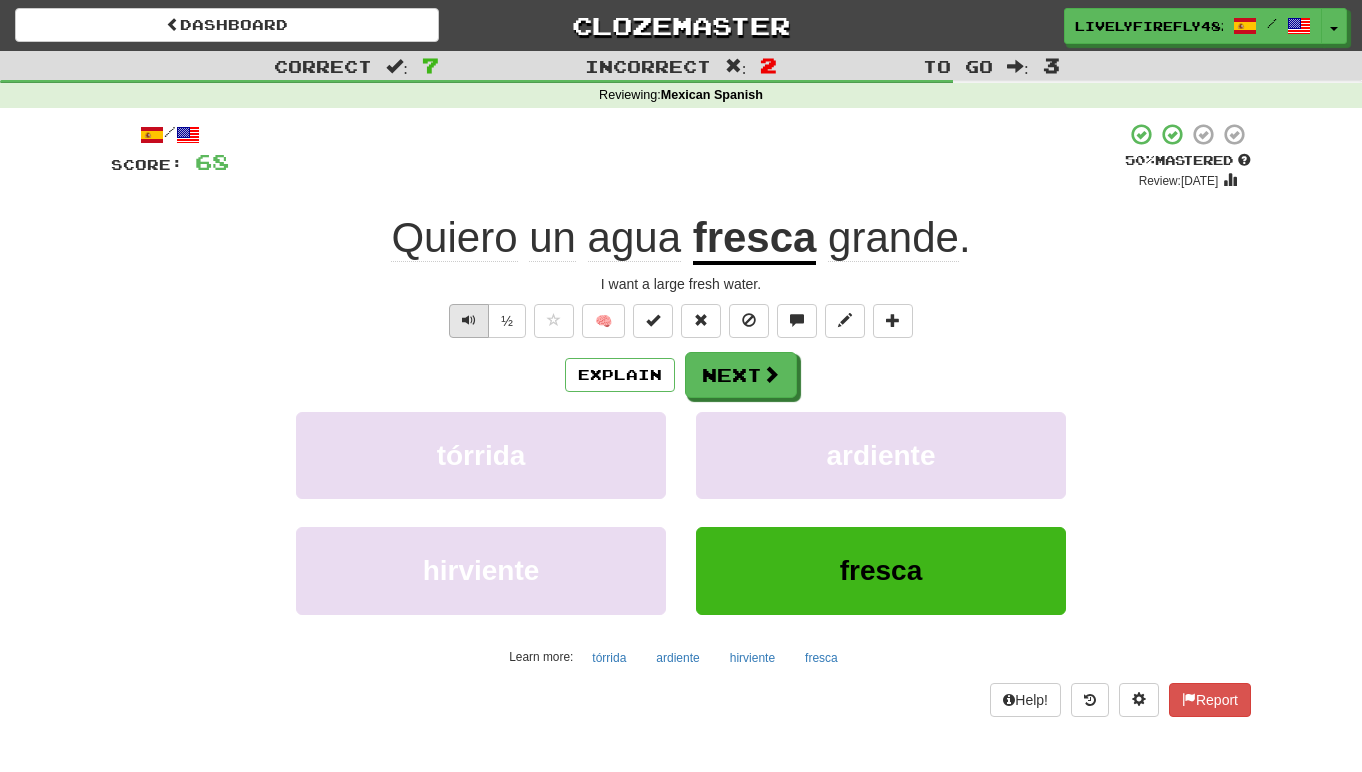 click at bounding box center [469, 321] 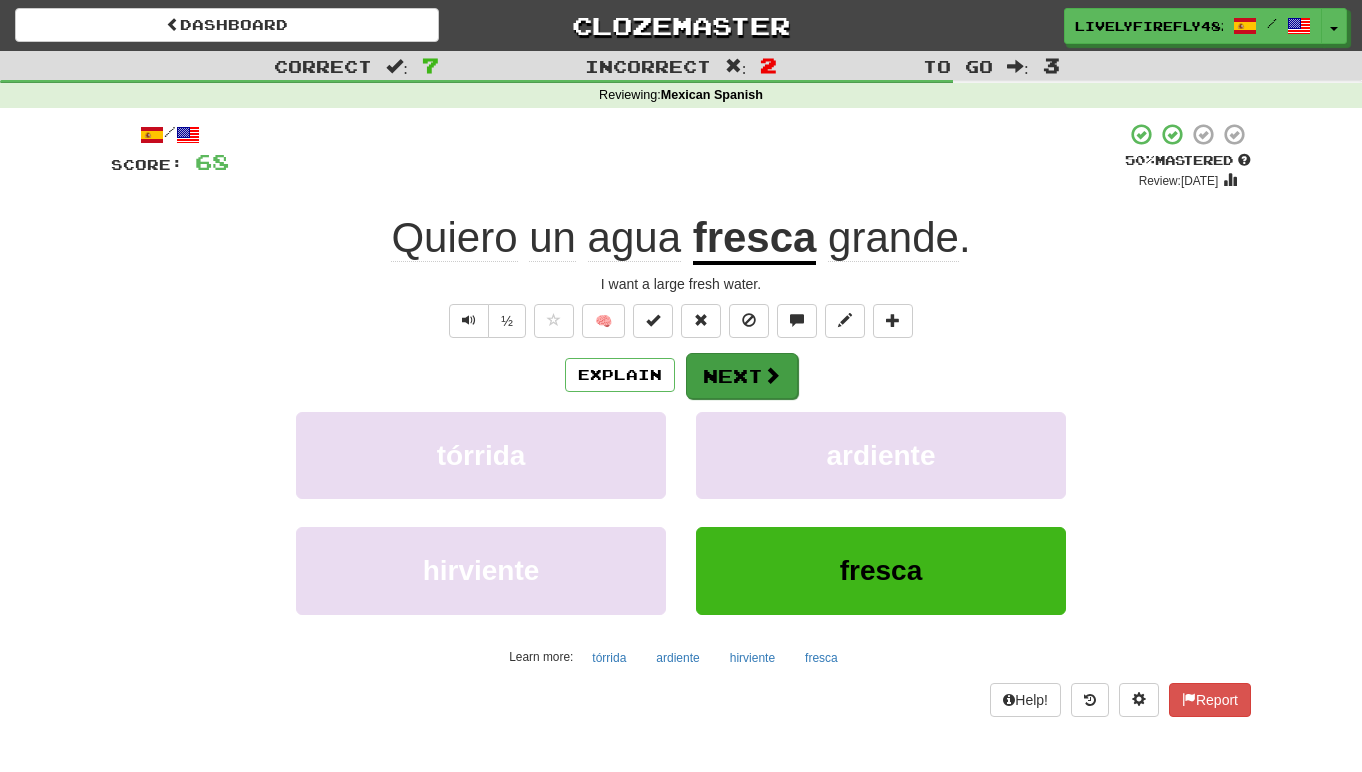 click on "Next" at bounding box center (742, 376) 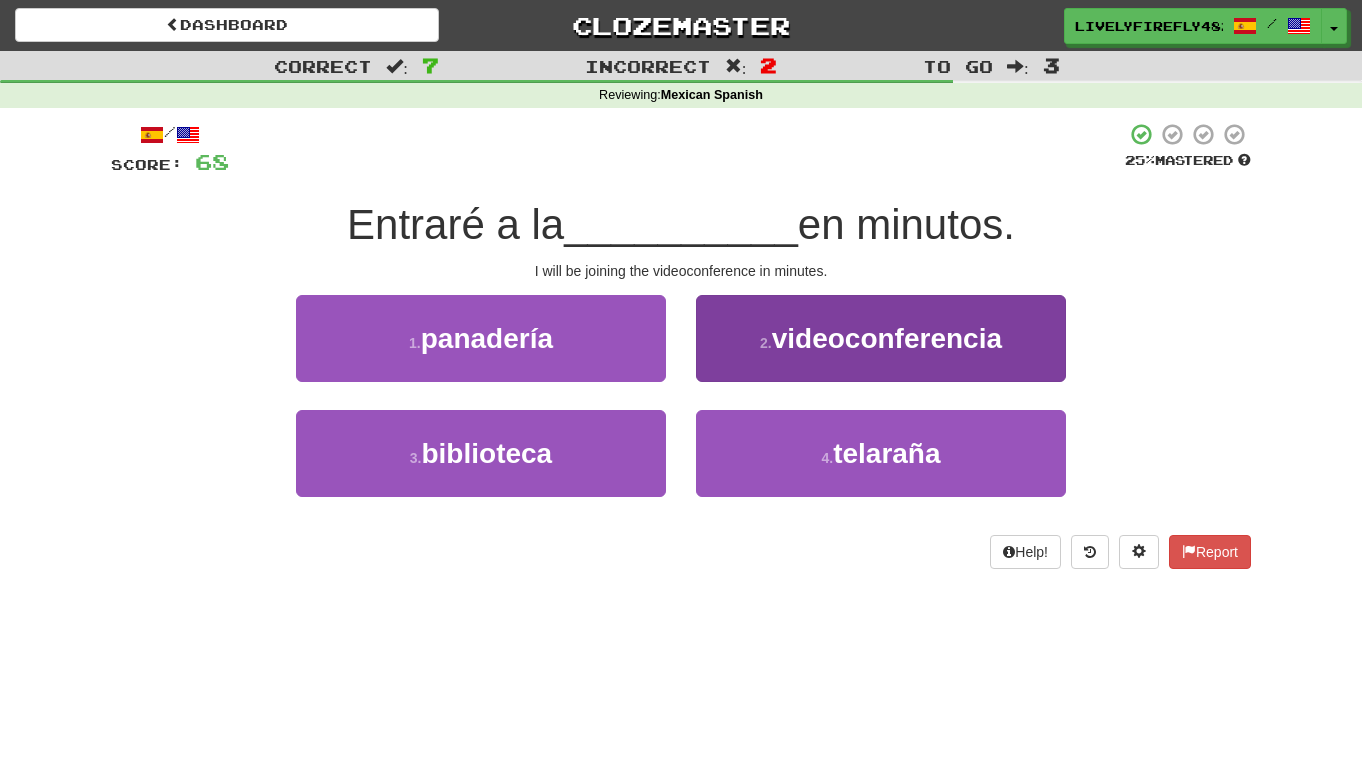 click on "2 .  videoconferencia" at bounding box center [881, 338] 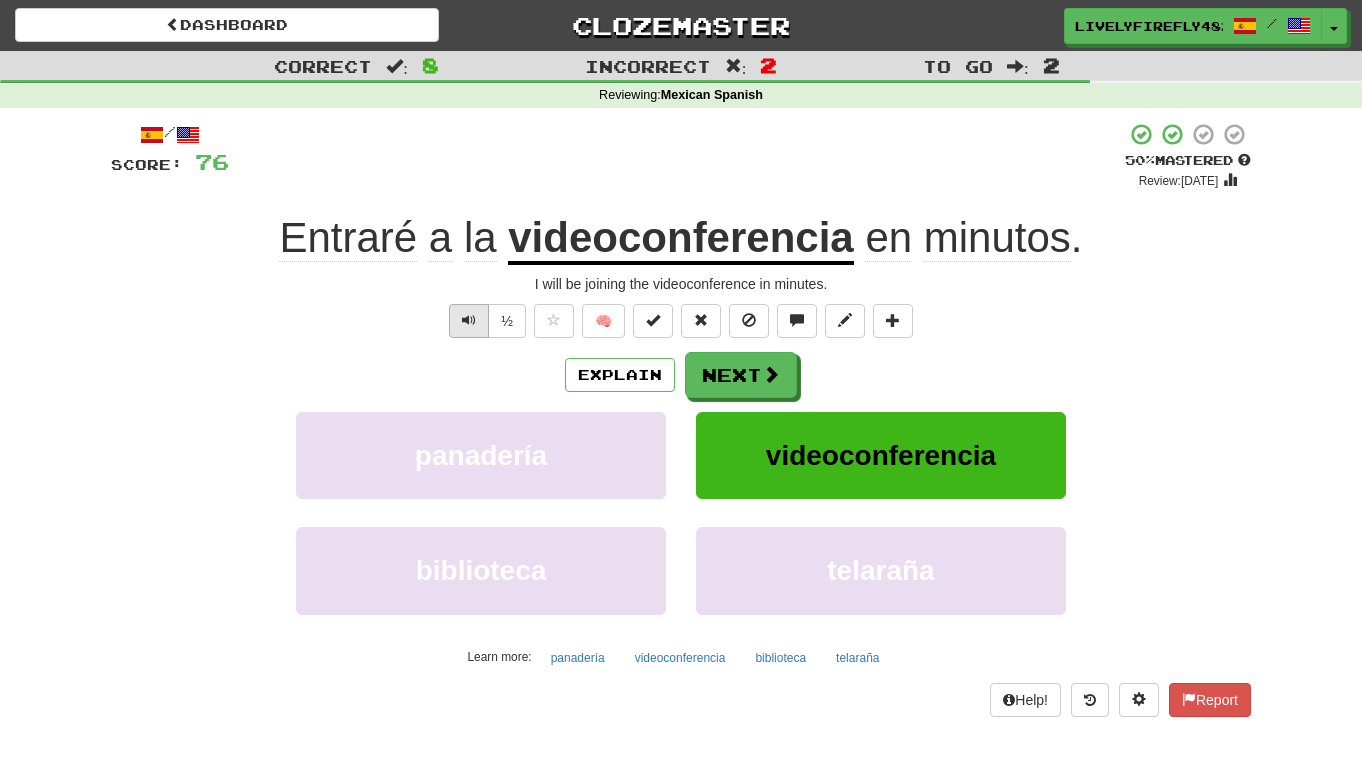 click at bounding box center [469, 321] 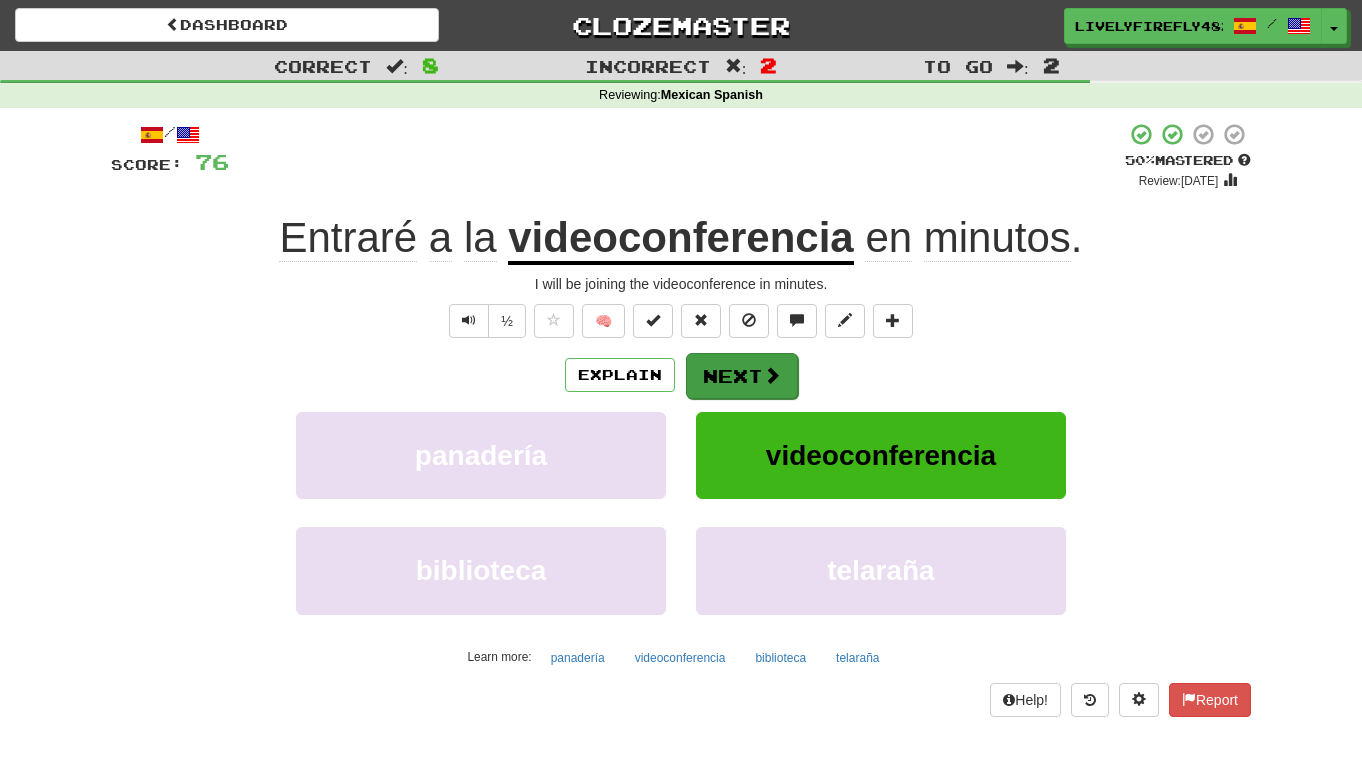 click on "Next" at bounding box center (742, 376) 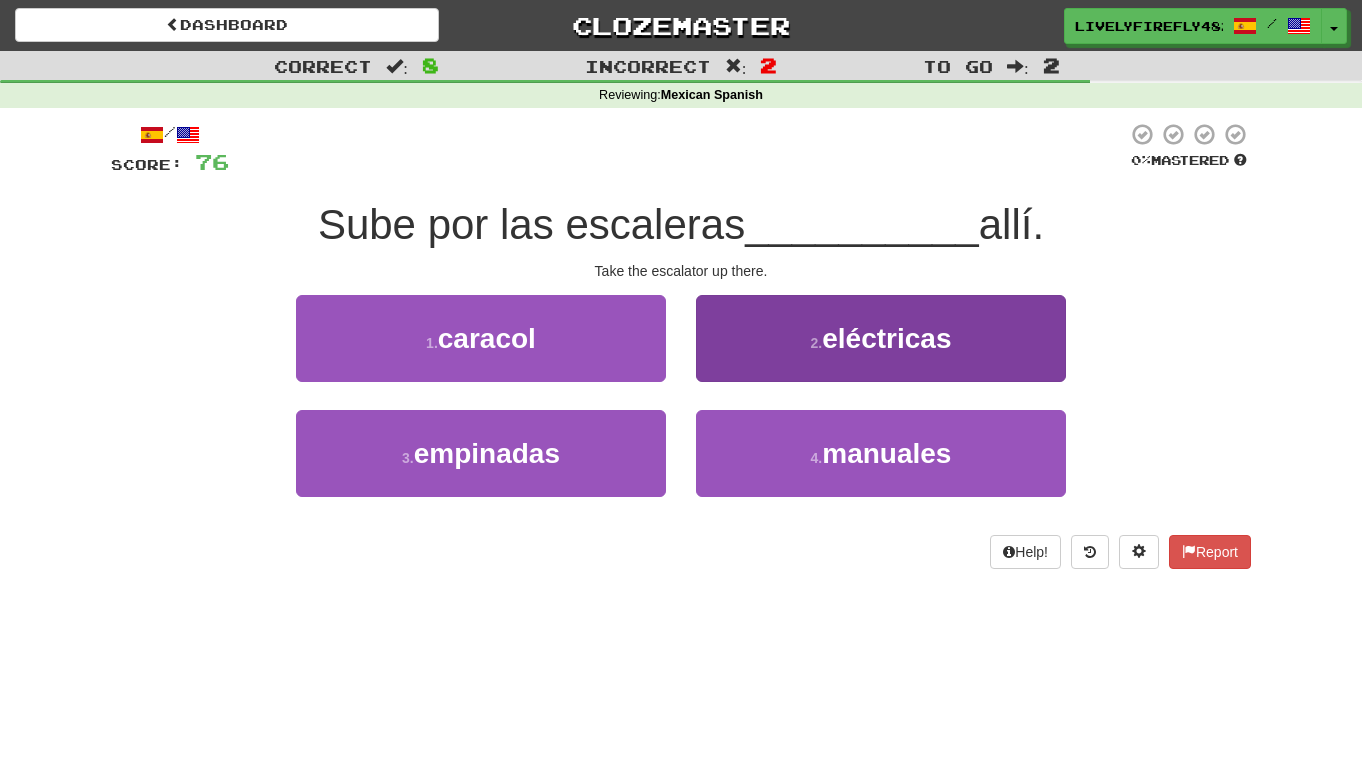 click on "2 .  eléctricas" at bounding box center (881, 338) 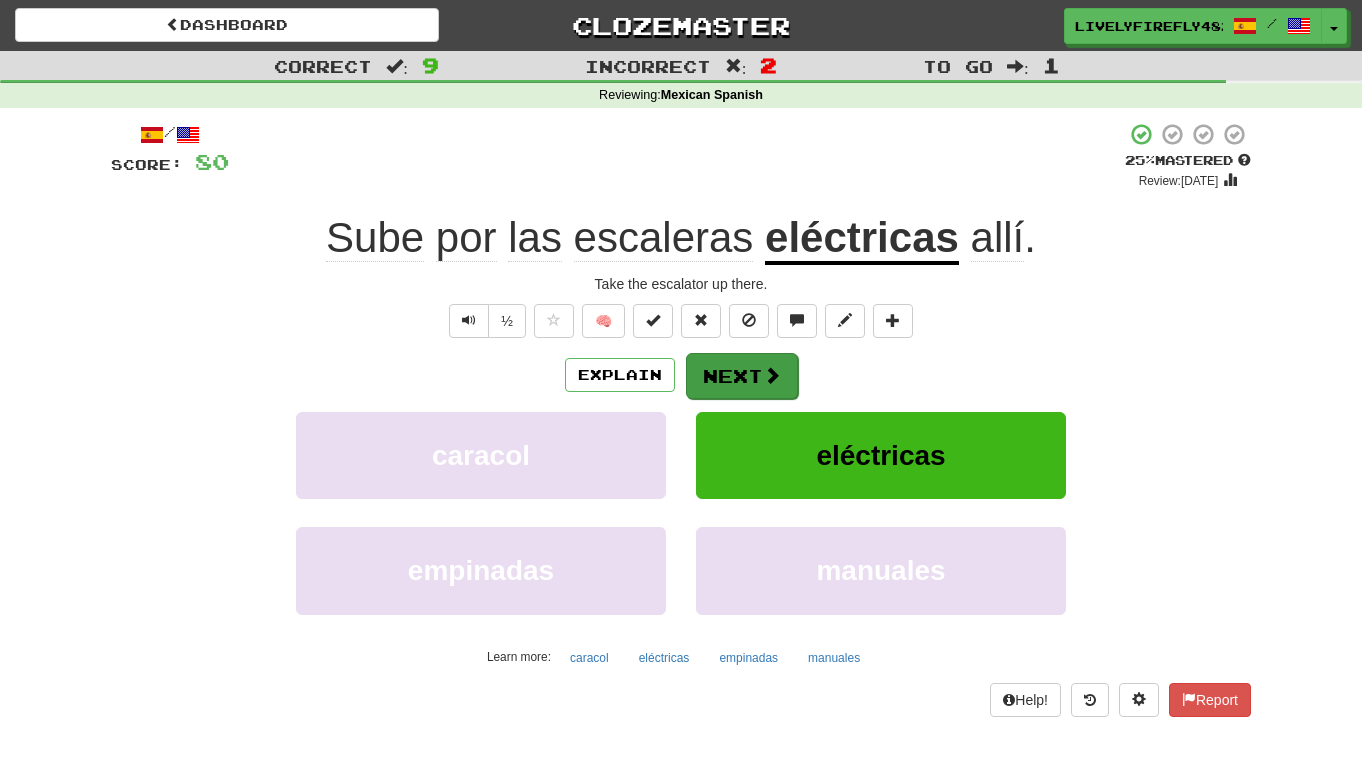 click at bounding box center [772, 375] 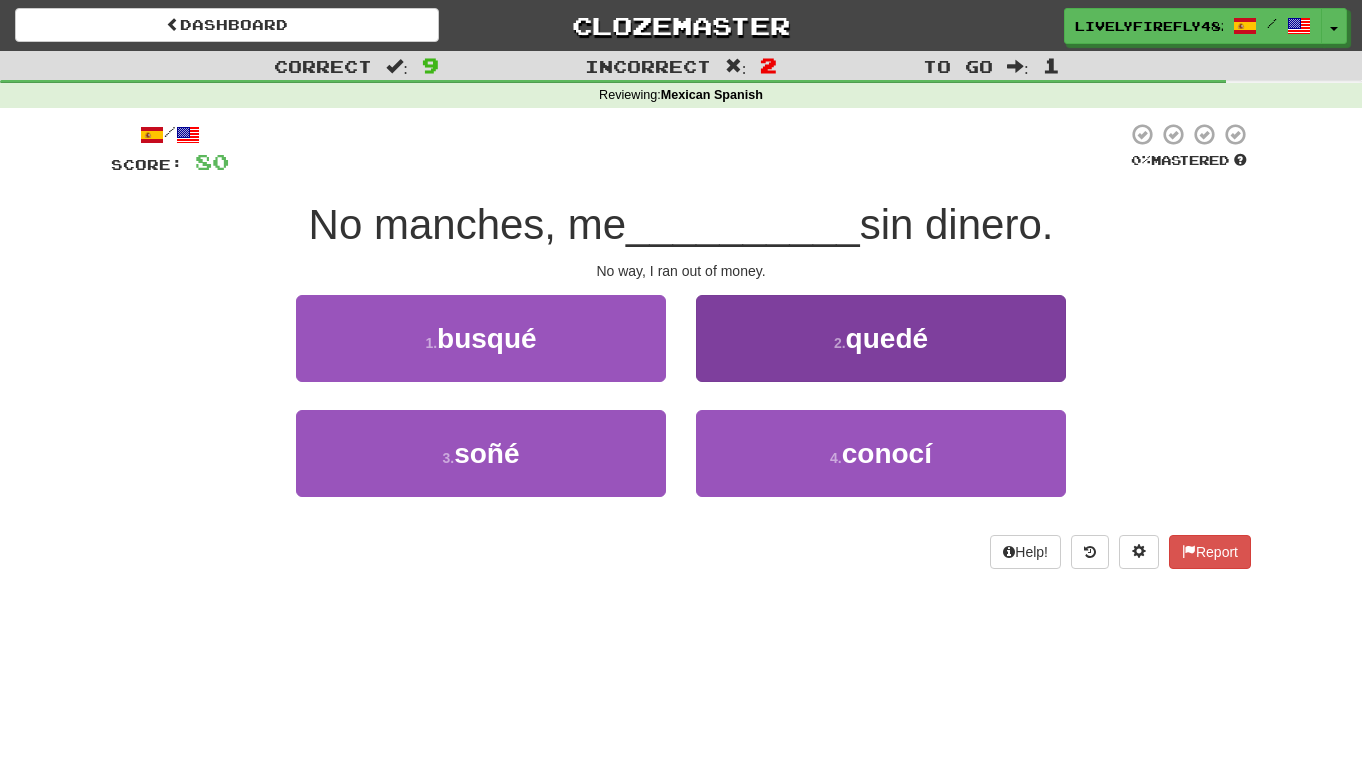 click on "2 .  quedé" at bounding box center (881, 338) 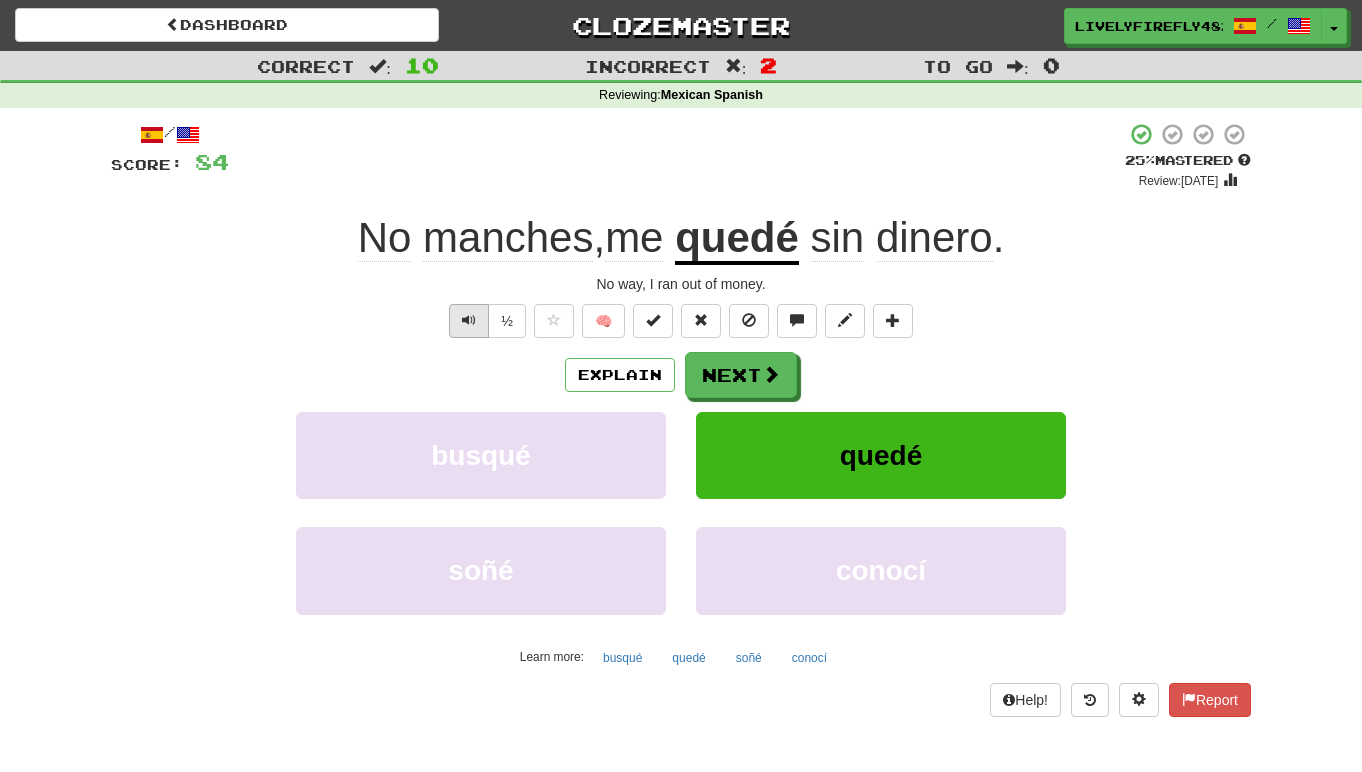 click at bounding box center (469, 321) 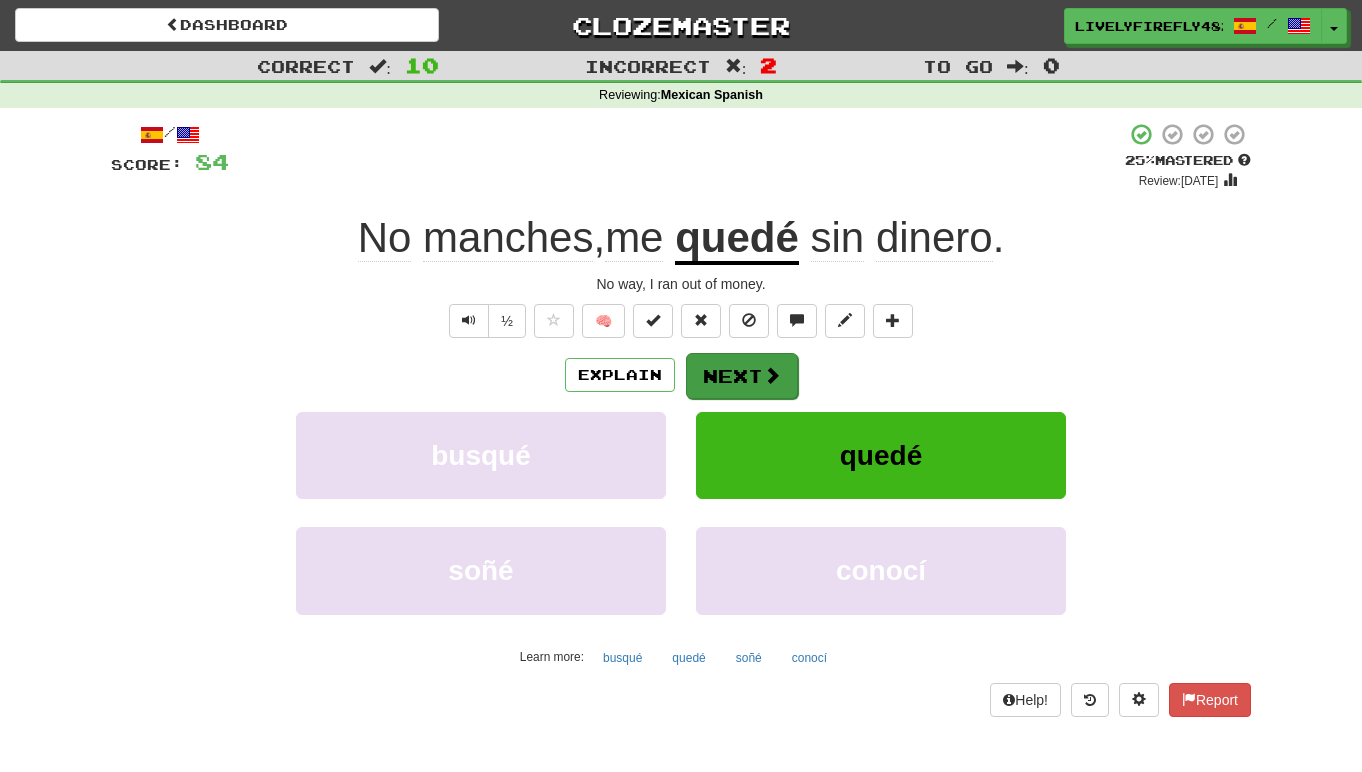 click on "Next" at bounding box center [742, 376] 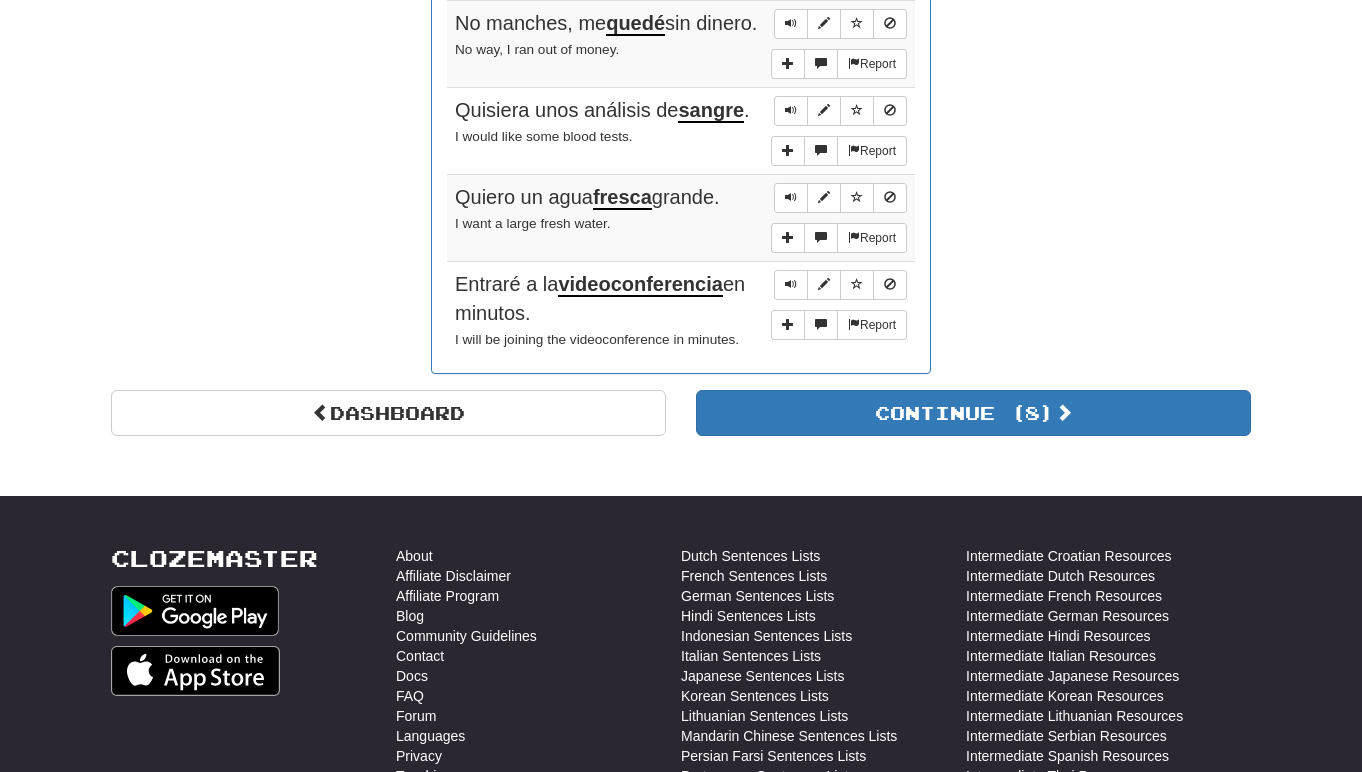 scroll, scrollTop: 1772, scrollLeft: 0, axis: vertical 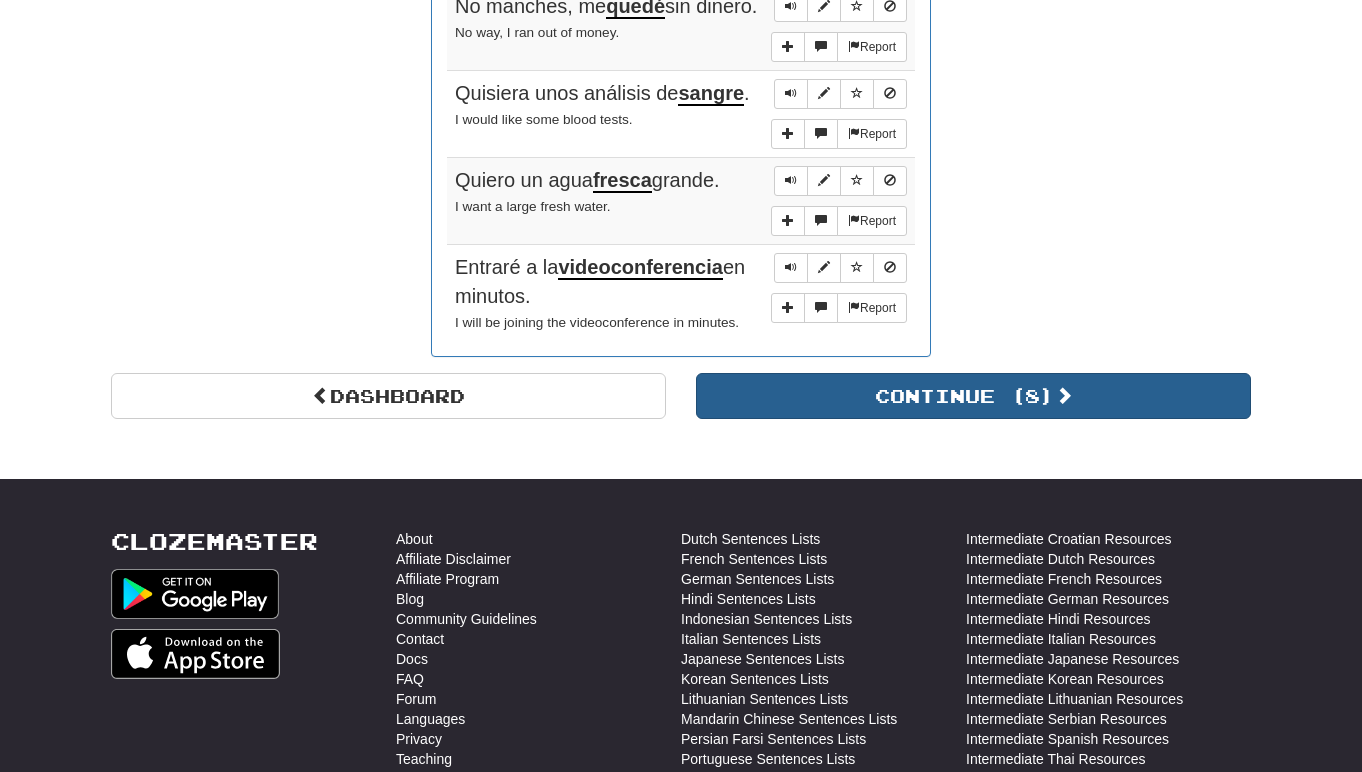 click on "Continue ( 8 )" at bounding box center [973, 396] 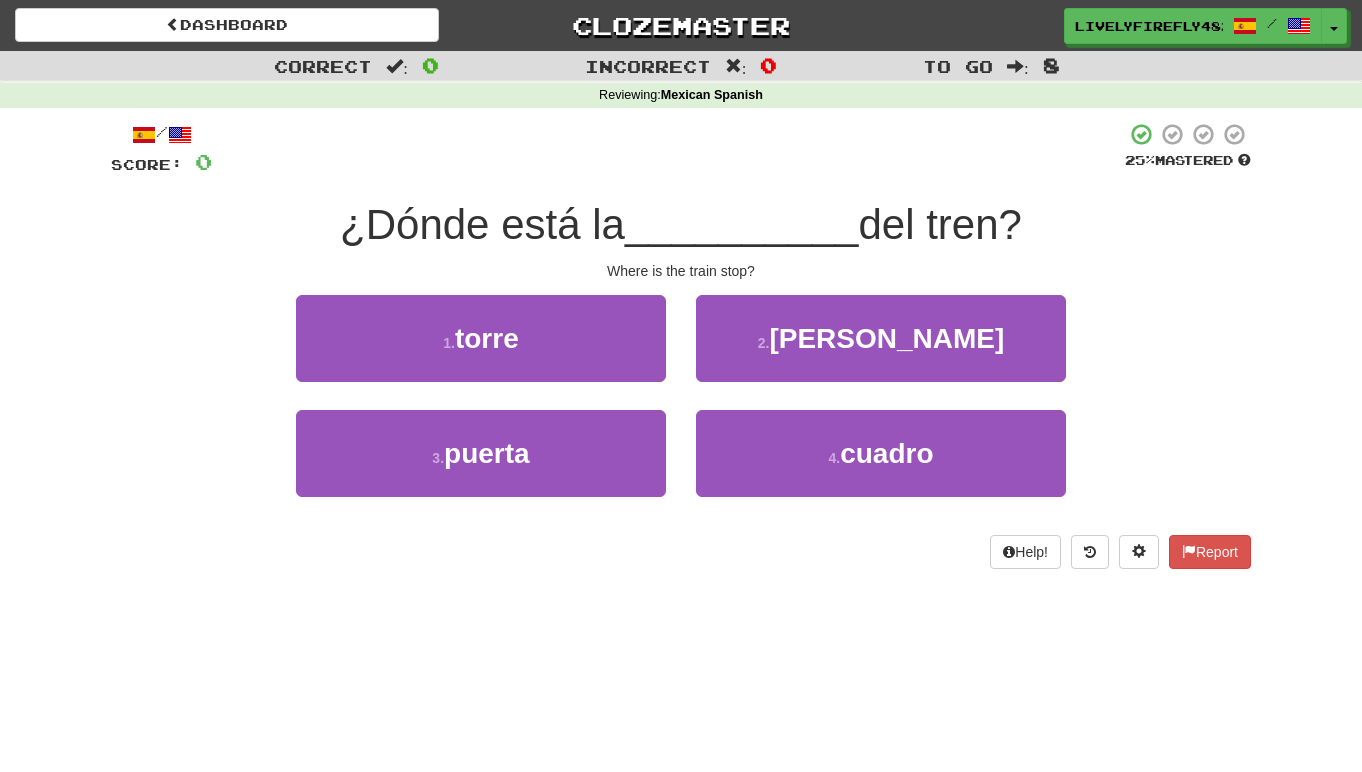 scroll, scrollTop: 0, scrollLeft: 0, axis: both 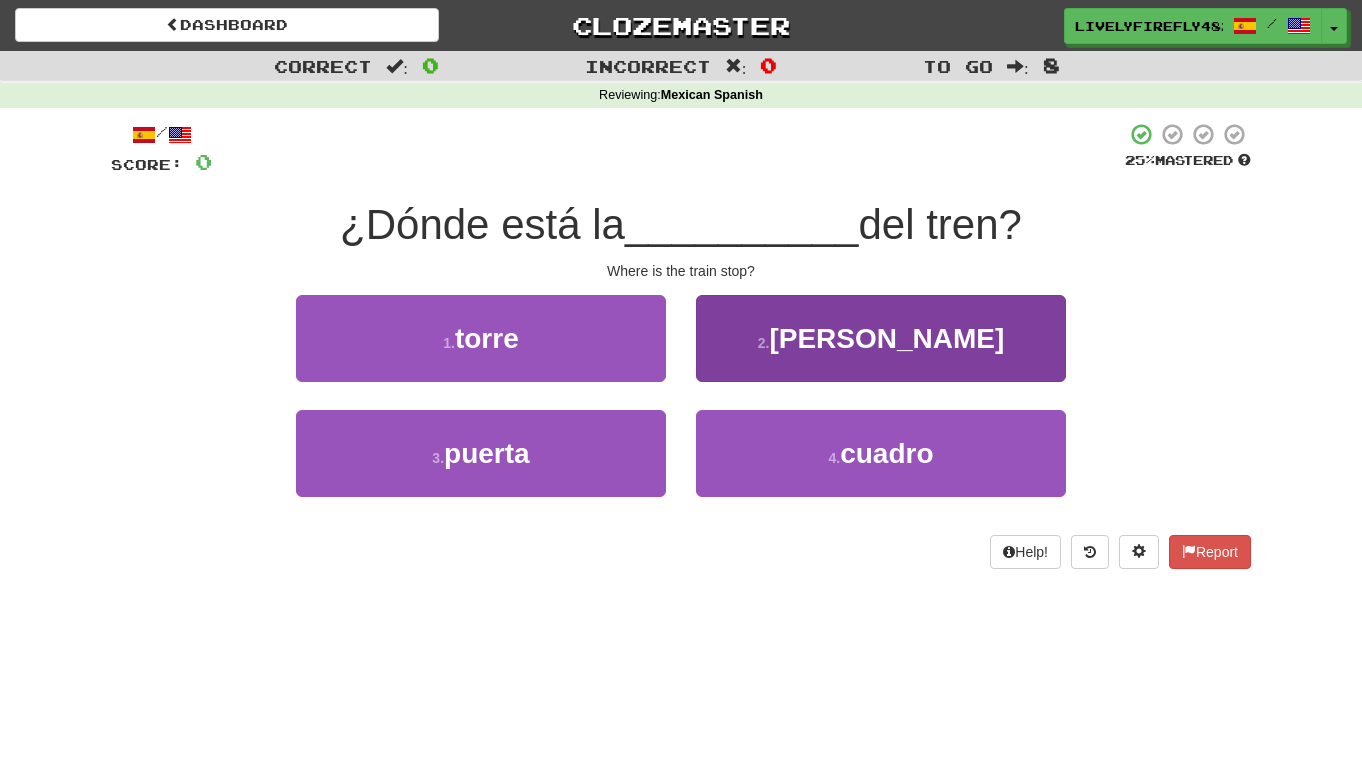 click on "2 .  parada" at bounding box center [881, 338] 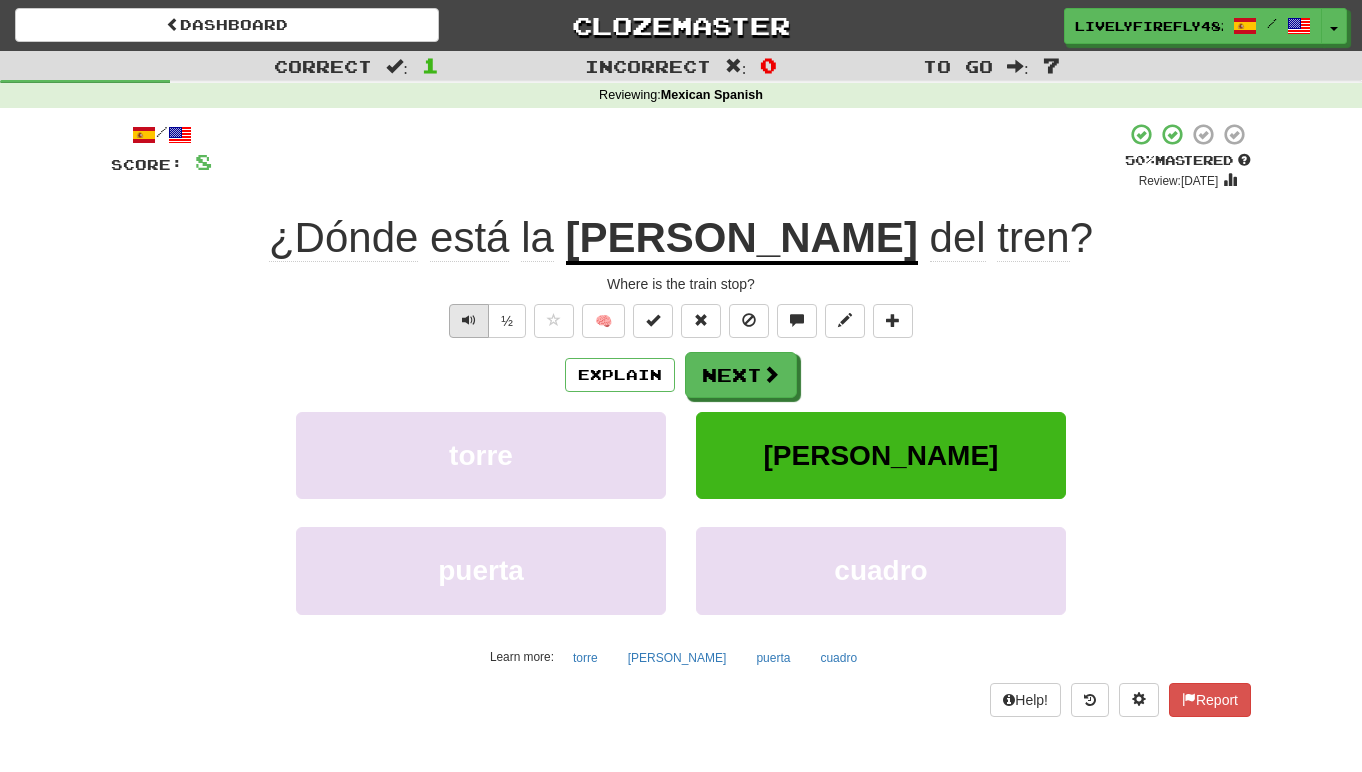 click at bounding box center (469, 321) 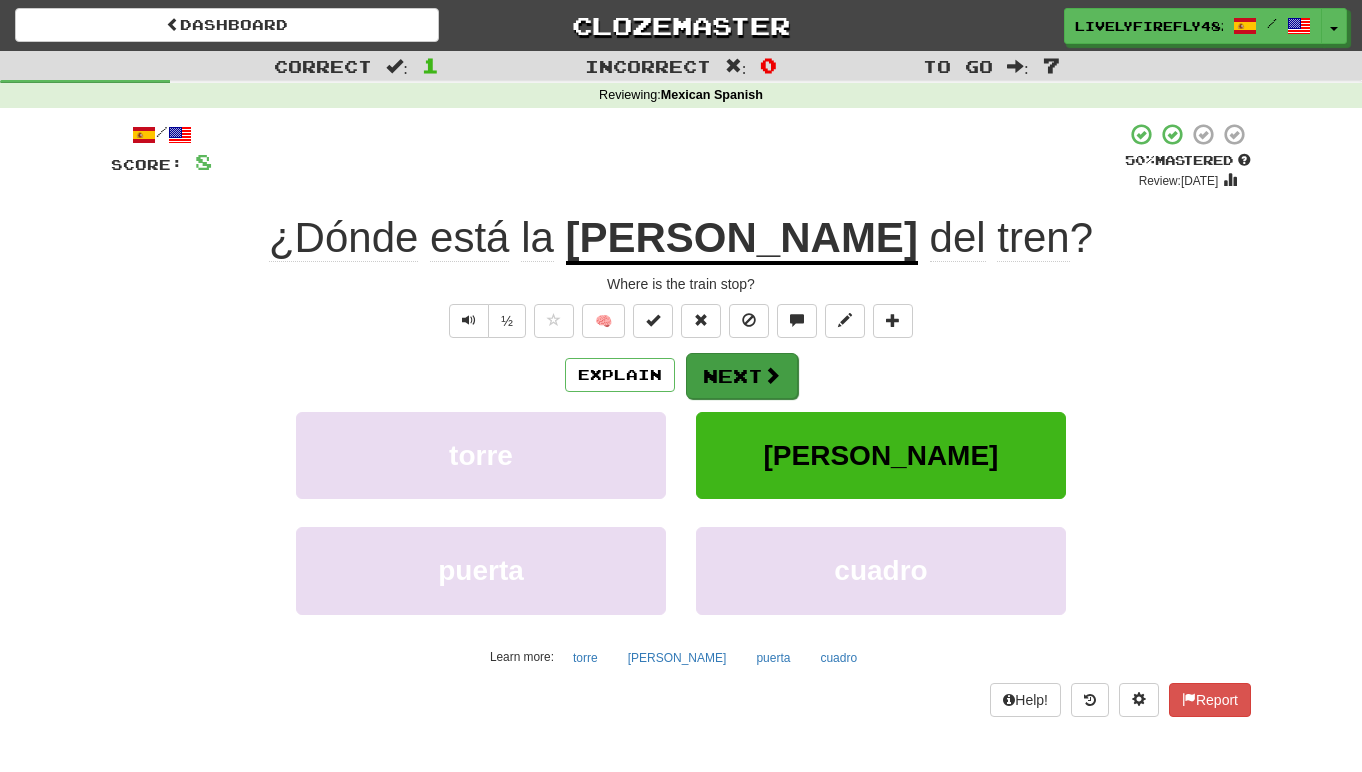 click on "Next" at bounding box center (742, 376) 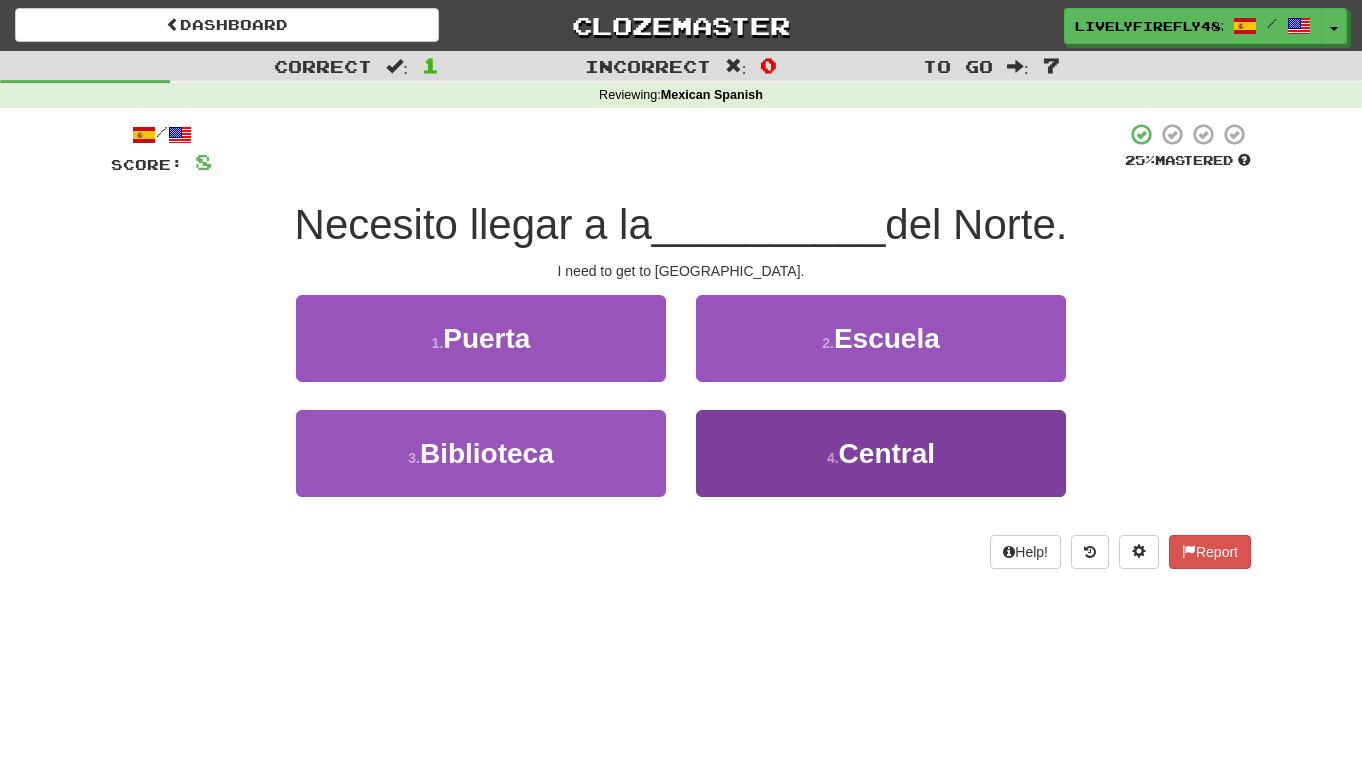 click on "4 .  Central" at bounding box center [881, 453] 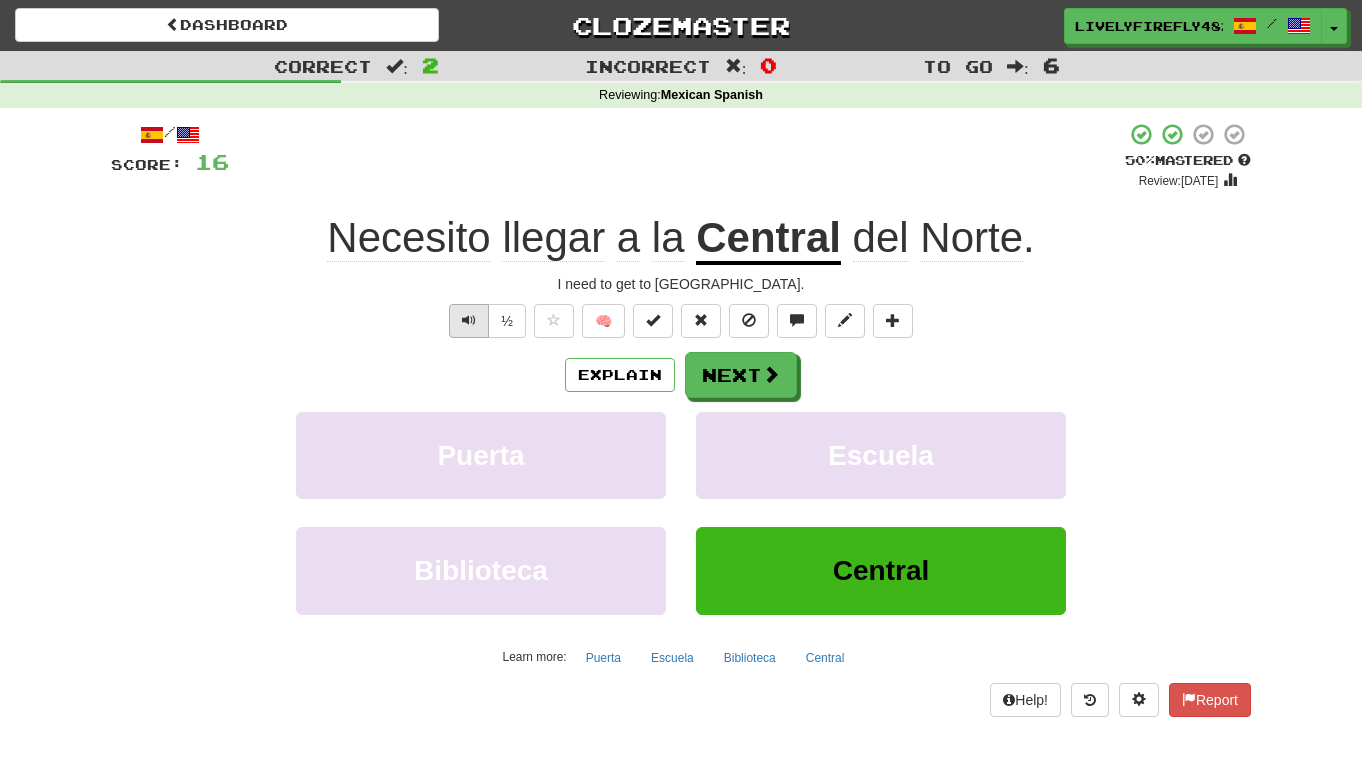 click at bounding box center (469, 320) 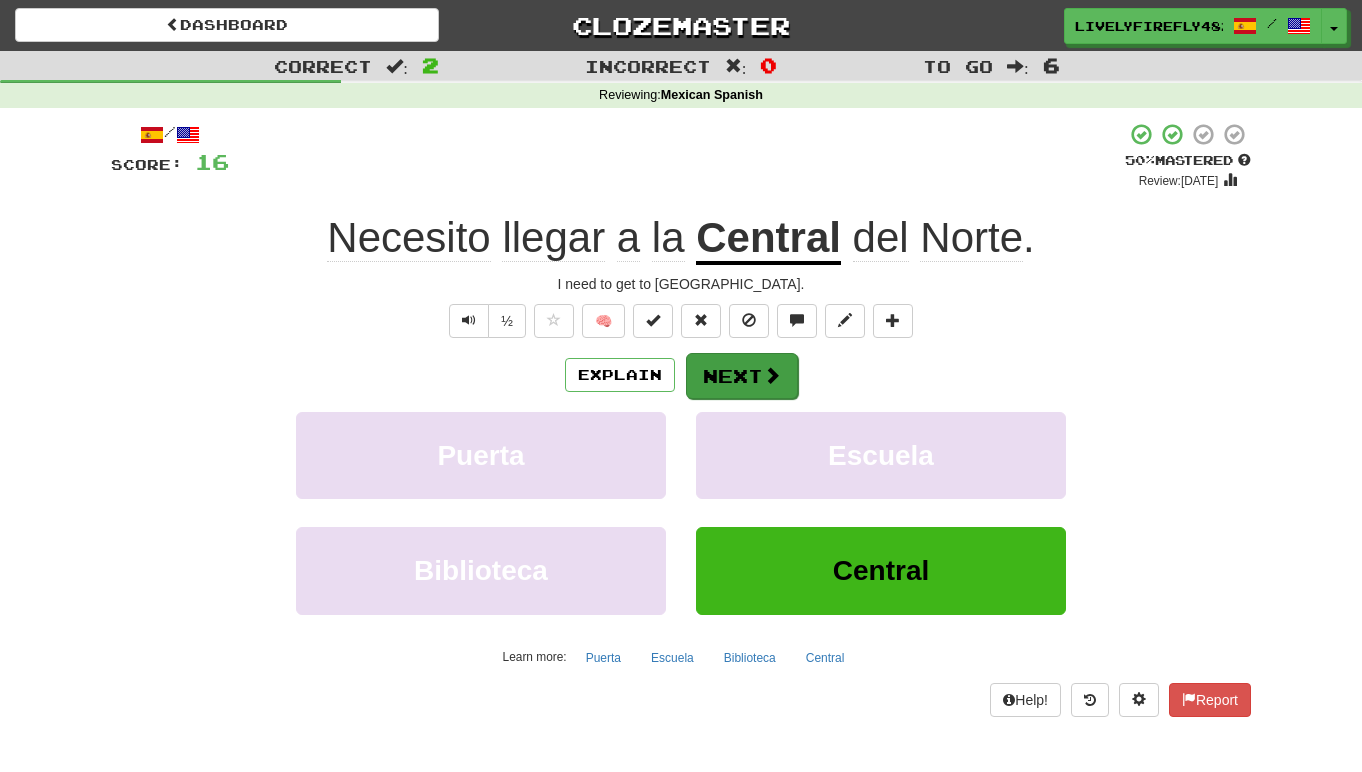 click on "Next" at bounding box center (742, 376) 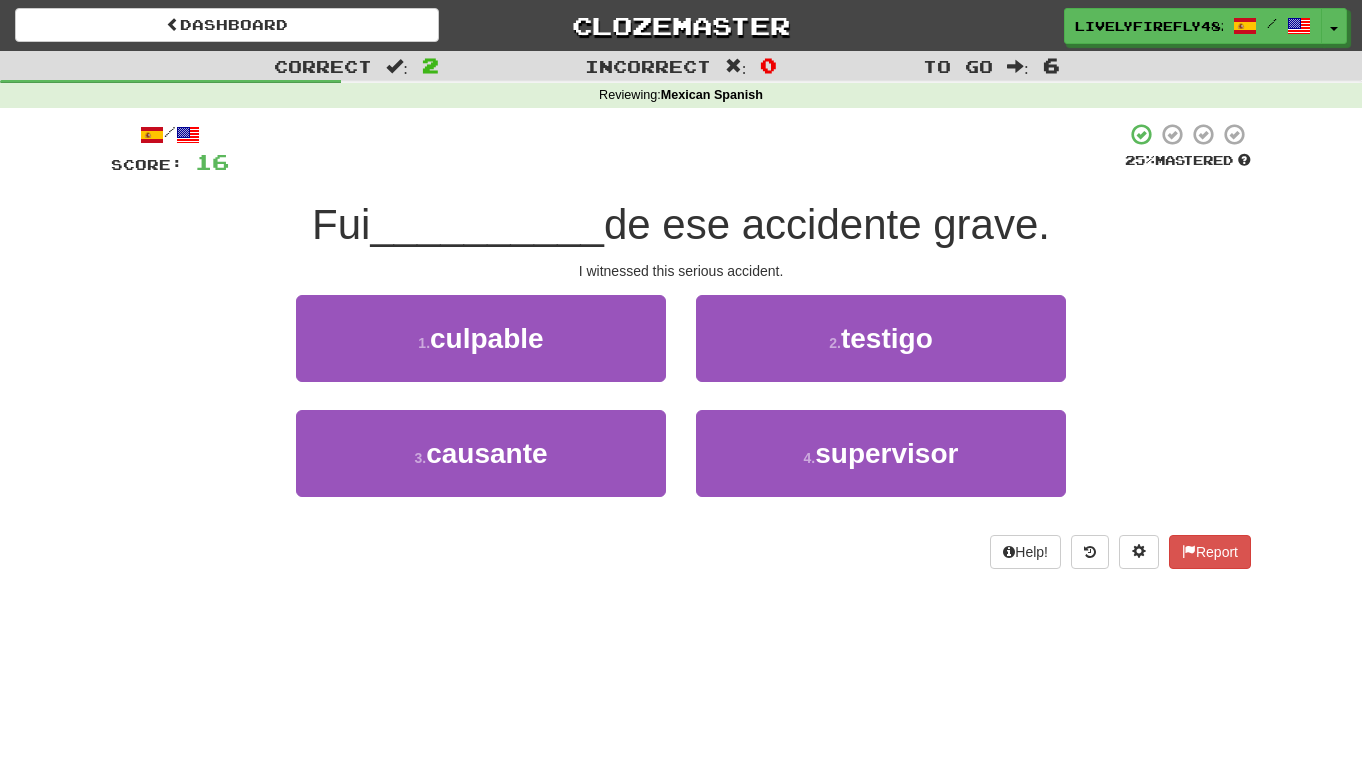 click on "2 .  testigo" at bounding box center [881, 352] 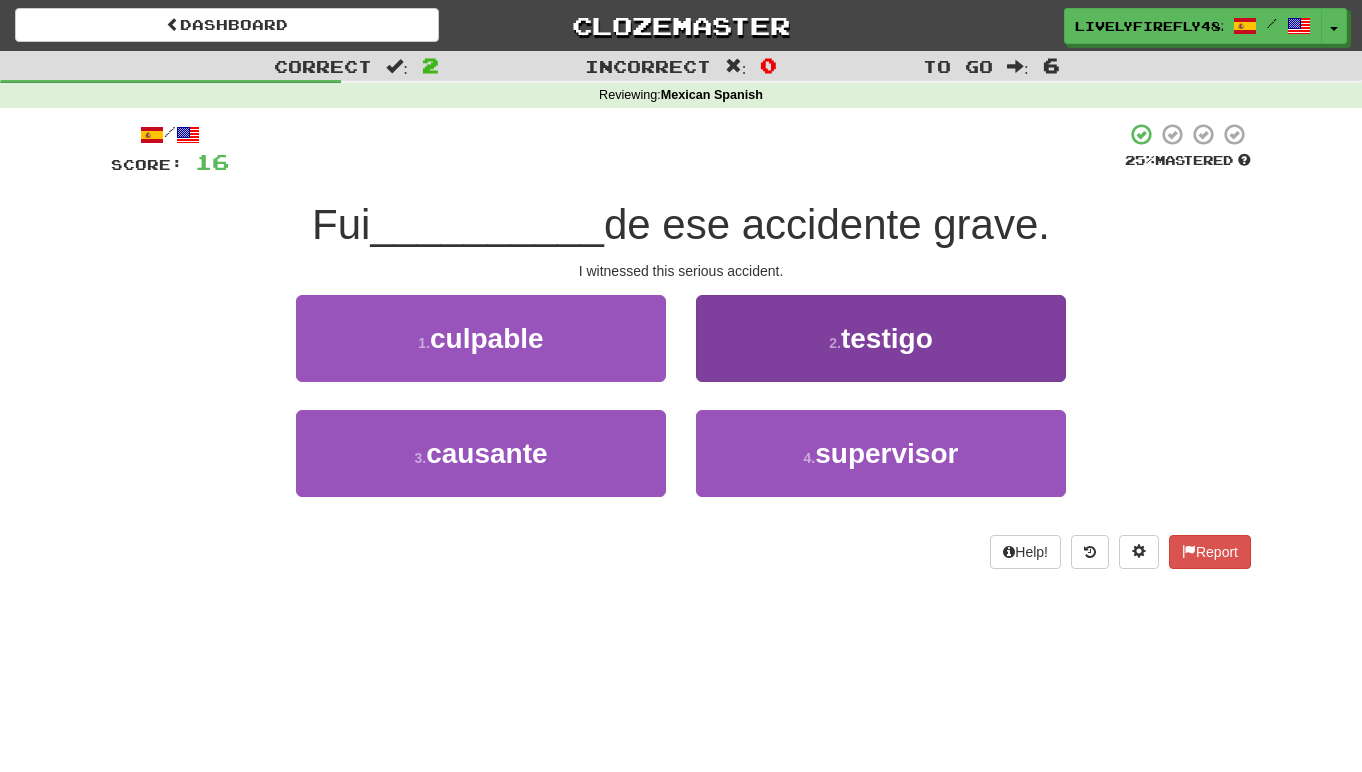 click on "2 .  testigo" at bounding box center (881, 338) 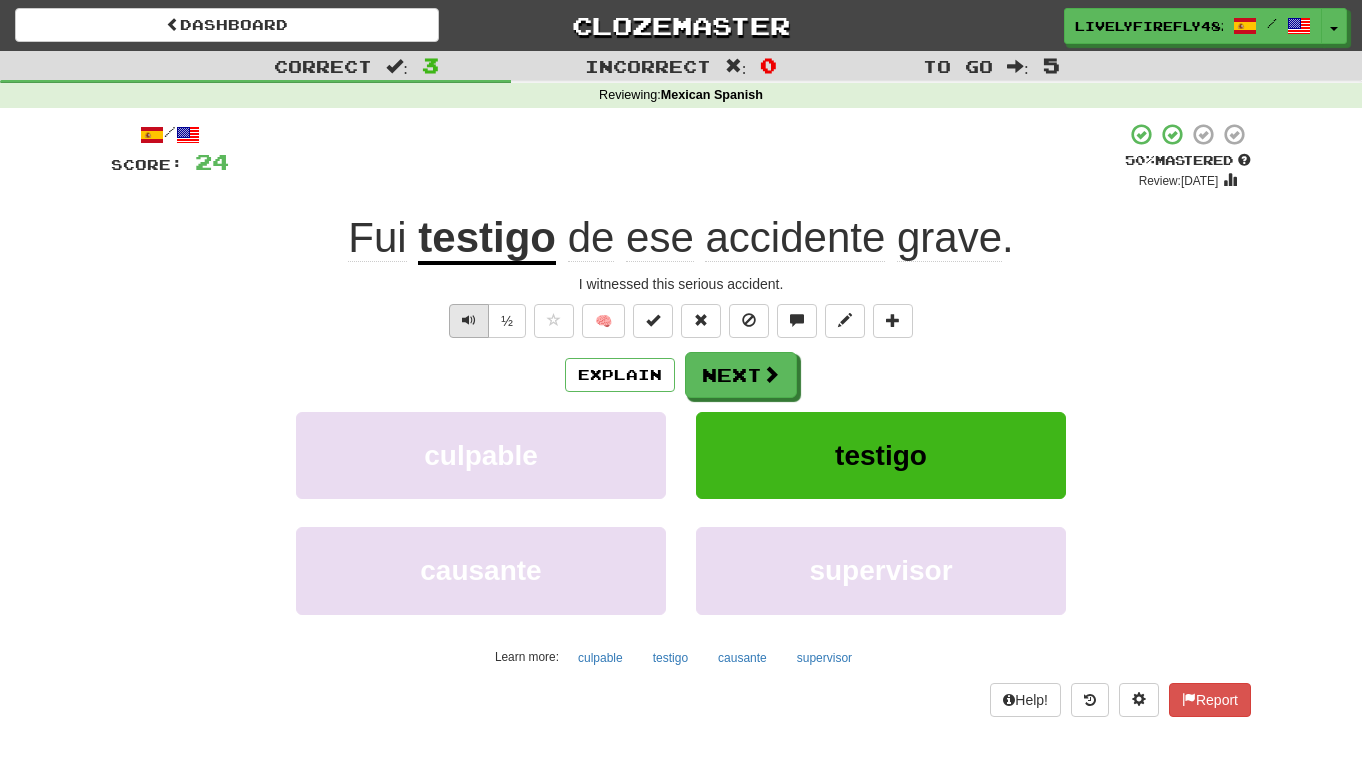 click at bounding box center [469, 321] 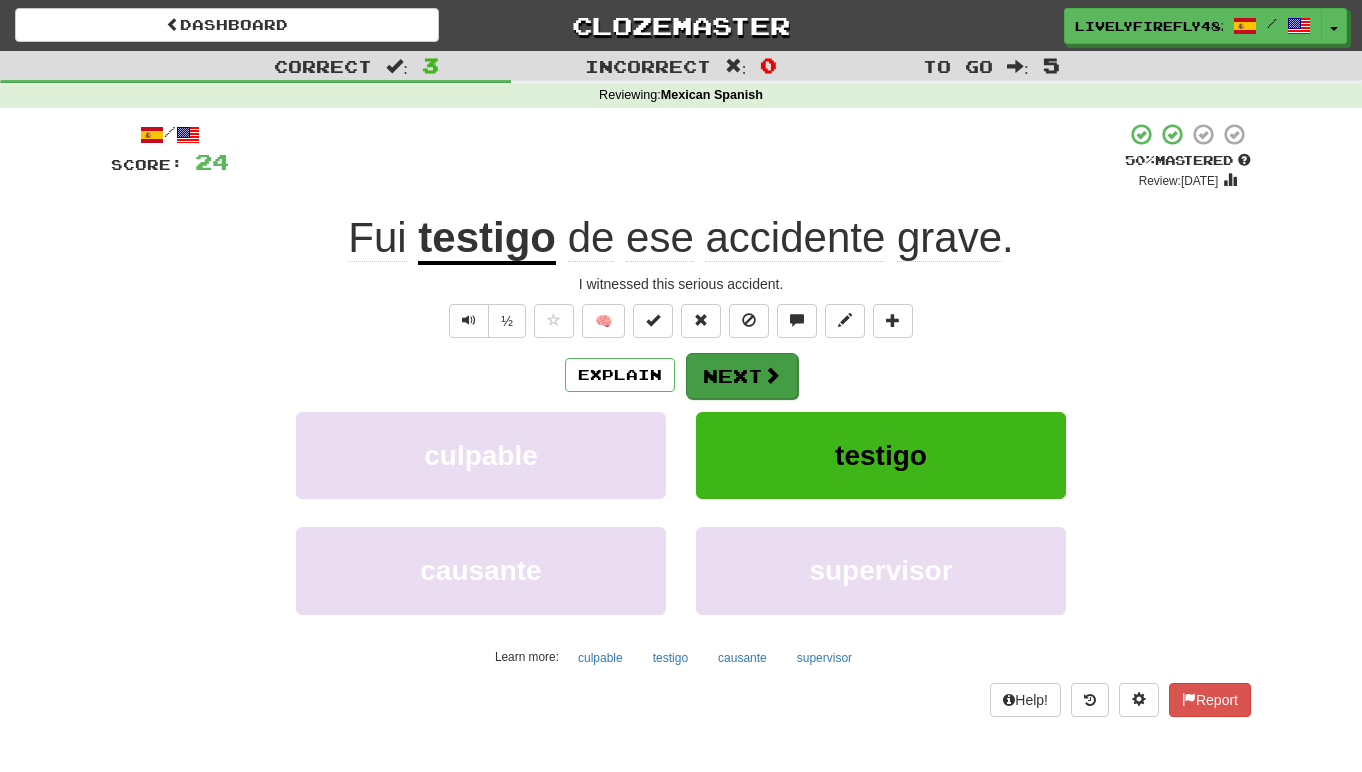 click on "Next" at bounding box center (742, 376) 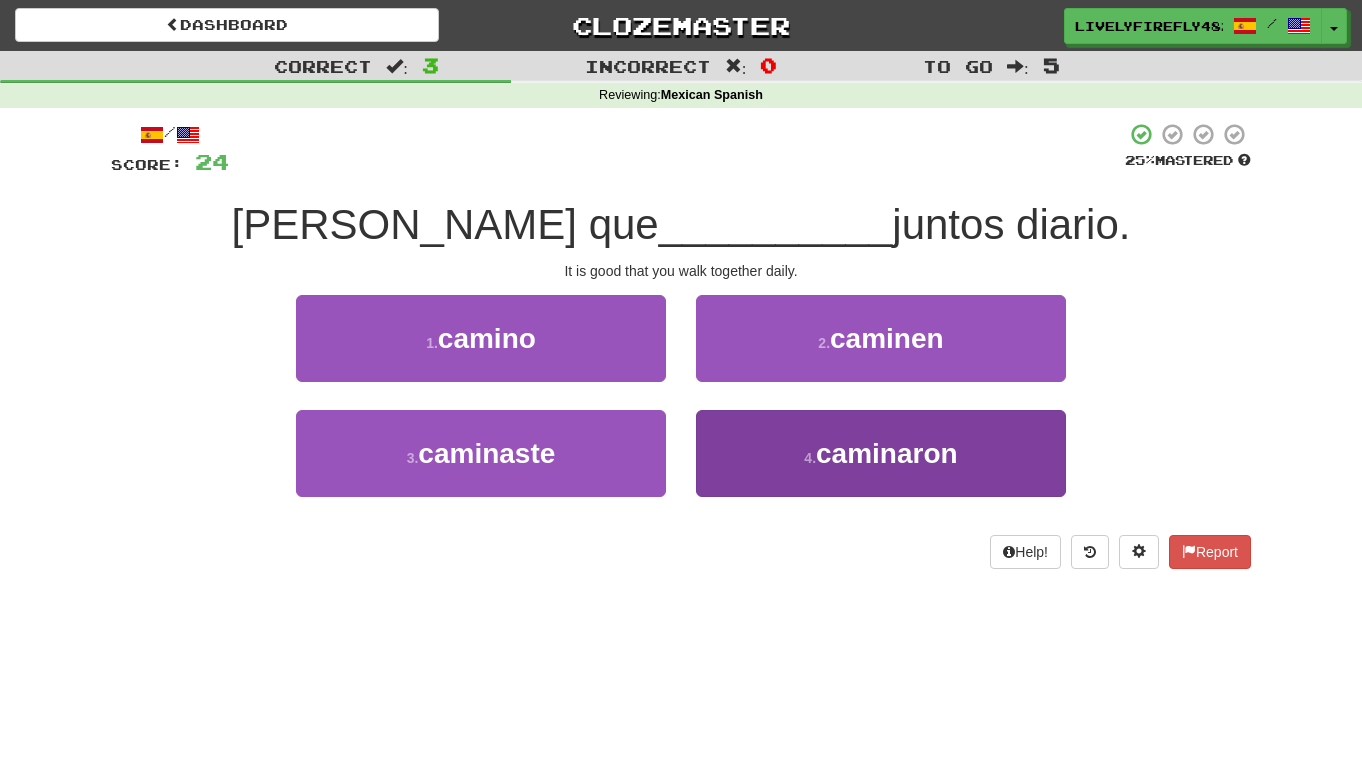 click on "4 .  caminaron" at bounding box center (881, 453) 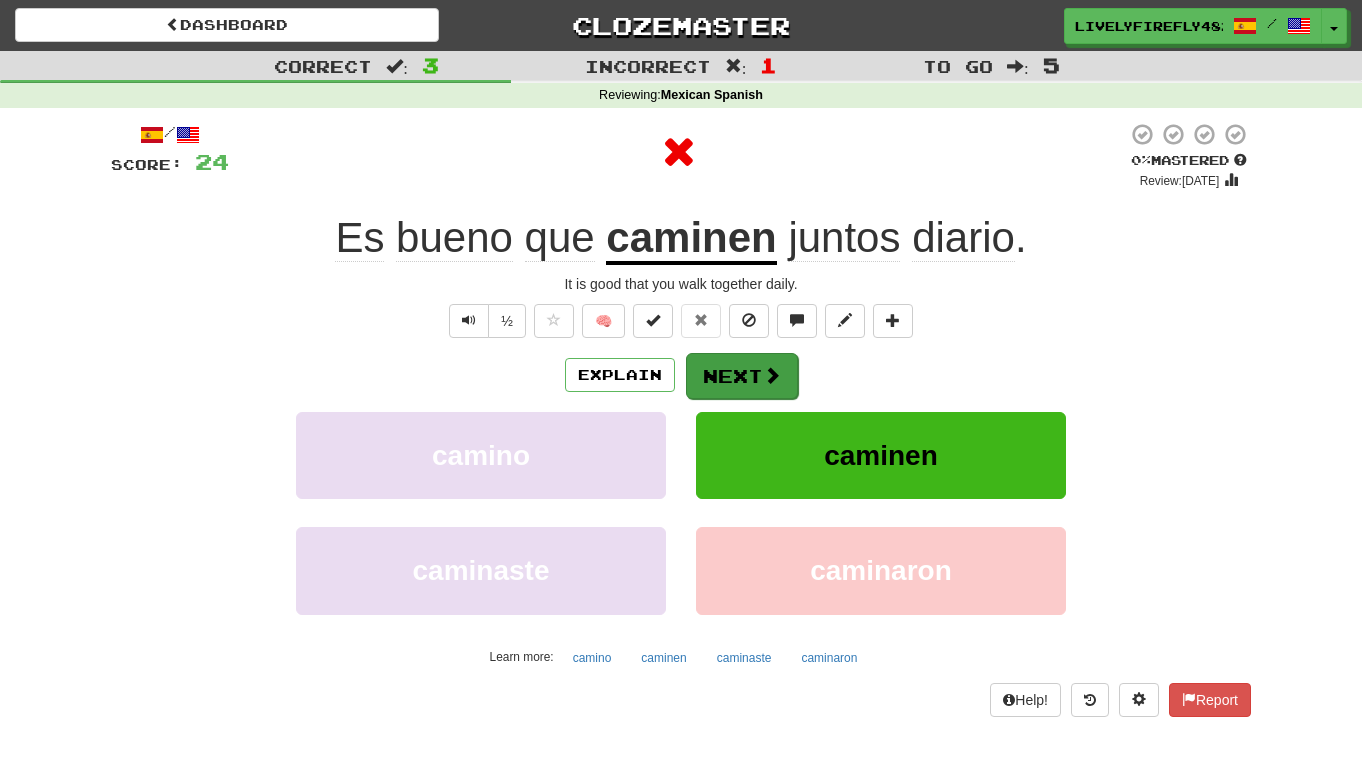 click on "Next" at bounding box center (742, 376) 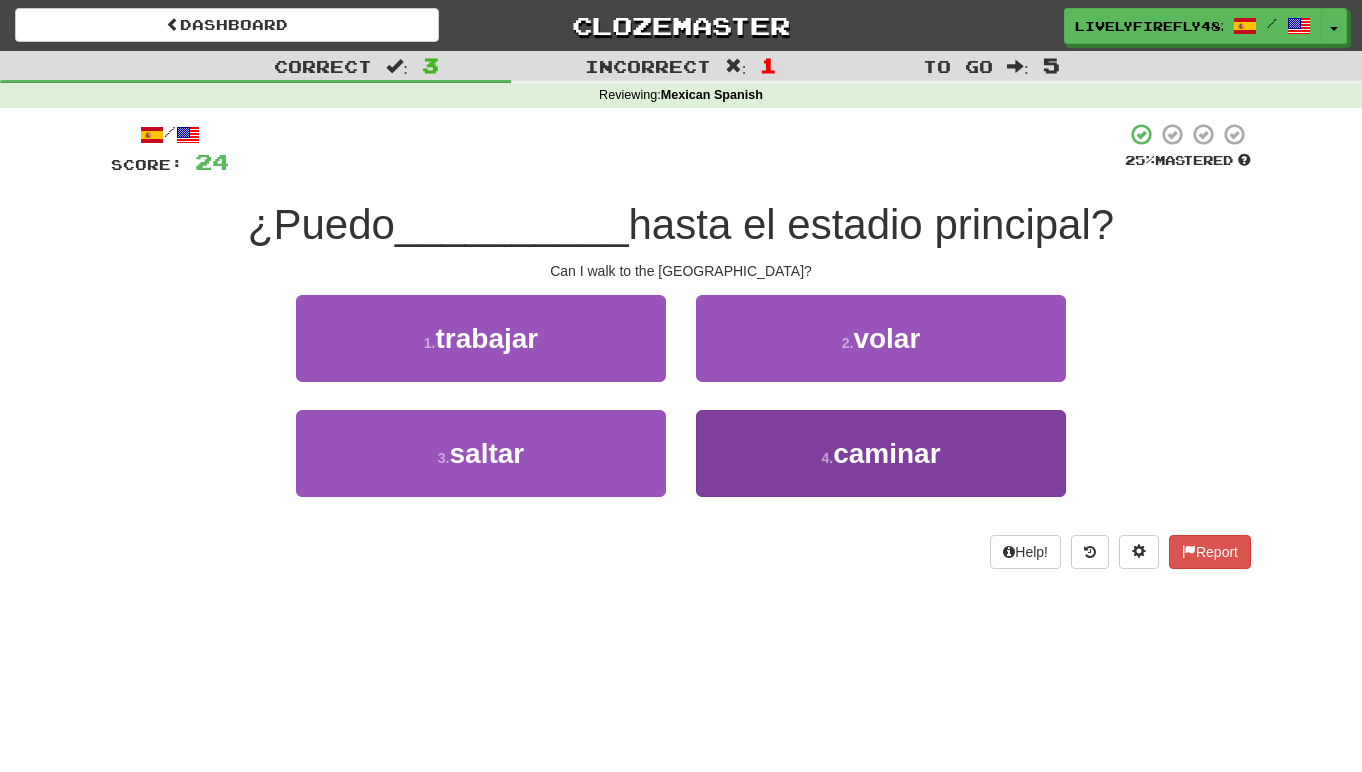 click on "4 .  caminar" at bounding box center (881, 453) 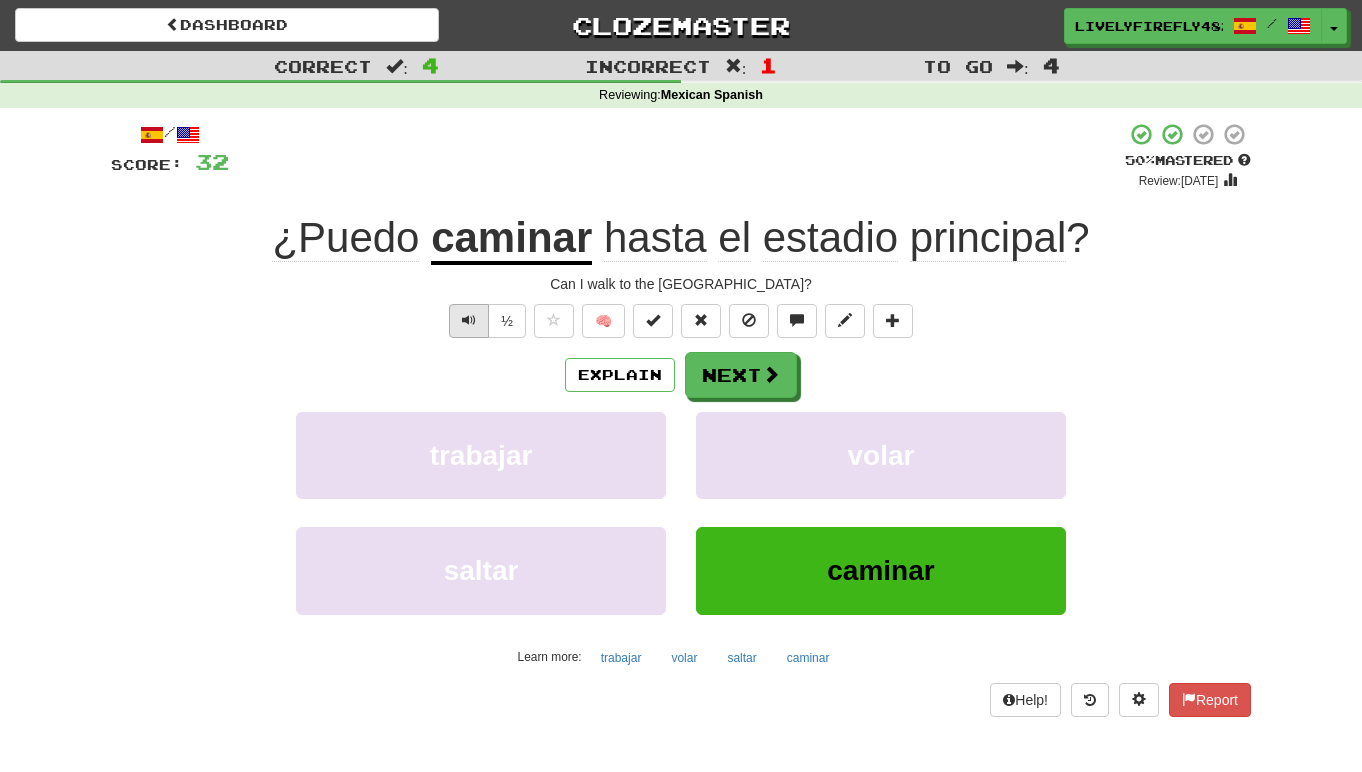 click at bounding box center (469, 321) 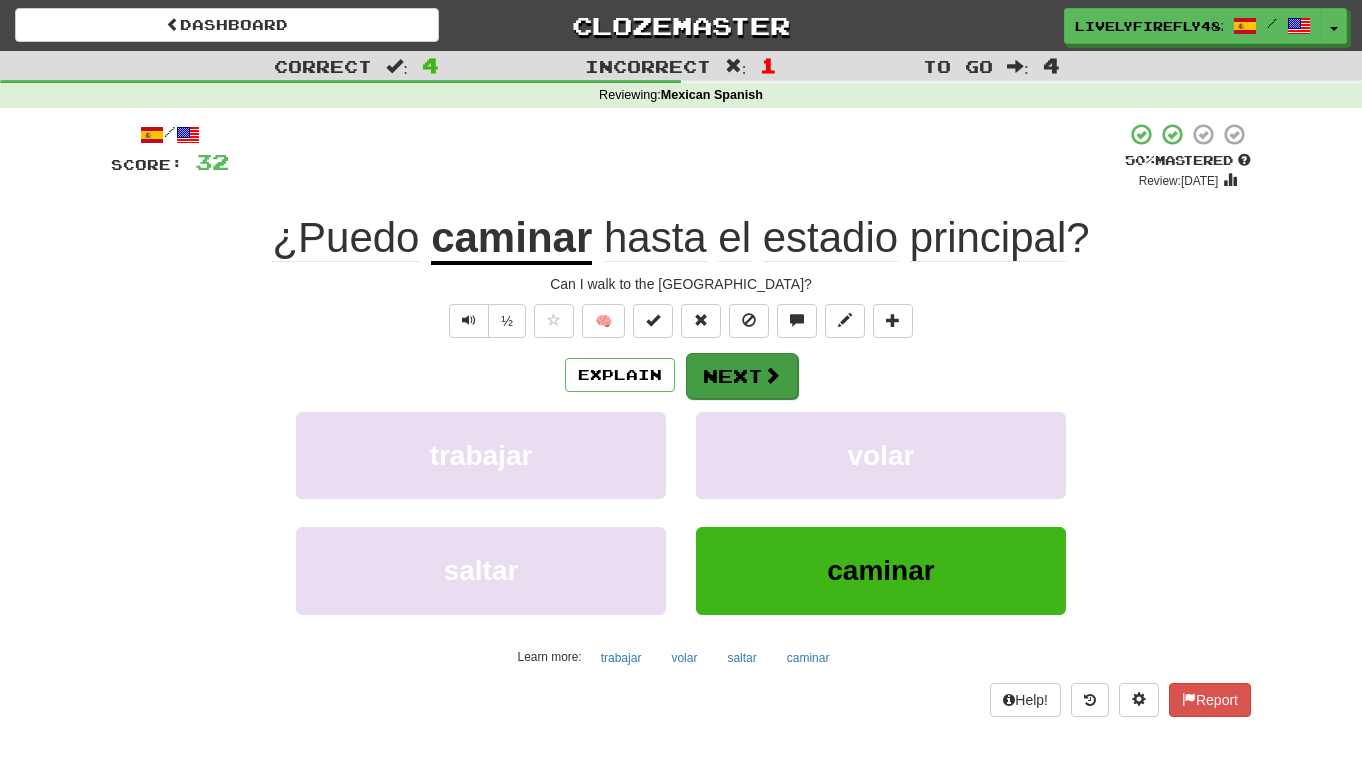 click at bounding box center [772, 375] 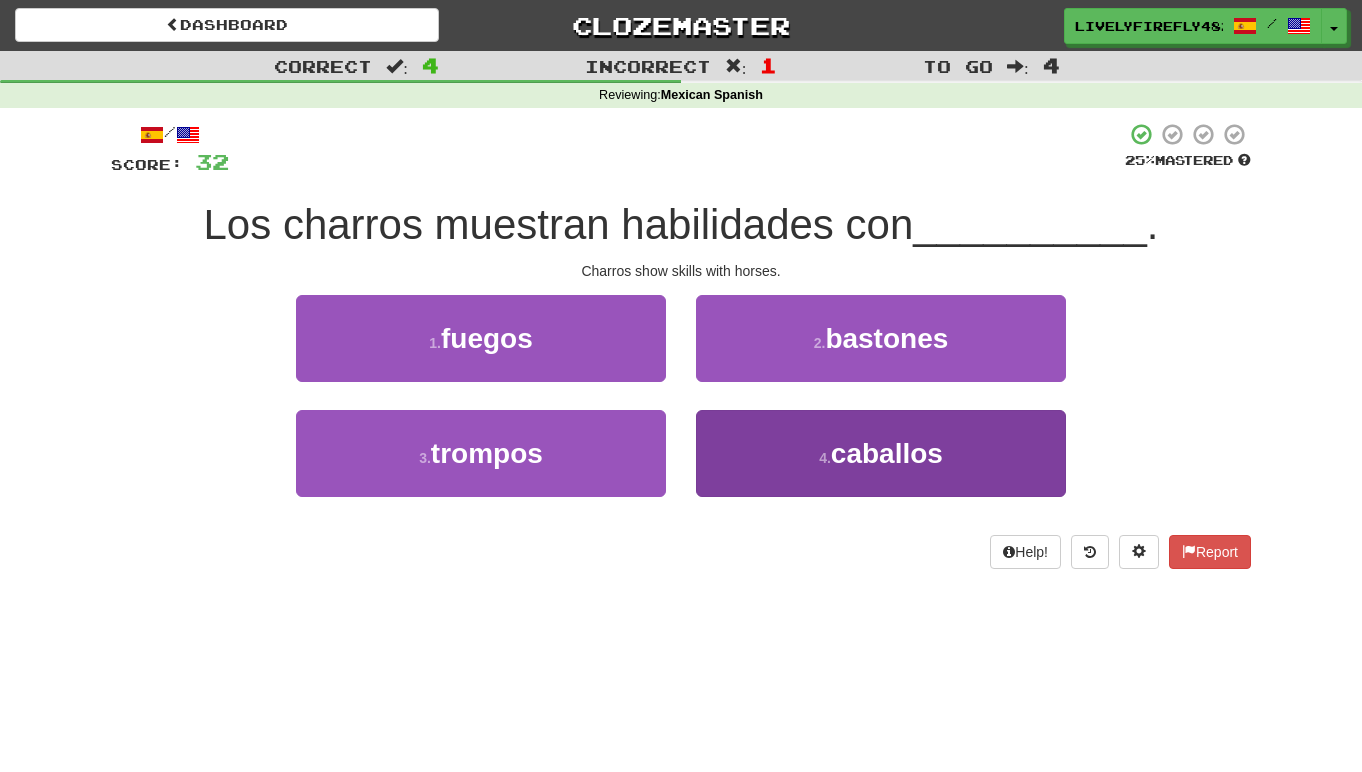 click on "4 .  caballos" at bounding box center [881, 453] 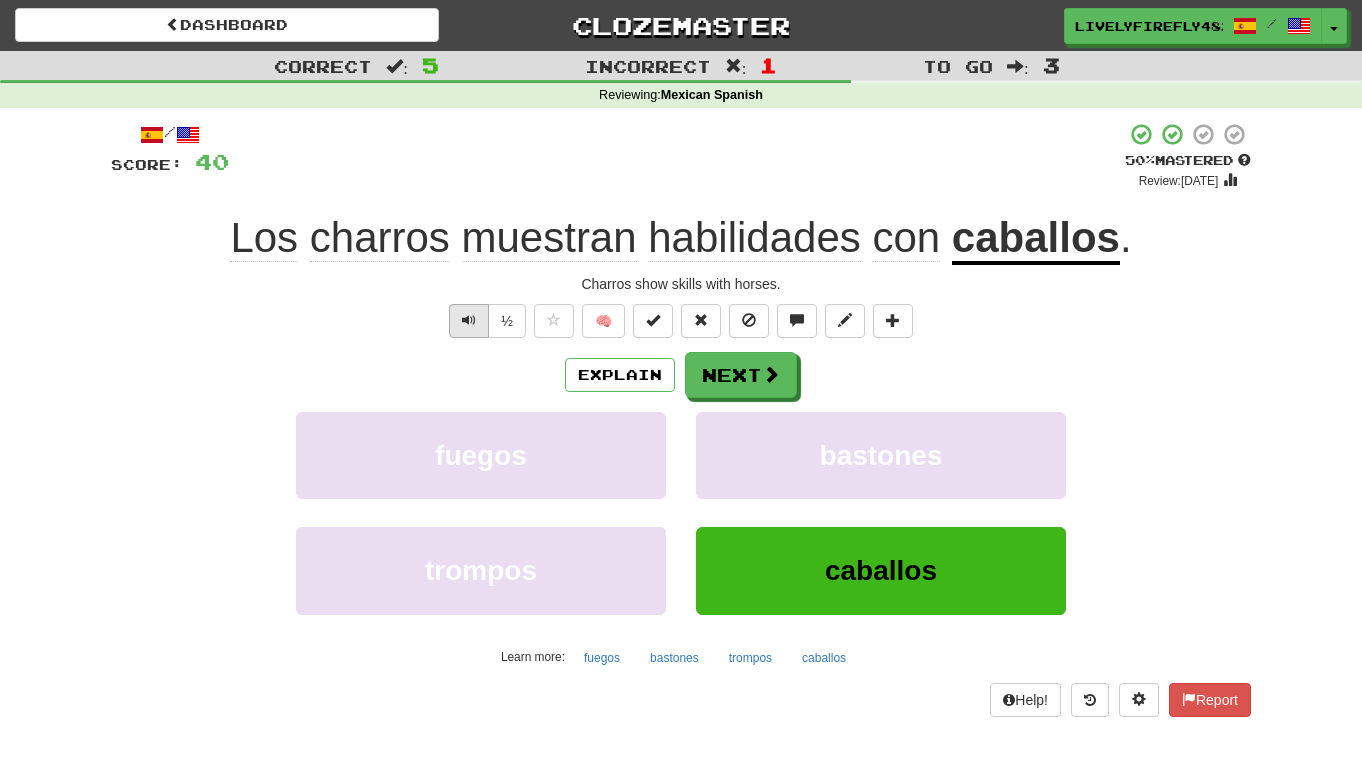 click at bounding box center [469, 320] 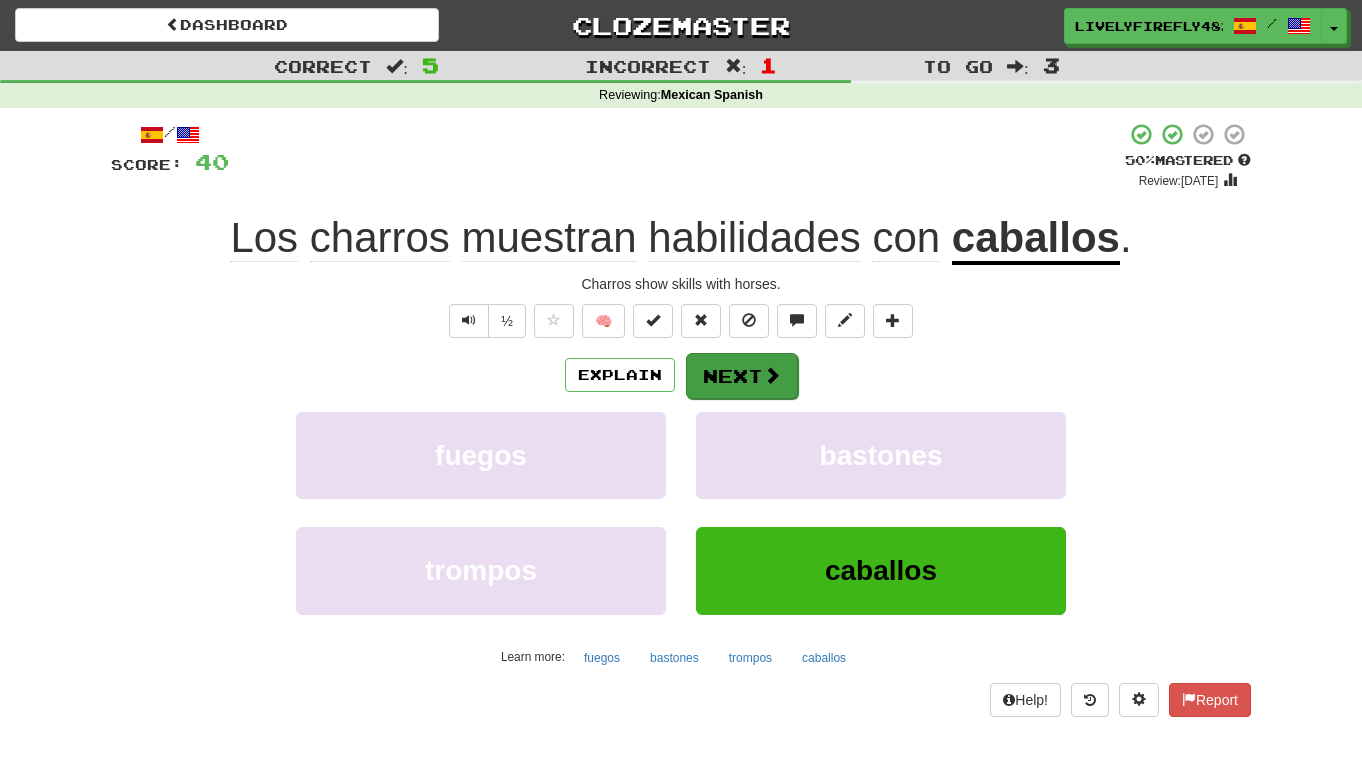 click on "Next" at bounding box center (742, 376) 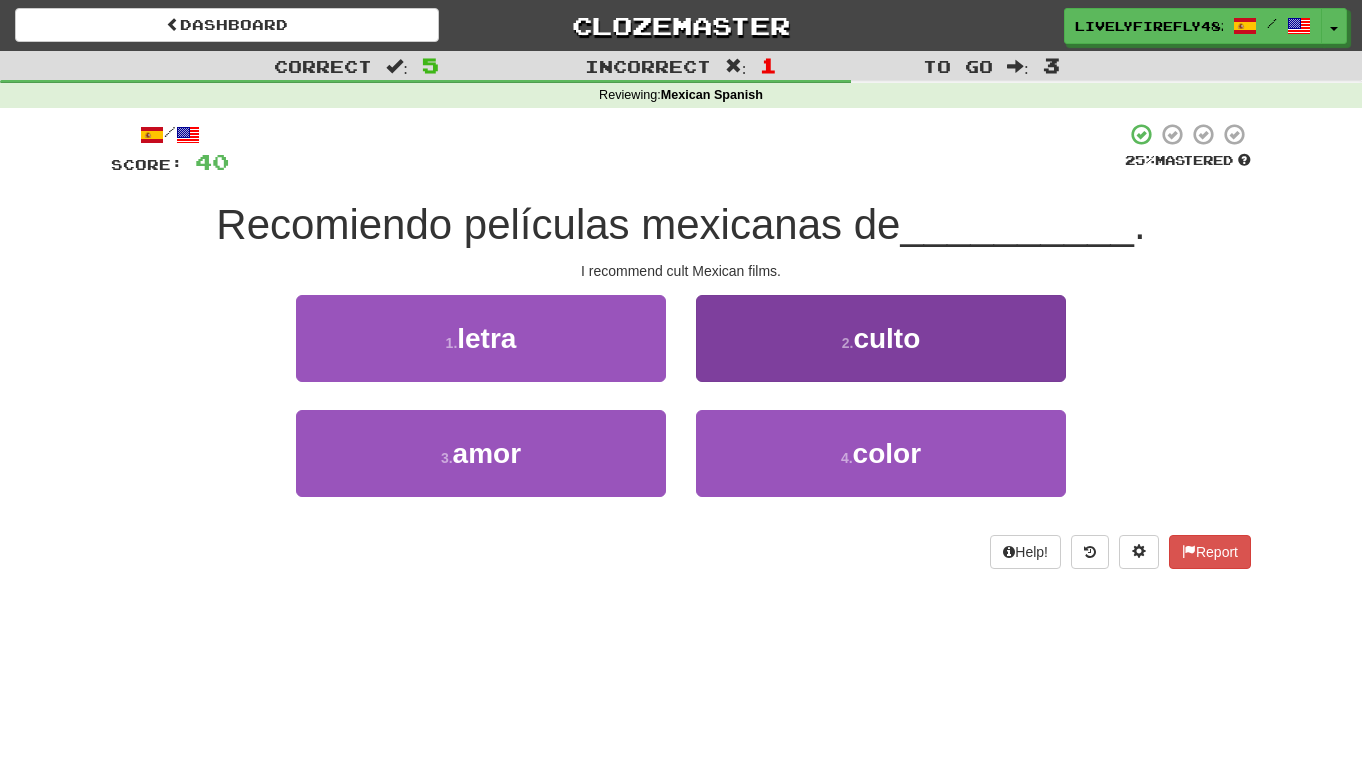 click on "2 .  culto" at bounding box center (881, 338) 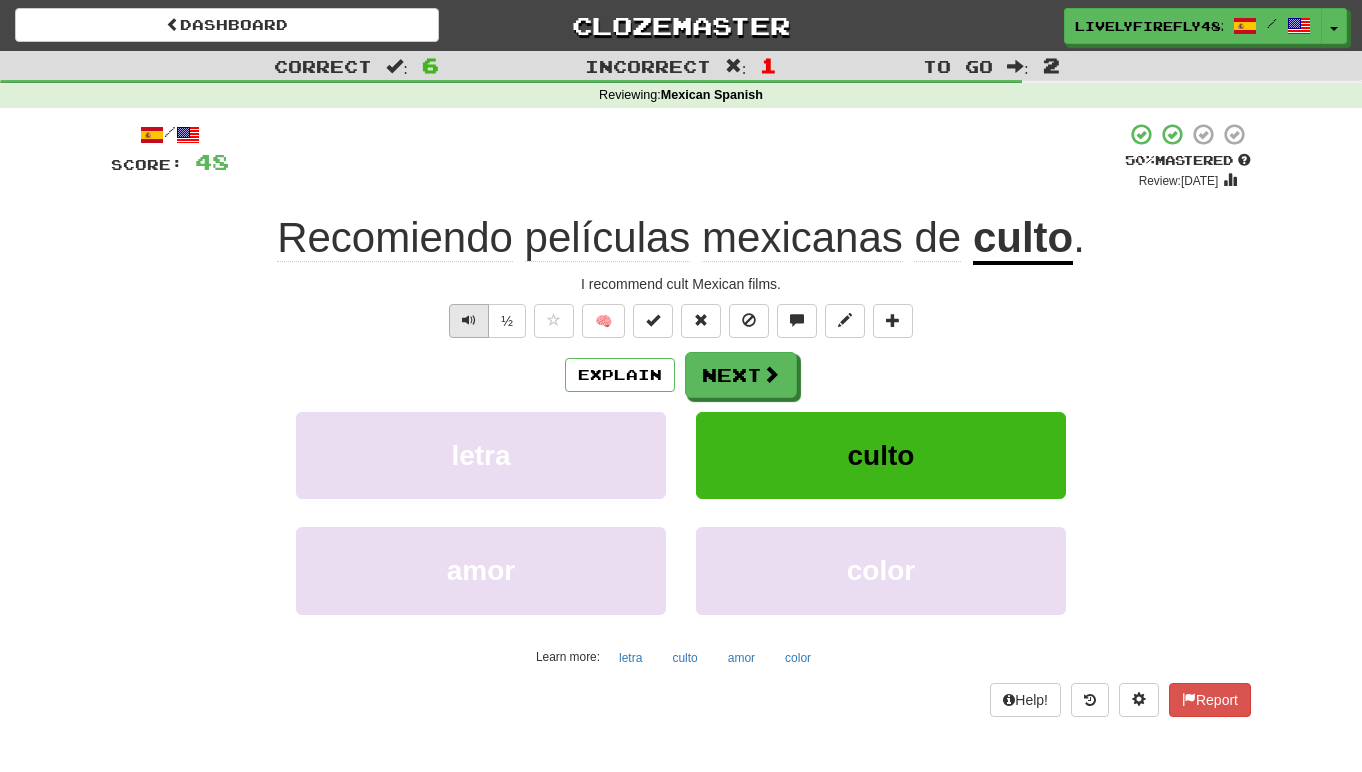 click at bounding box center (469, 321) 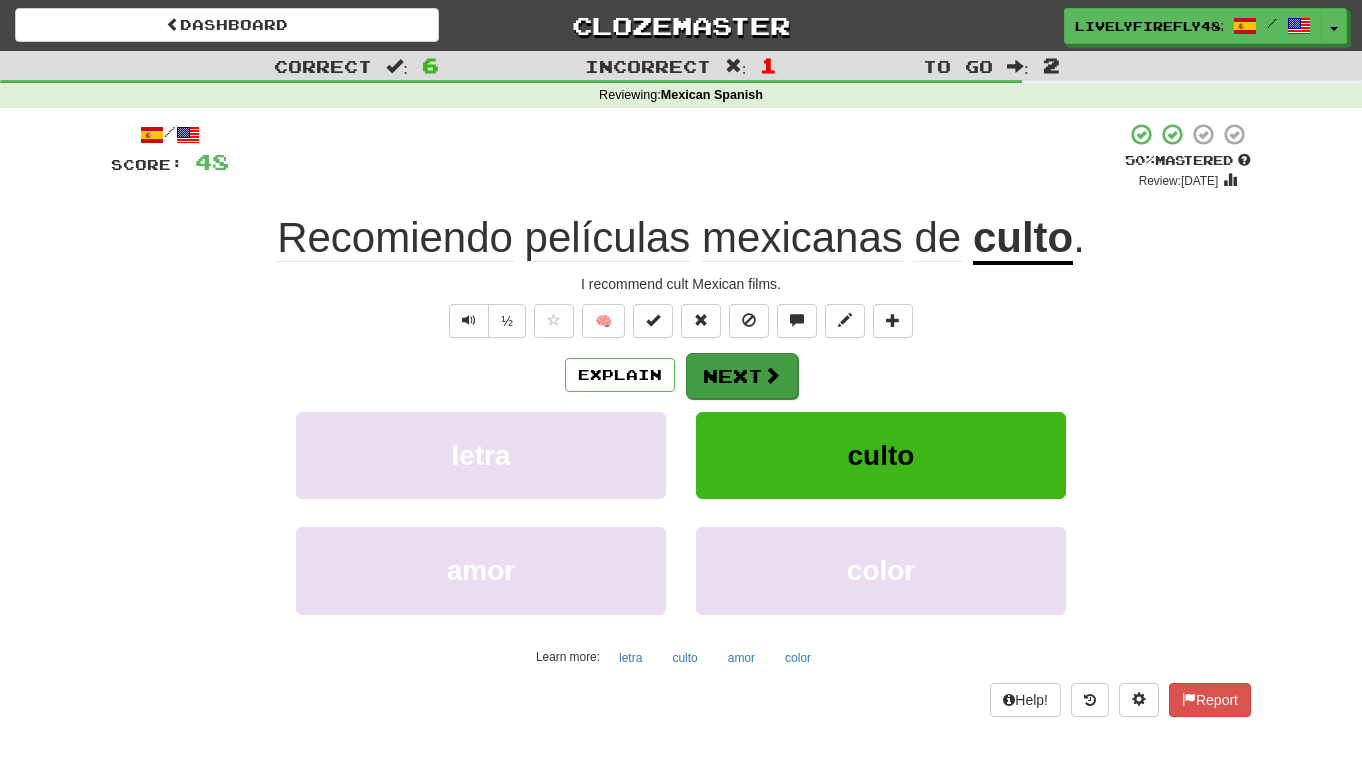 click on "Next" at bounding box center [742, 376] 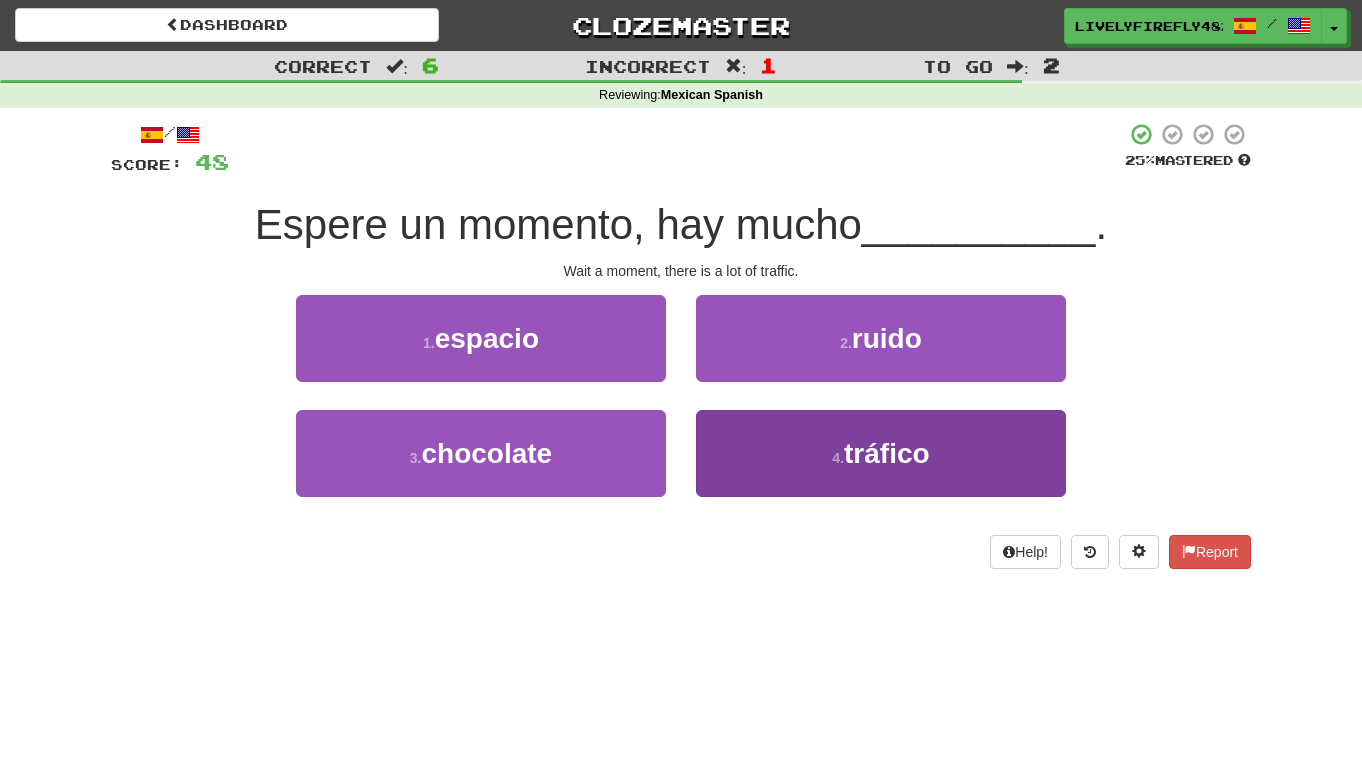 click on "4 .  tráfico" at bounding box center [881, 453] 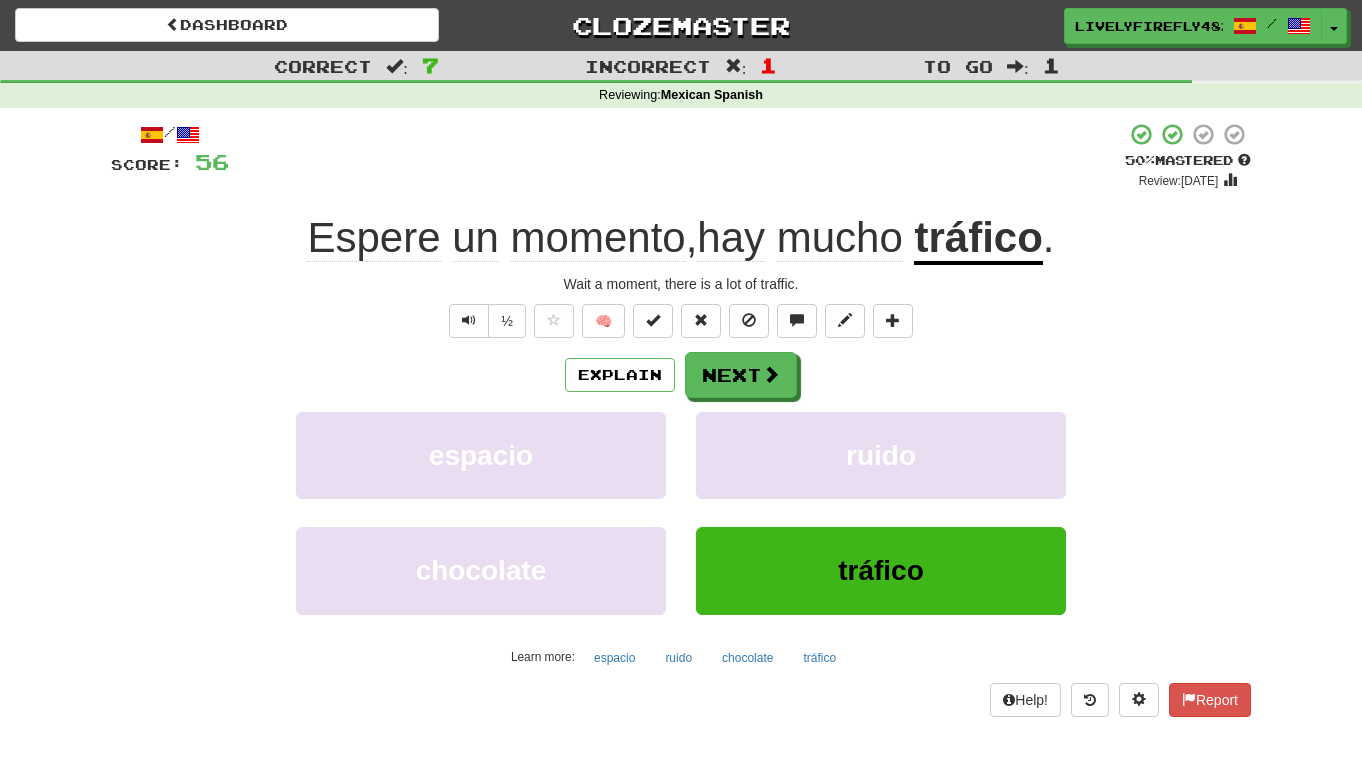 click on "/  Score:   56 + 8 50 %  Mastered Review:  2025-07-20 Espere   un   momento ,  hay   mucho   tráfico . Wait a moment, there is a lot of traffic. ½ 🧠 Explain Next espacio ruido chocolate tráfico Learn more: espacio ruido chocolate tráfico  Help!  Report" at bounding box center (681, 419) 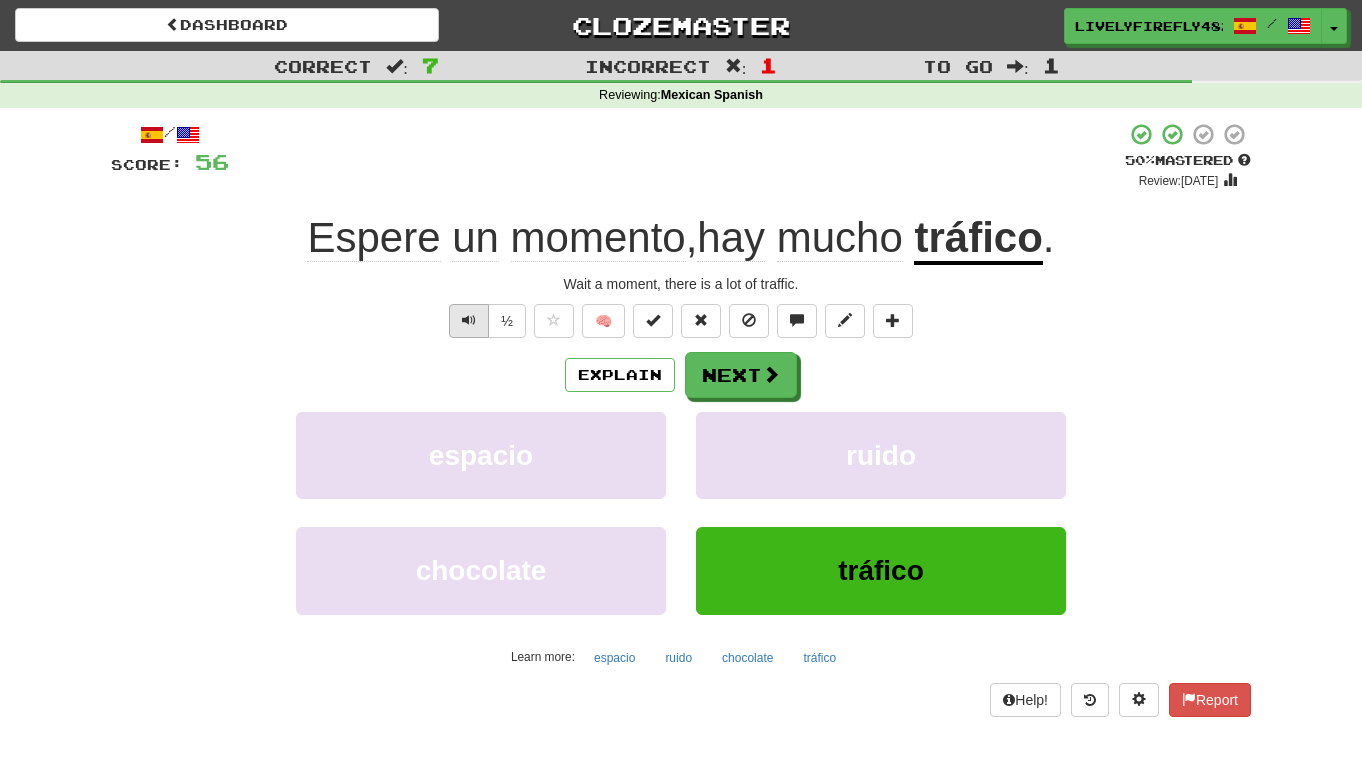 click at bounding box center (469, 320) 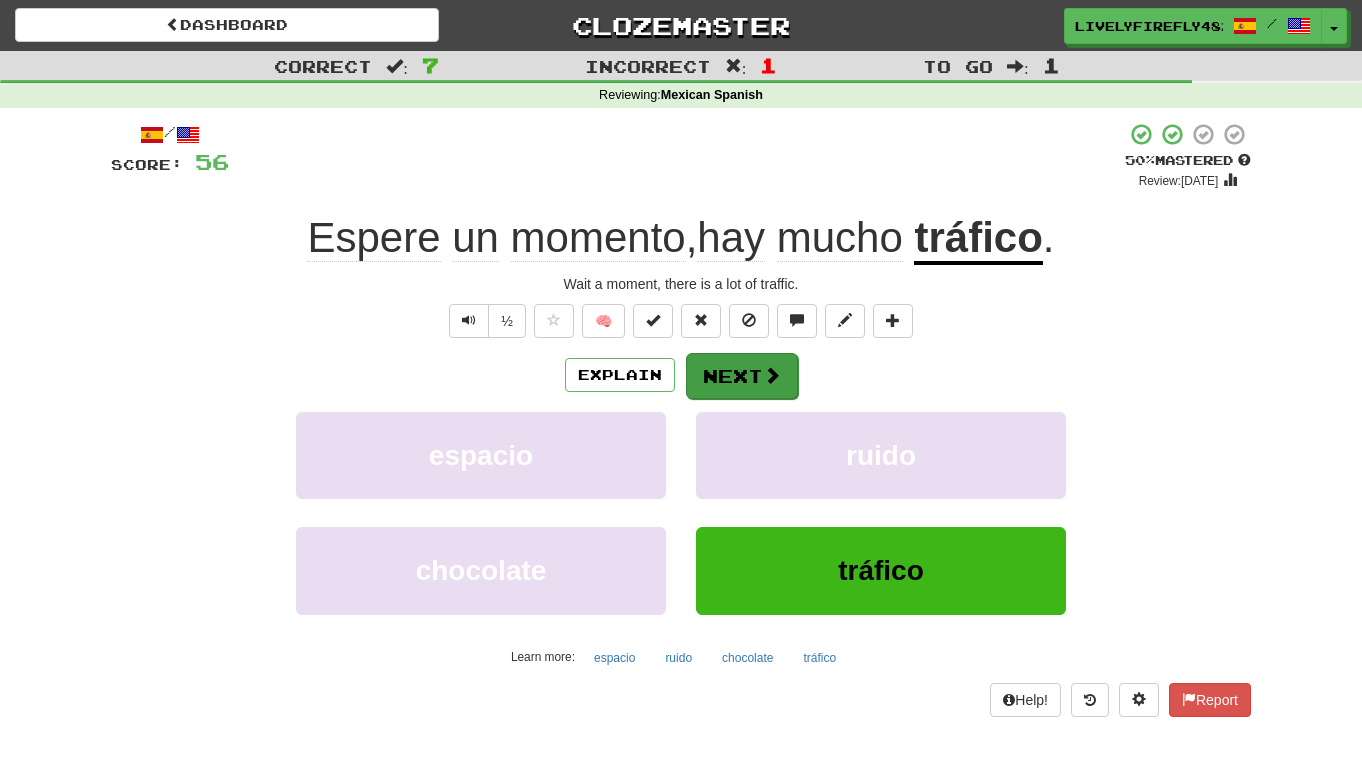 click at bounding box center (772, 375) 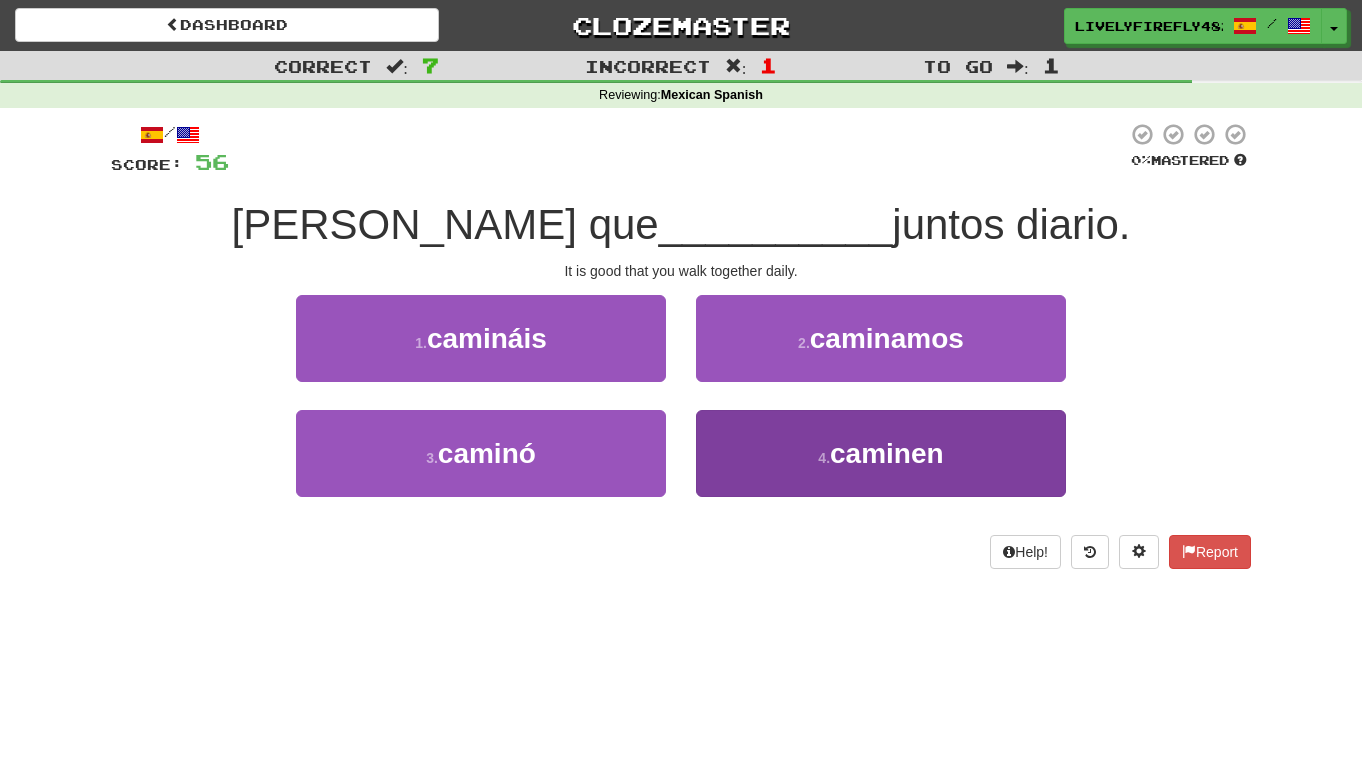 click on "4 .  caminen" at bounding box center (881, 453) 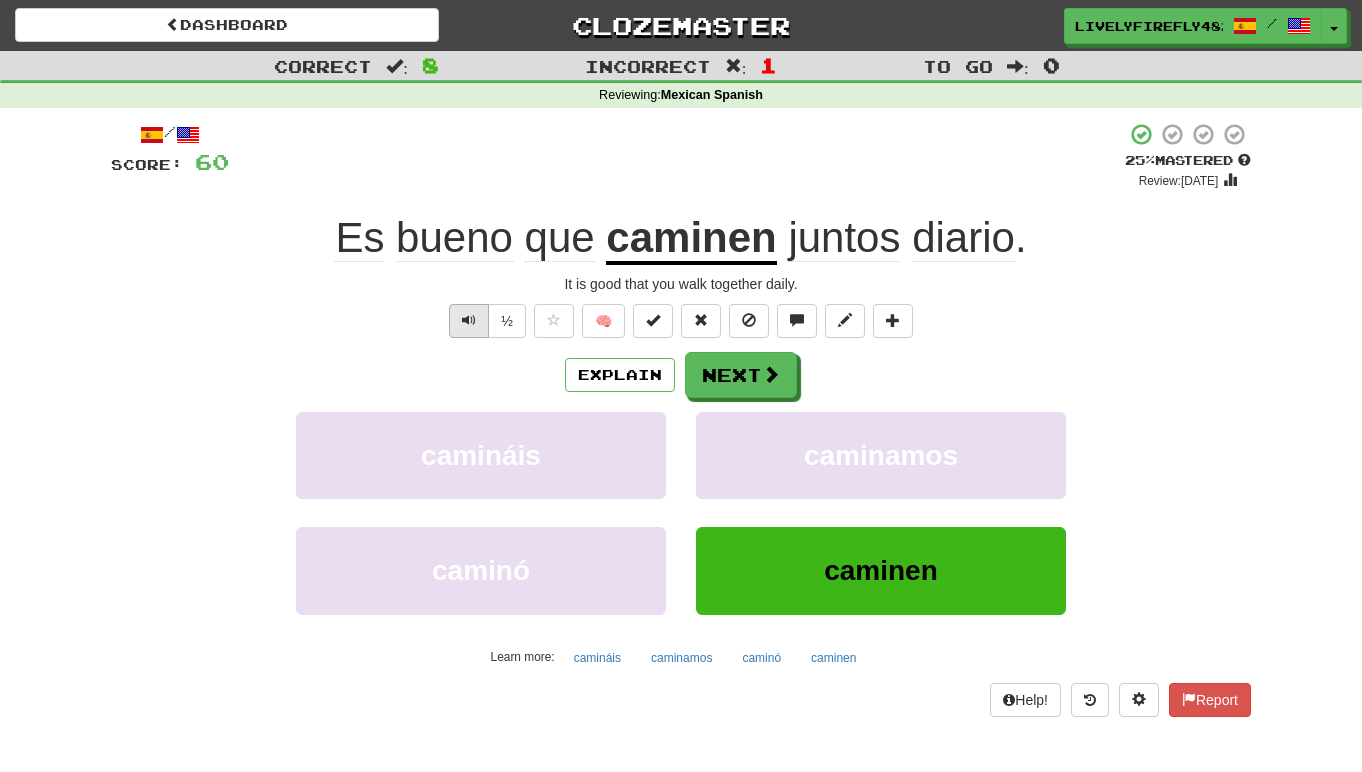 click at bounding box center [469, 321] 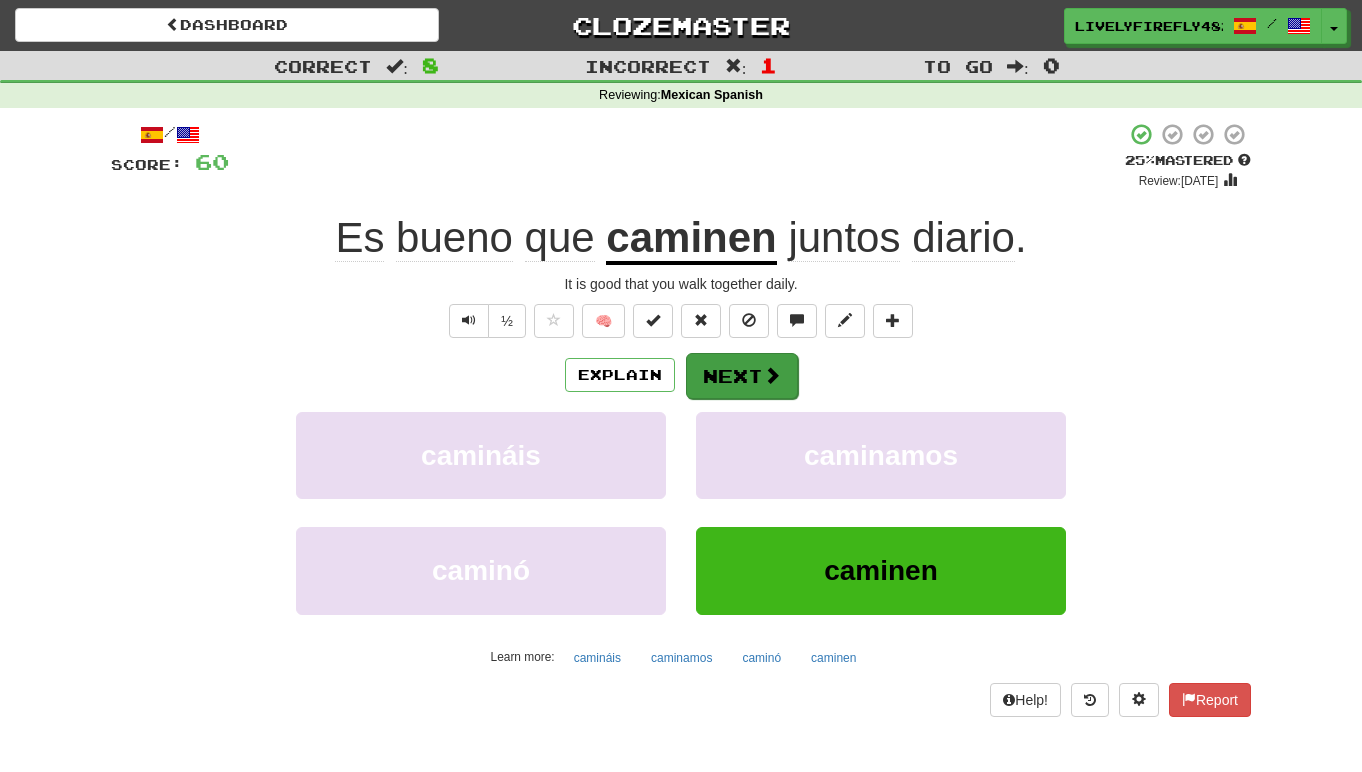 click on "Next" at bounding box center (742, 376) 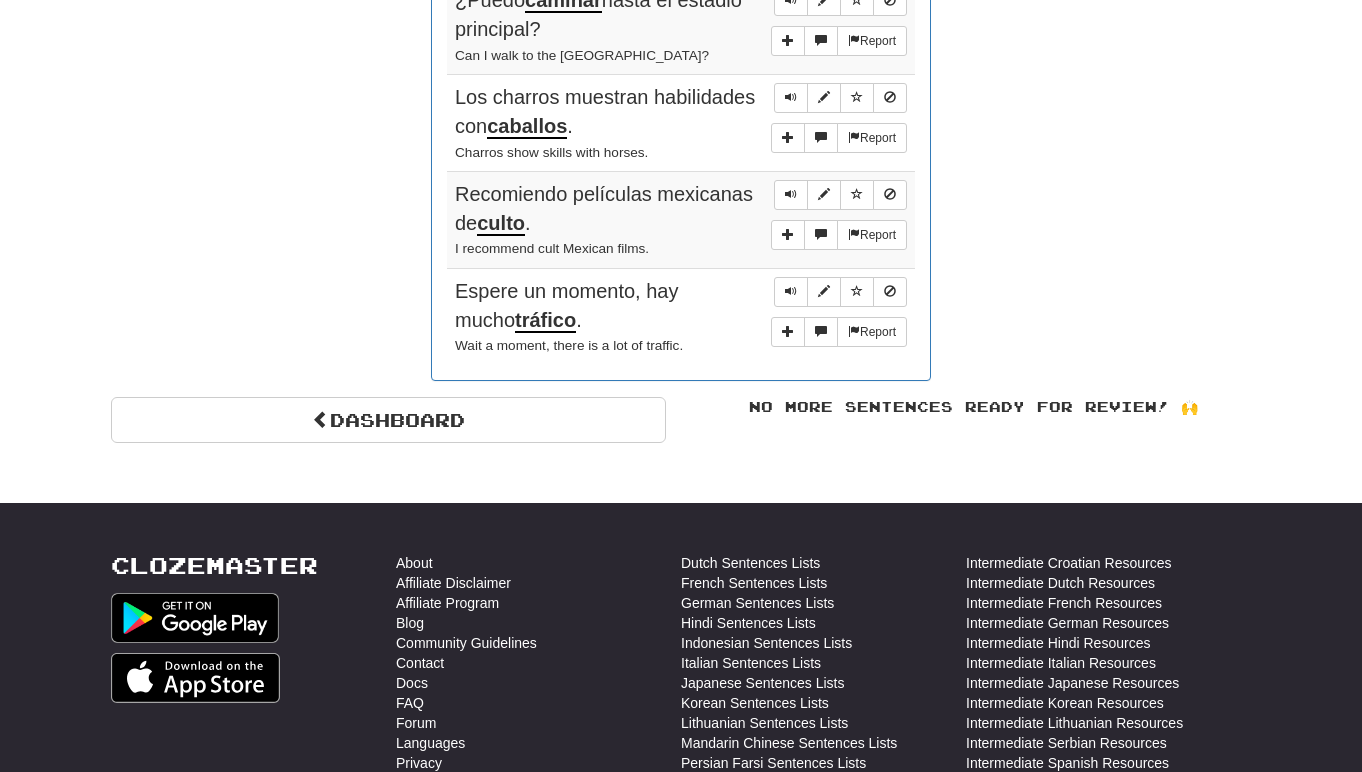 scroll, scrollTop: 1596, scrollLeft: 0, axis: vertical 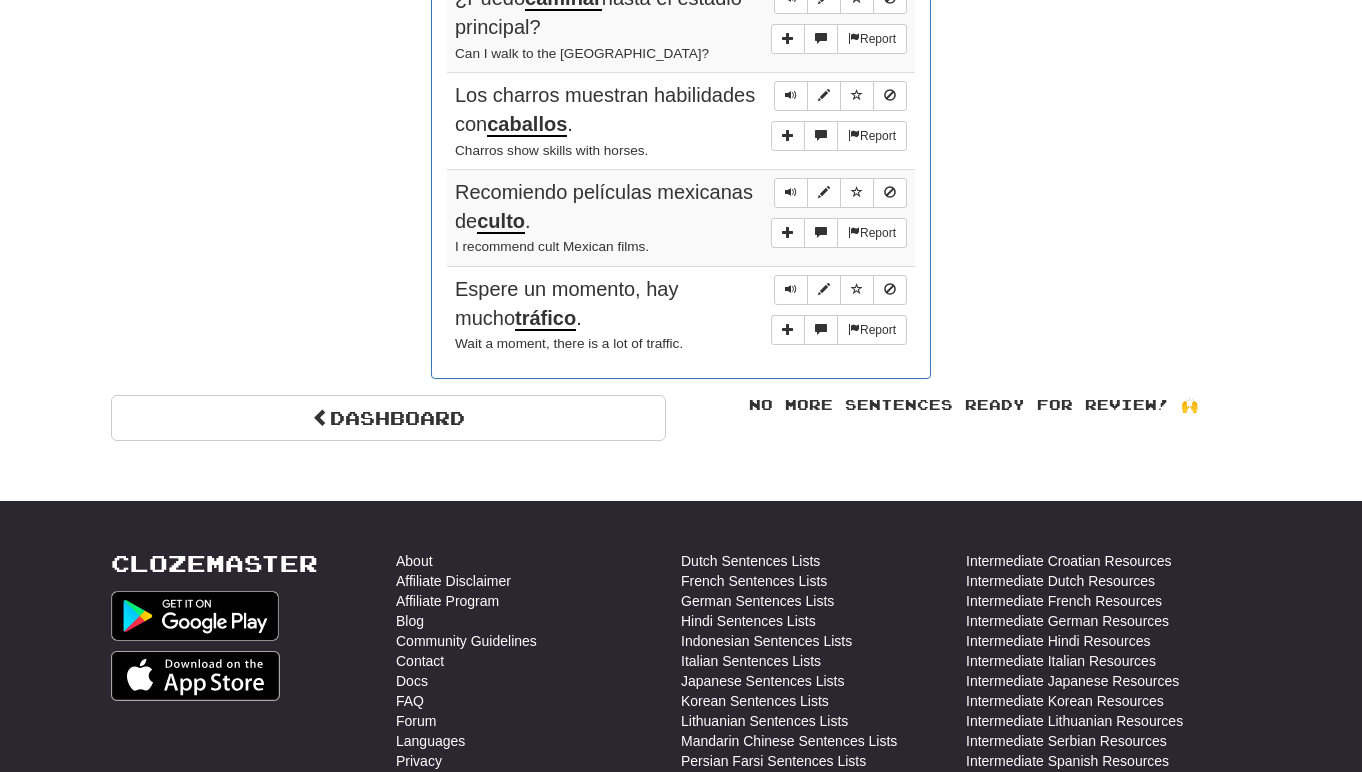click on "Dashboard No more sentences ready for review! 🙌 Round Results Stats: Score:   + 60 Time:   0 : 55 New:   0 Review:   8 Correct:   8 Incorrect:   1 Get fluent faster. Get  Clozemaster Pro   Progress: Mexican Spanish Playing:  266  /  1,362 19.53% Mastered:  0  /  1,362 0% Ready for Review:  0  /  Level:  15 187  points to level  16  - keep going! Ranked:  1850 th  this week Sentences:  Report ¿Dónde está la  parada  del tren? Where is the train stop?  Report Necesito llegar a la  Central  del Norte. I need to get to North Central.  Report Fui  testigo  de ese accidente grave. I witnessed this serious accident.  Report Es bueno que  caminen  juntos diario. It is good that you walk together daily.  Report ¿Puedo  caminar  hasta el estadio principal? Can I walk to the main stadium?  Report Los charros muestran habilidades con  caballos . Charros show skills with horses.  Report Recomiendo películas mexicanas de  culto . I recommend cult Mexican films.  Report Espere un momento, hay mucho  tráfico" at bounding box center (681, -475) 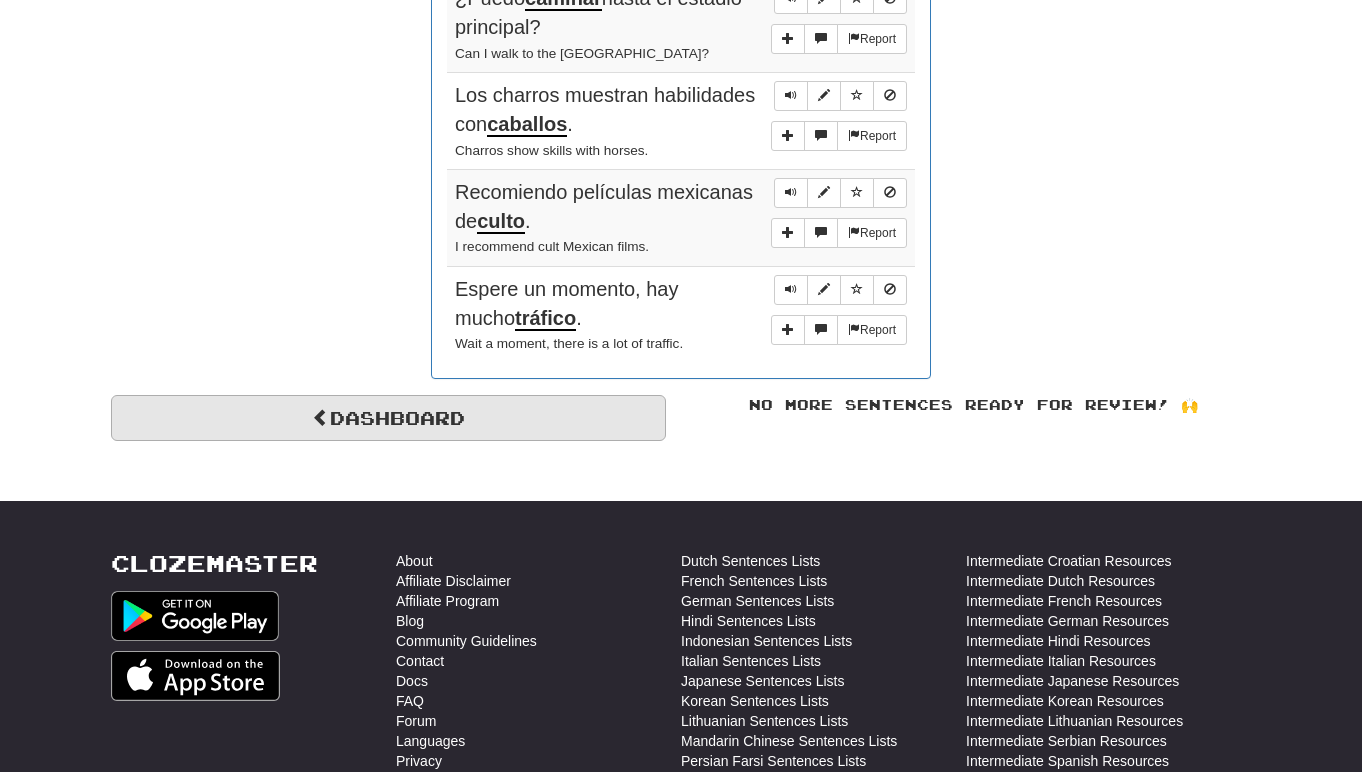 click on "Dashboard" at bounding box center (388, 418) 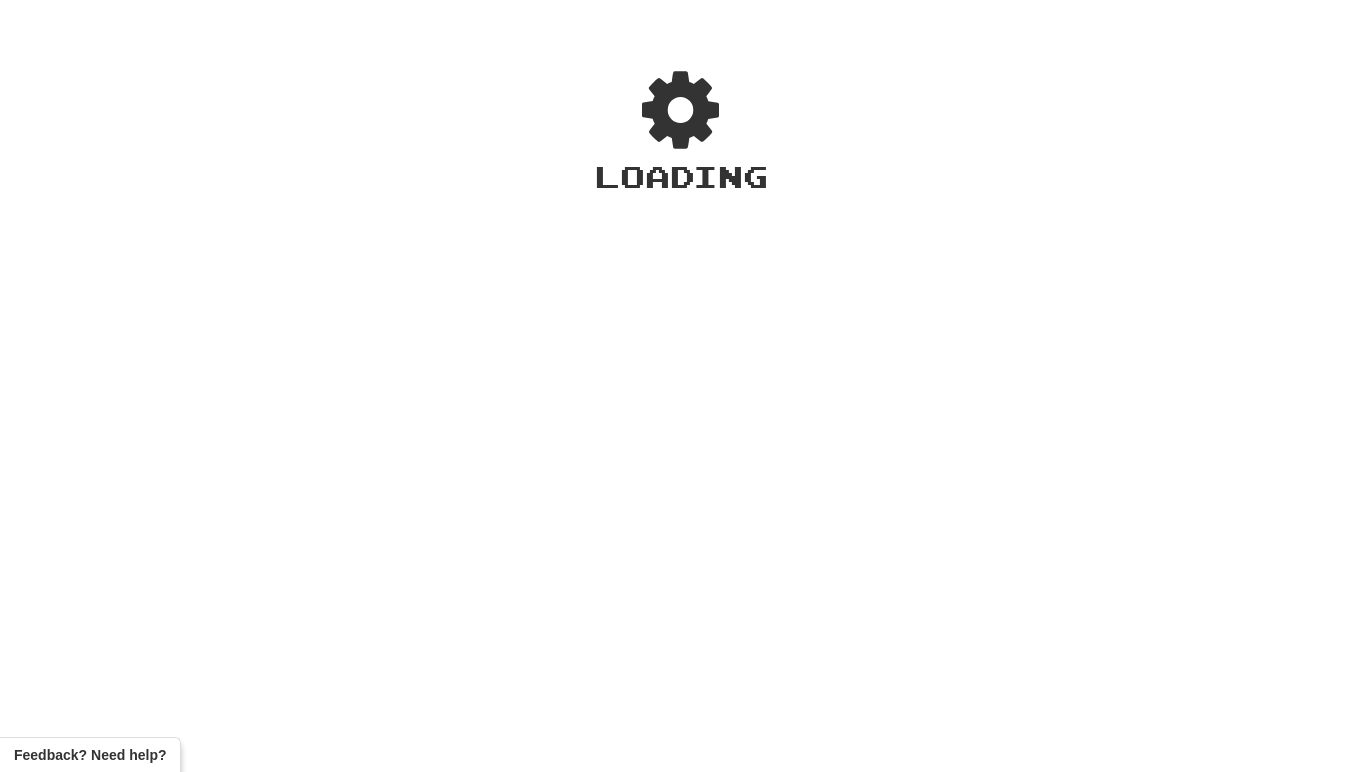 scroll, scrollTop: 0, scrollLeft: 0, axis: both 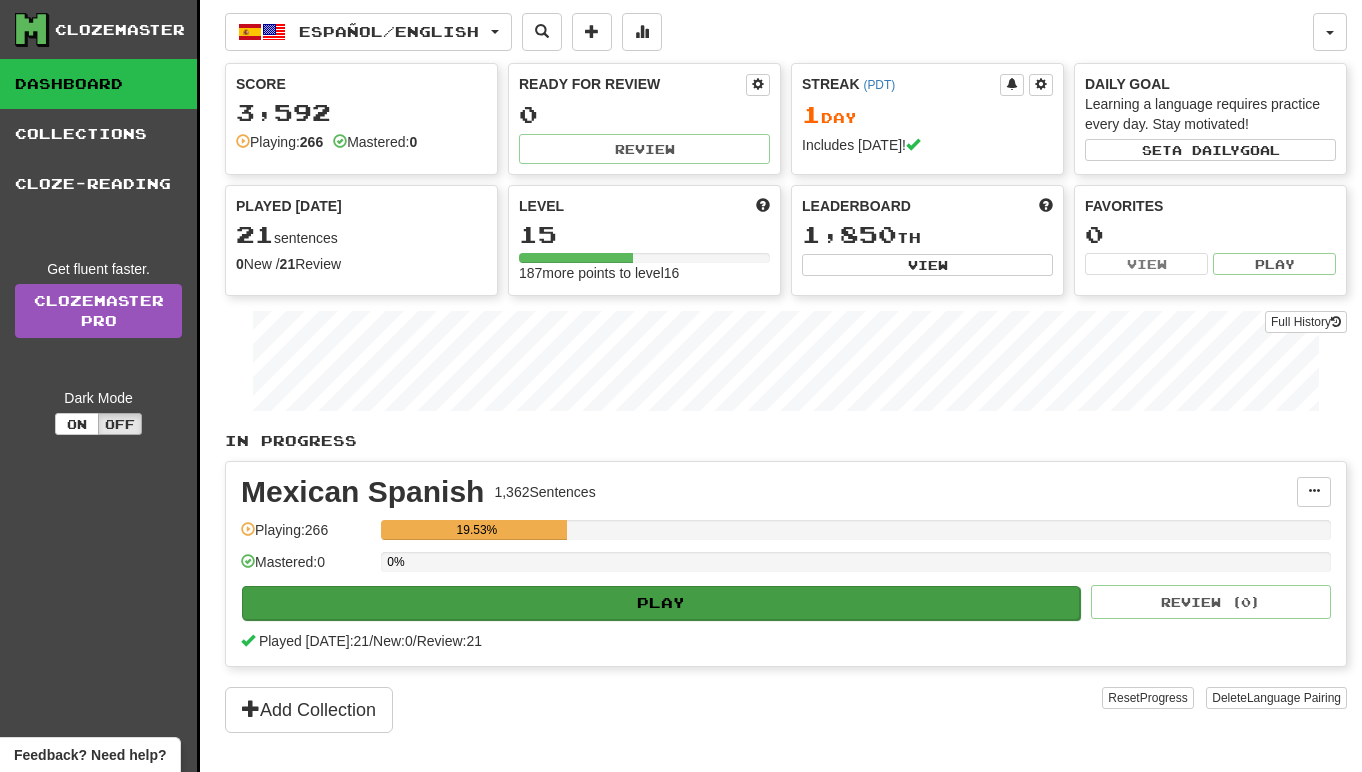 click on "Play" at bounding box center (661, 603) 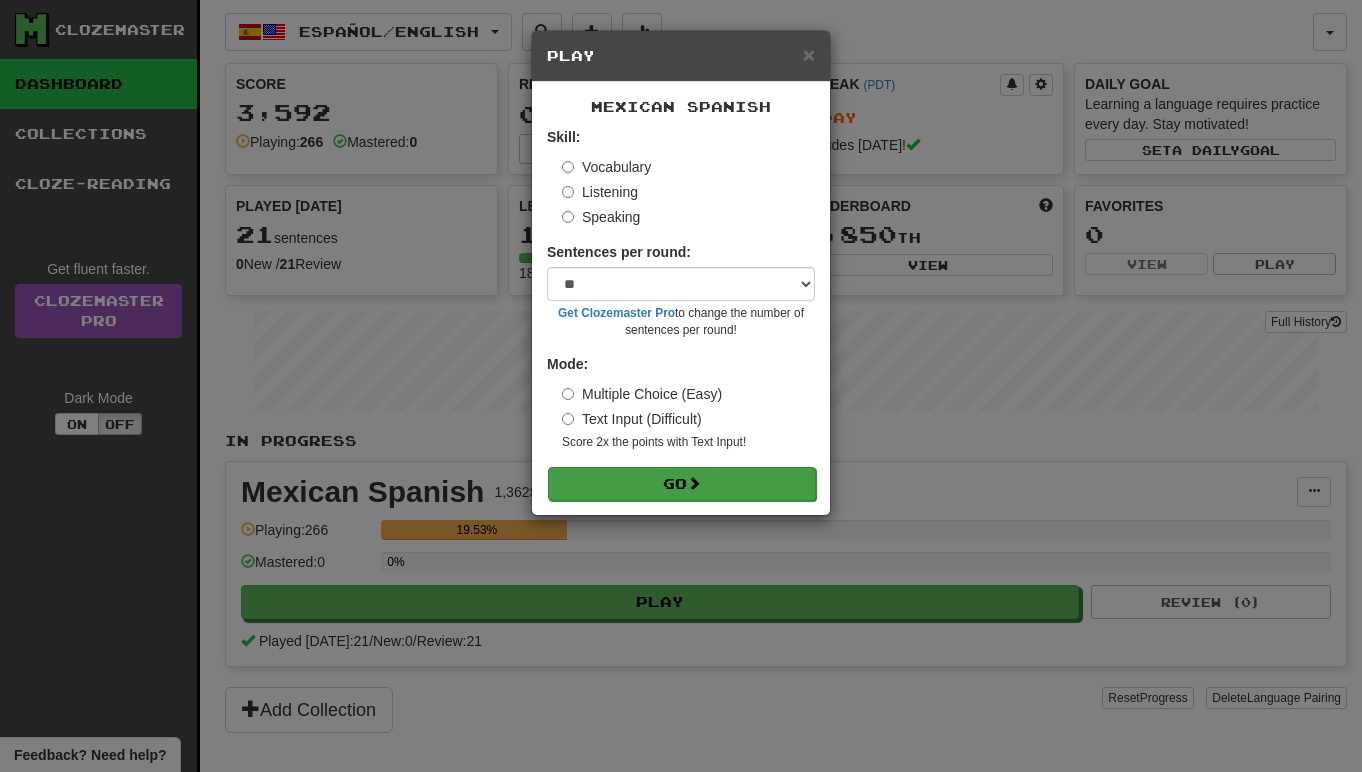 click on "Go" at bounding box center (682, 484) 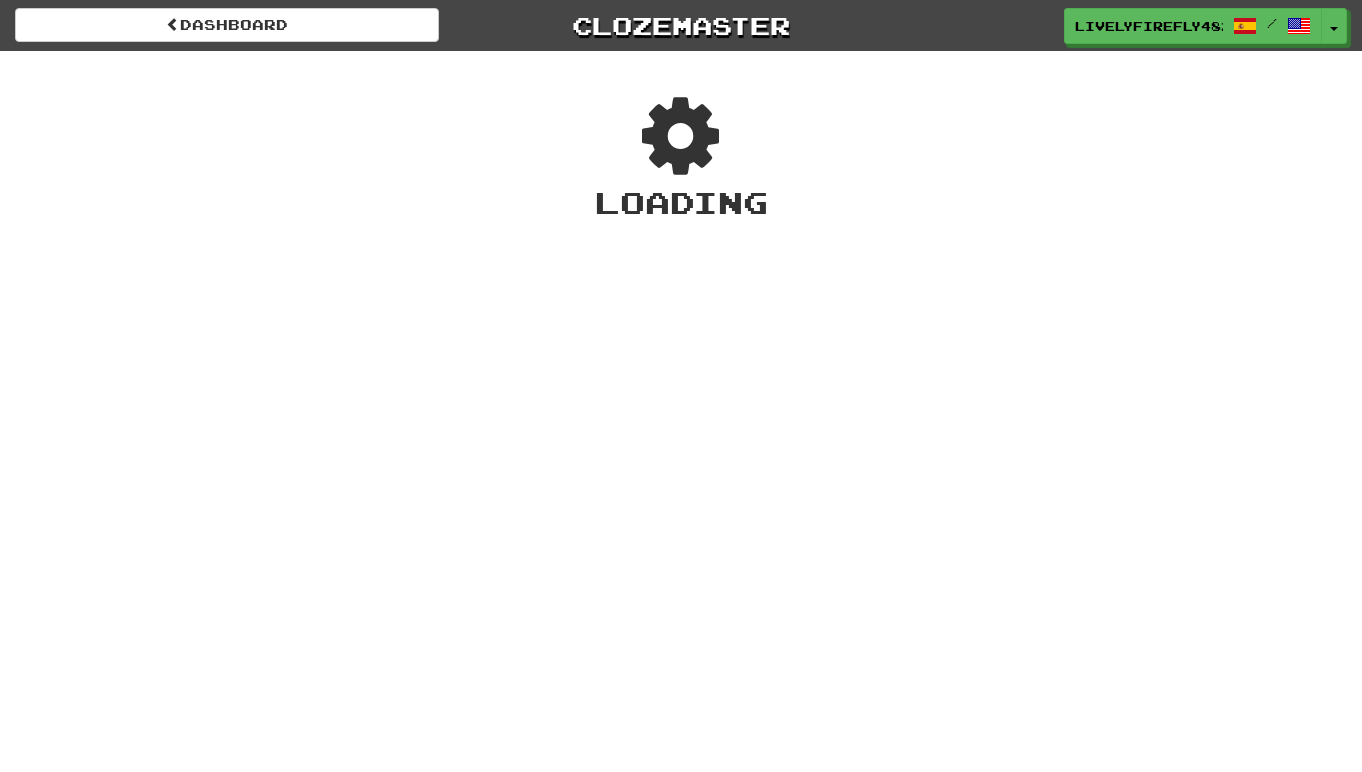scroll, scrollTop: 0, scrollLeft: 0, axis: both 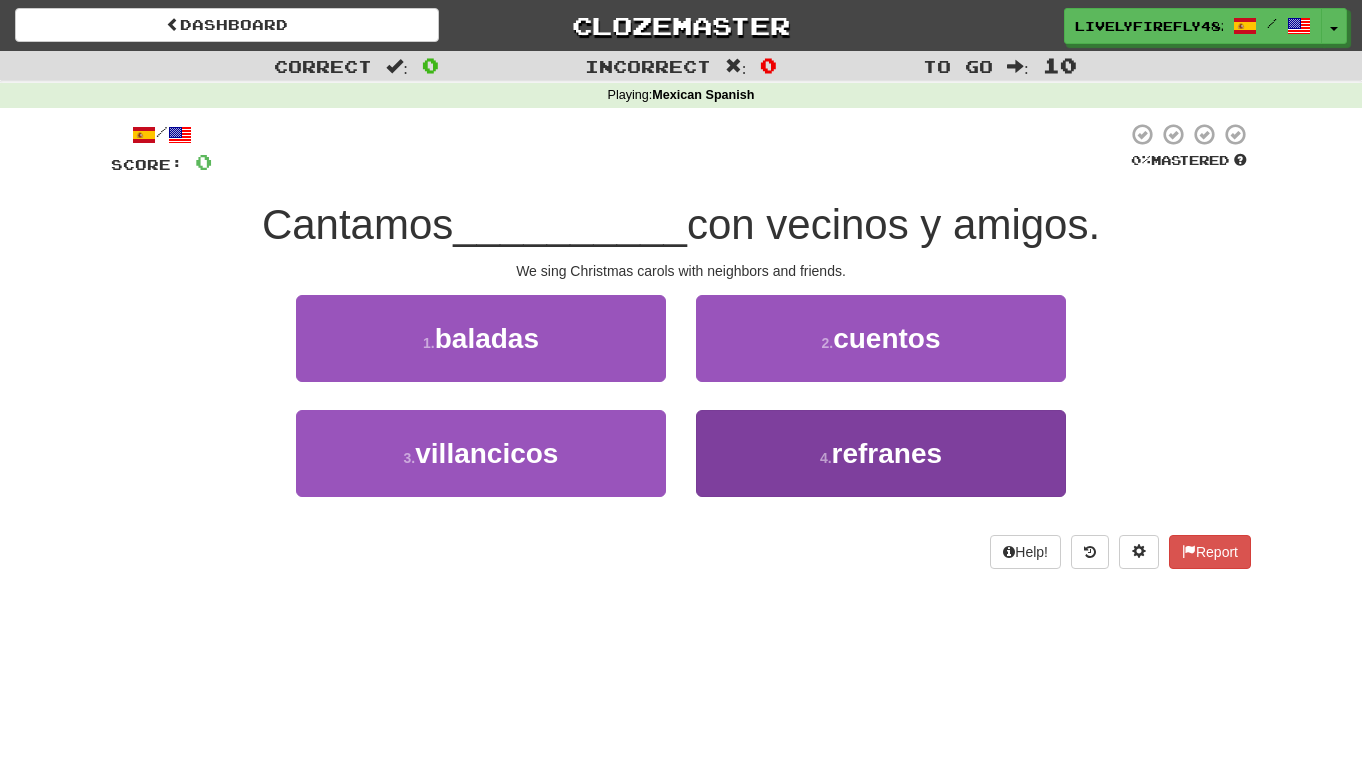 click on "4 .  refranes" at bounding box center (881, 453) 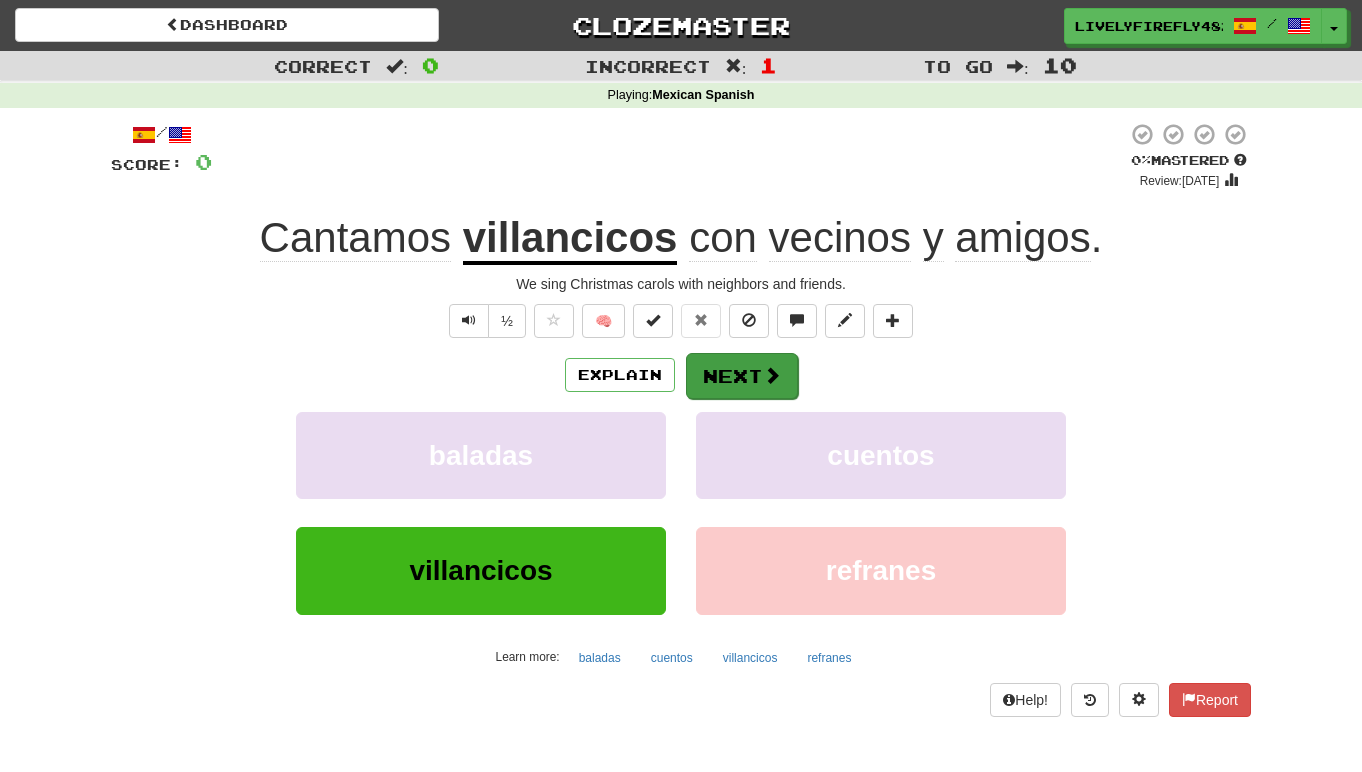 click on "Next" at bounding box center [742, 376] 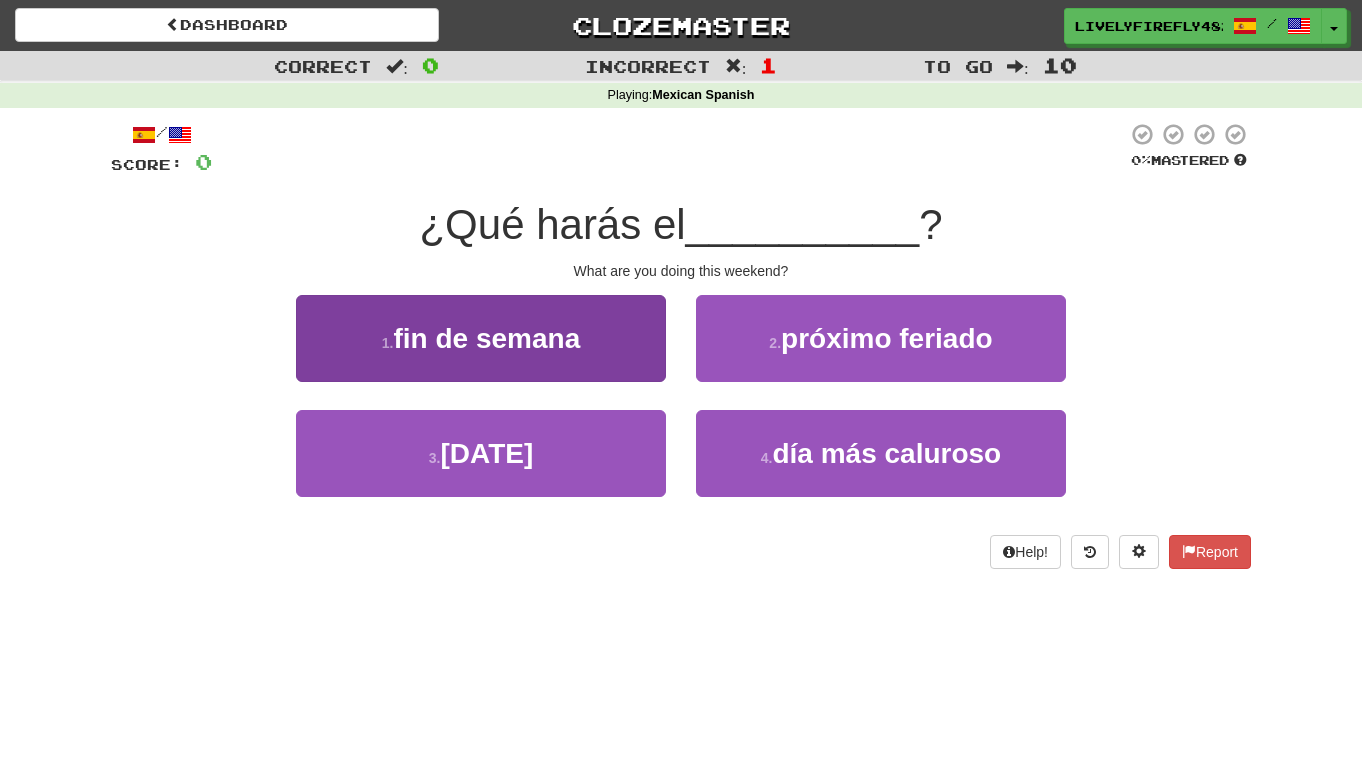 click on "1 .  fin de semana" at bounding box center [481, 338] 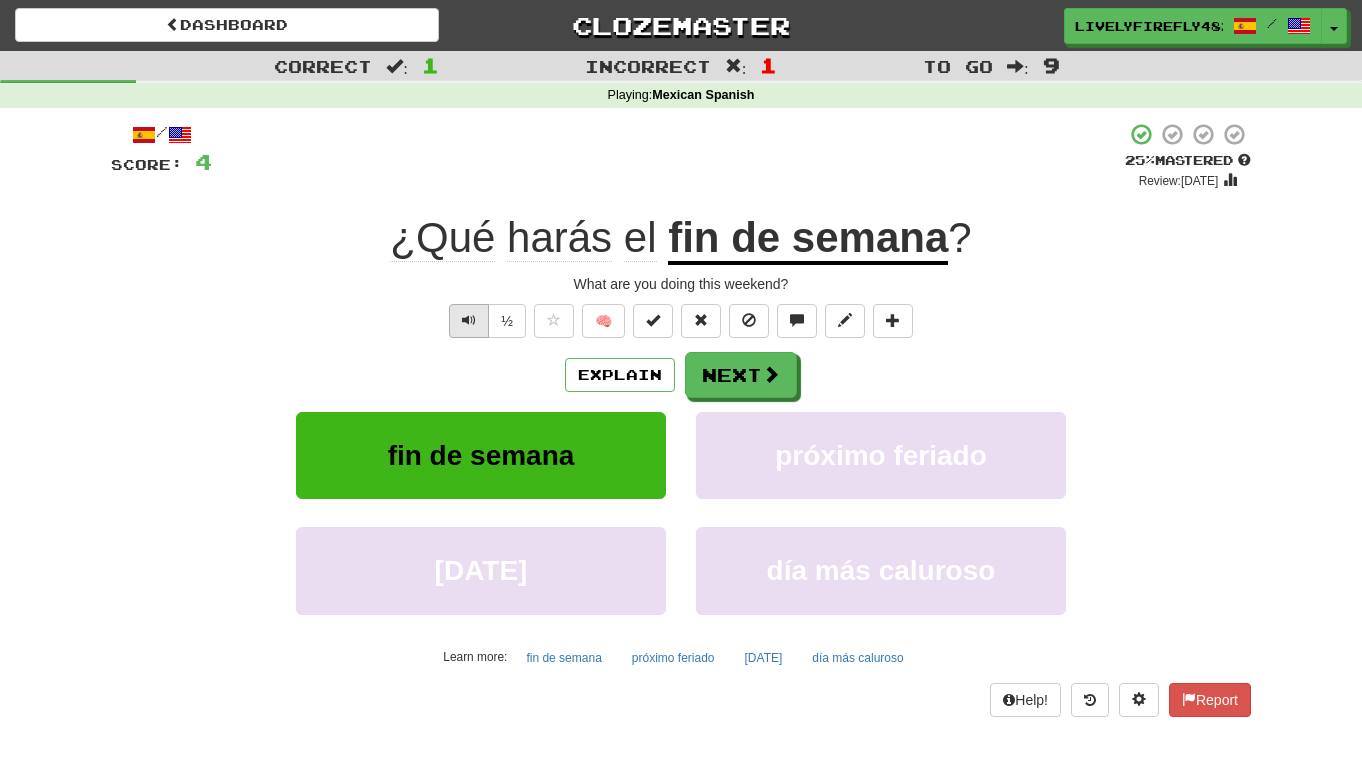 click at bounding box center [469, 321] 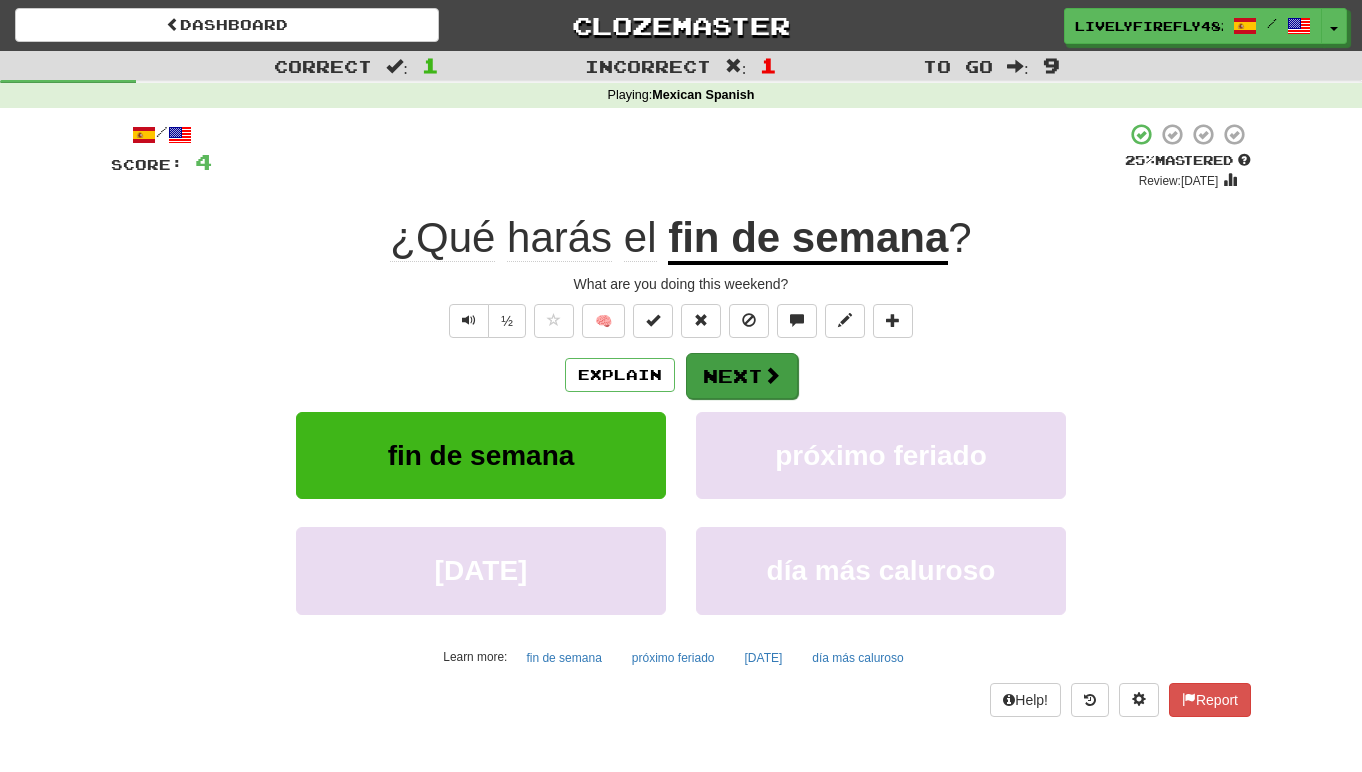click on "Next" at bounding box center [742, 376] 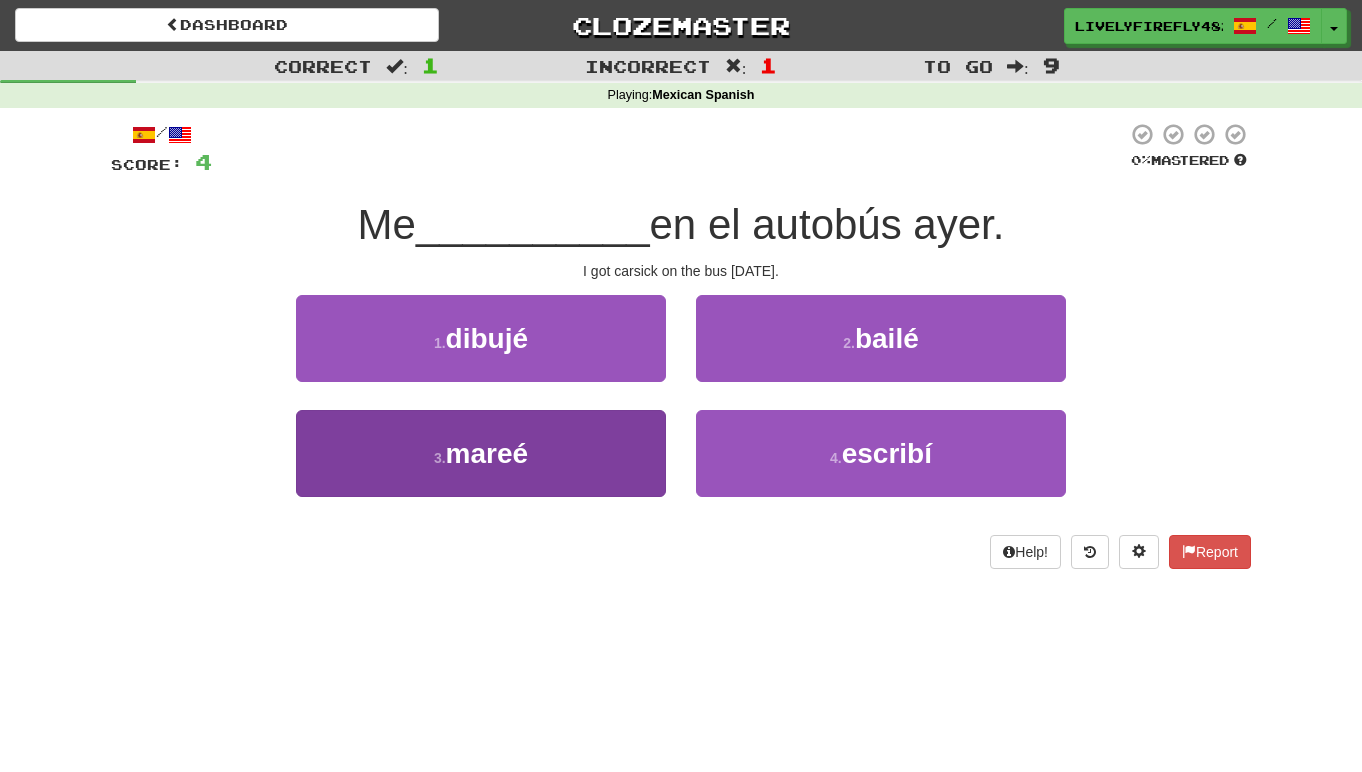 click on "3 .  [GEOGRAPHIC_DATA]" at bounding box center (481, 453) 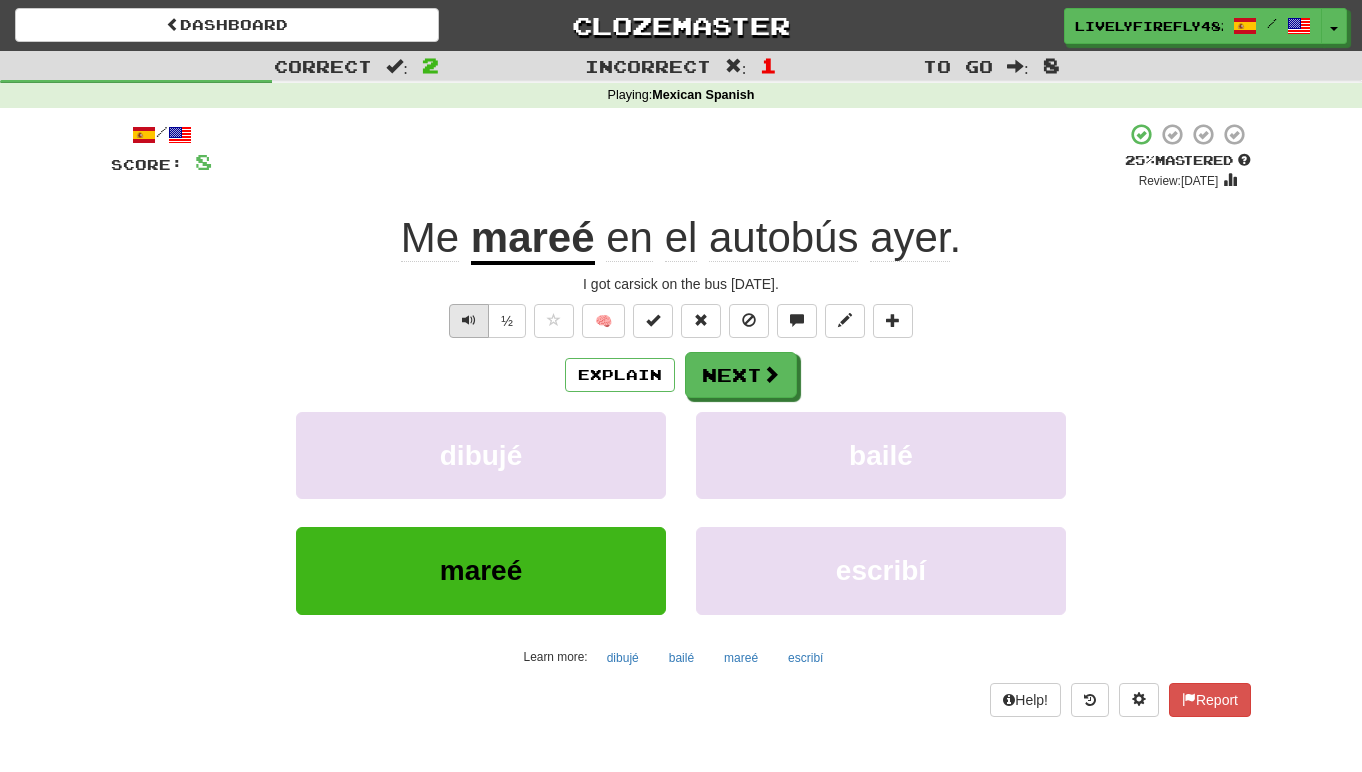 click at bounding box center [469, 320] 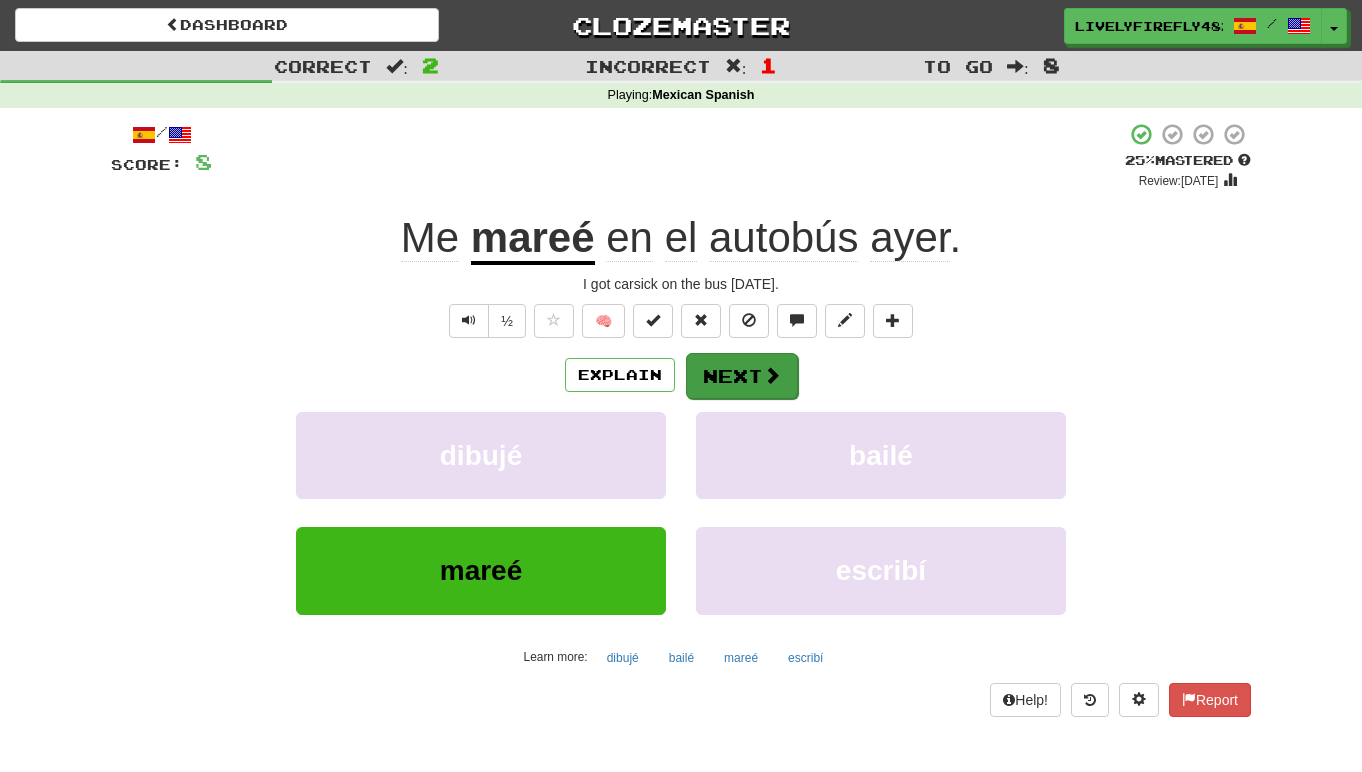 click on "Next" at bounding box center [742, 376] 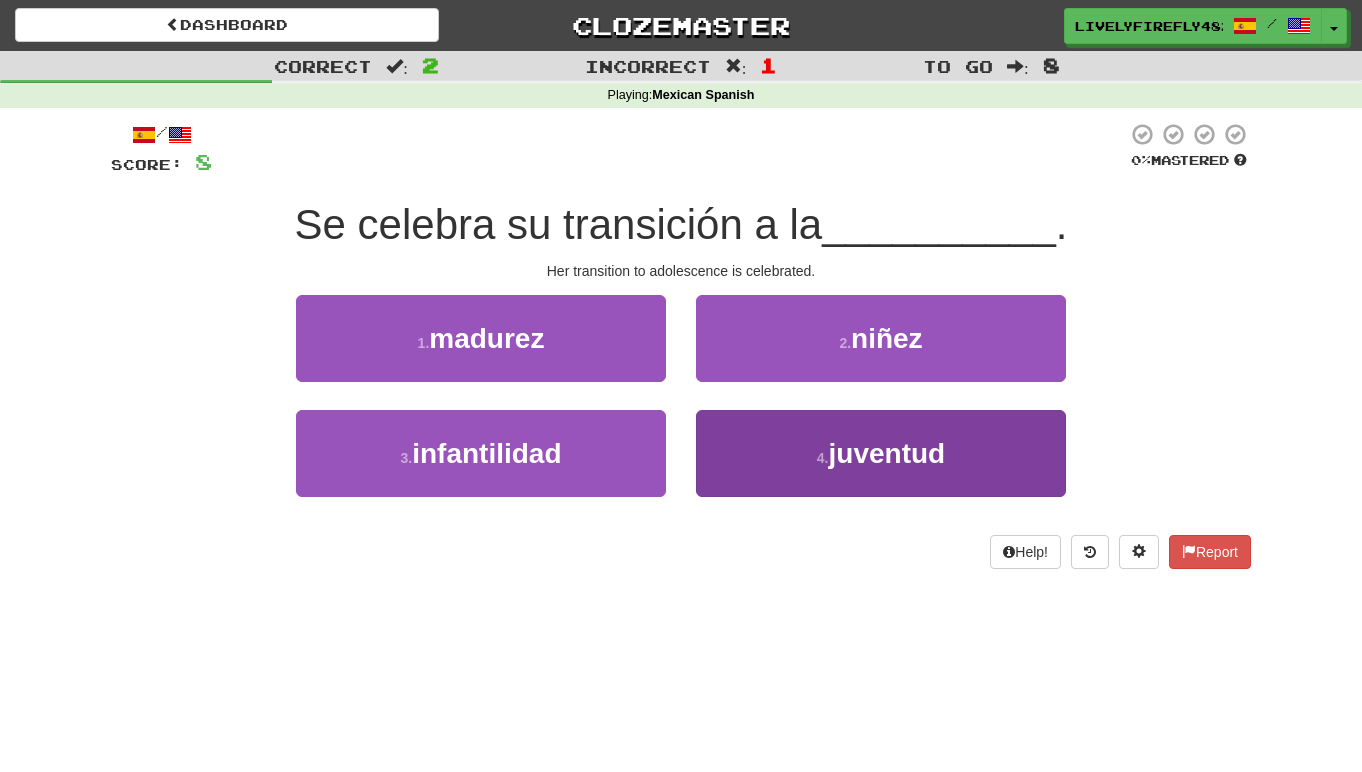 click on "4 .  juventud" at bounding box center [881, 453] 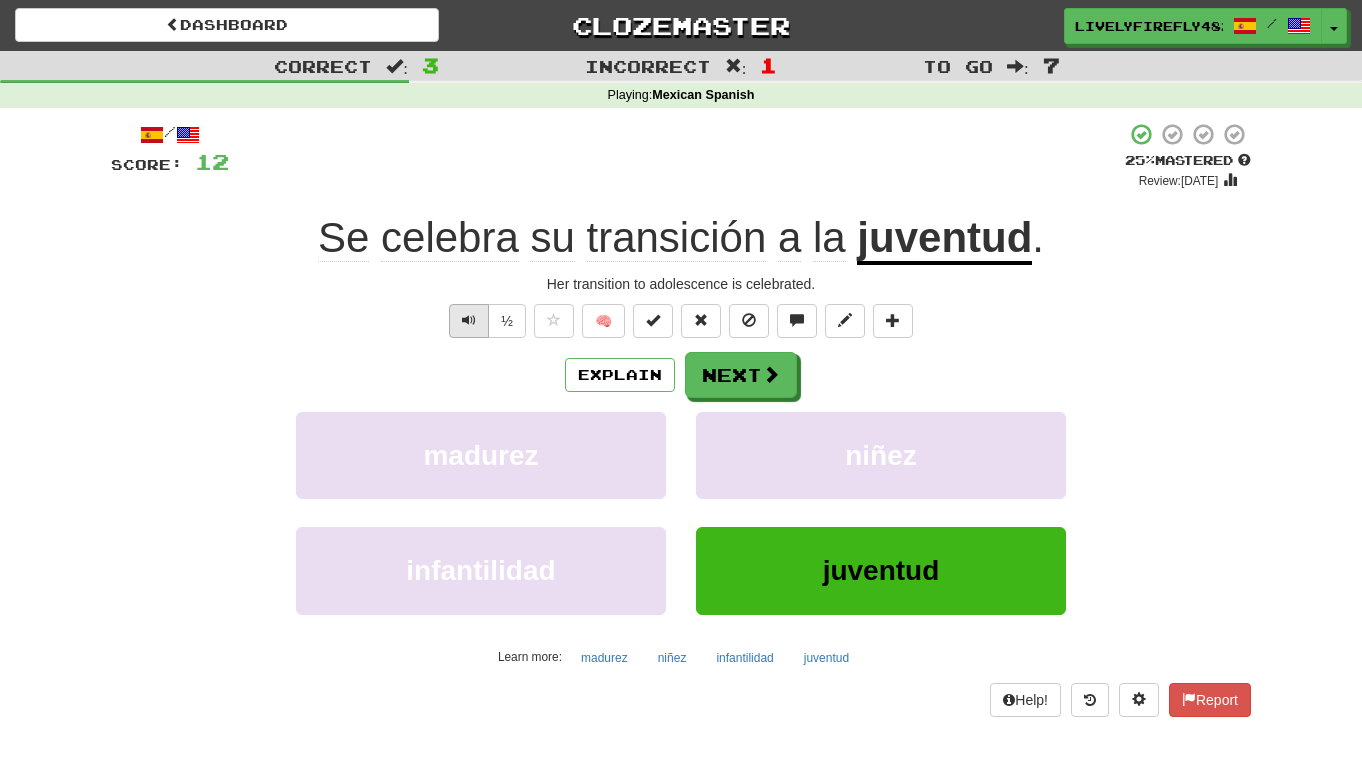 click at bounding box center (469, 321) 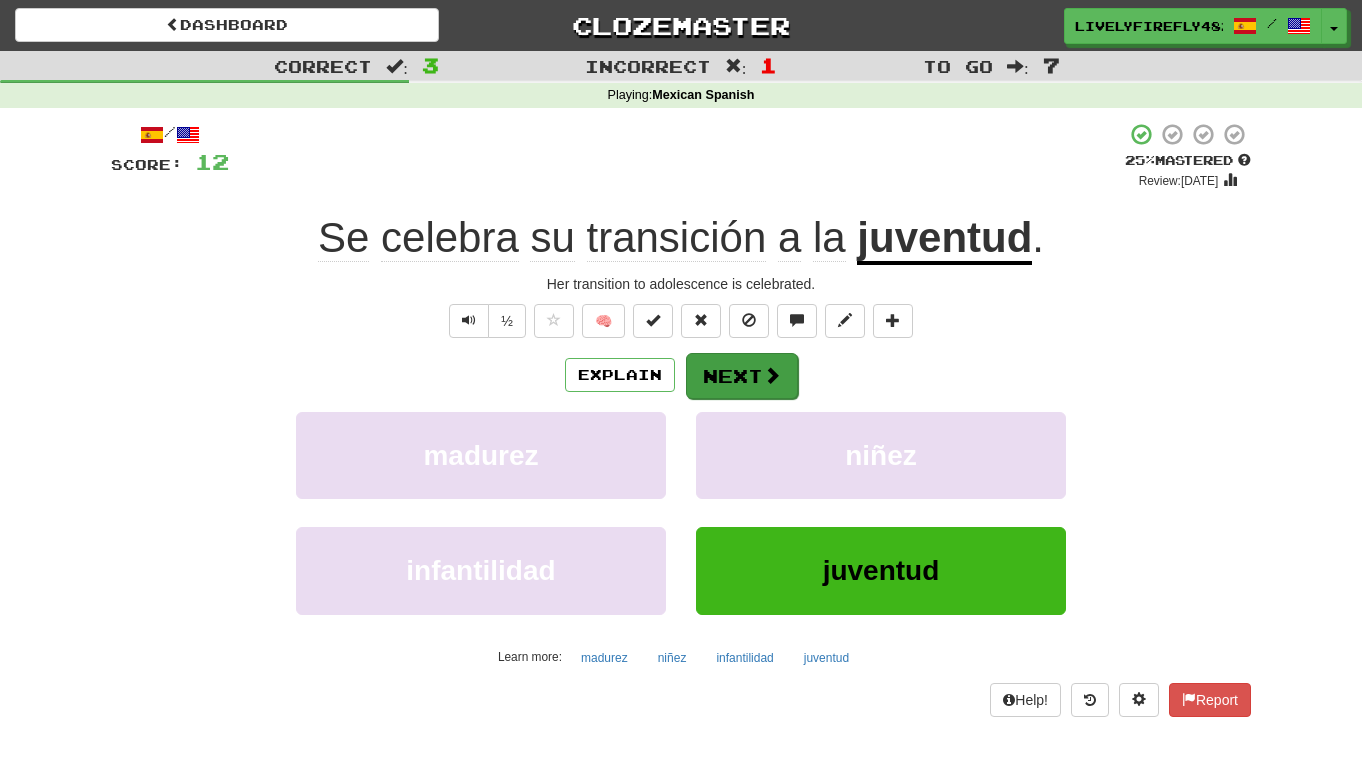 click on "Next" at bounding box center [742, 376] 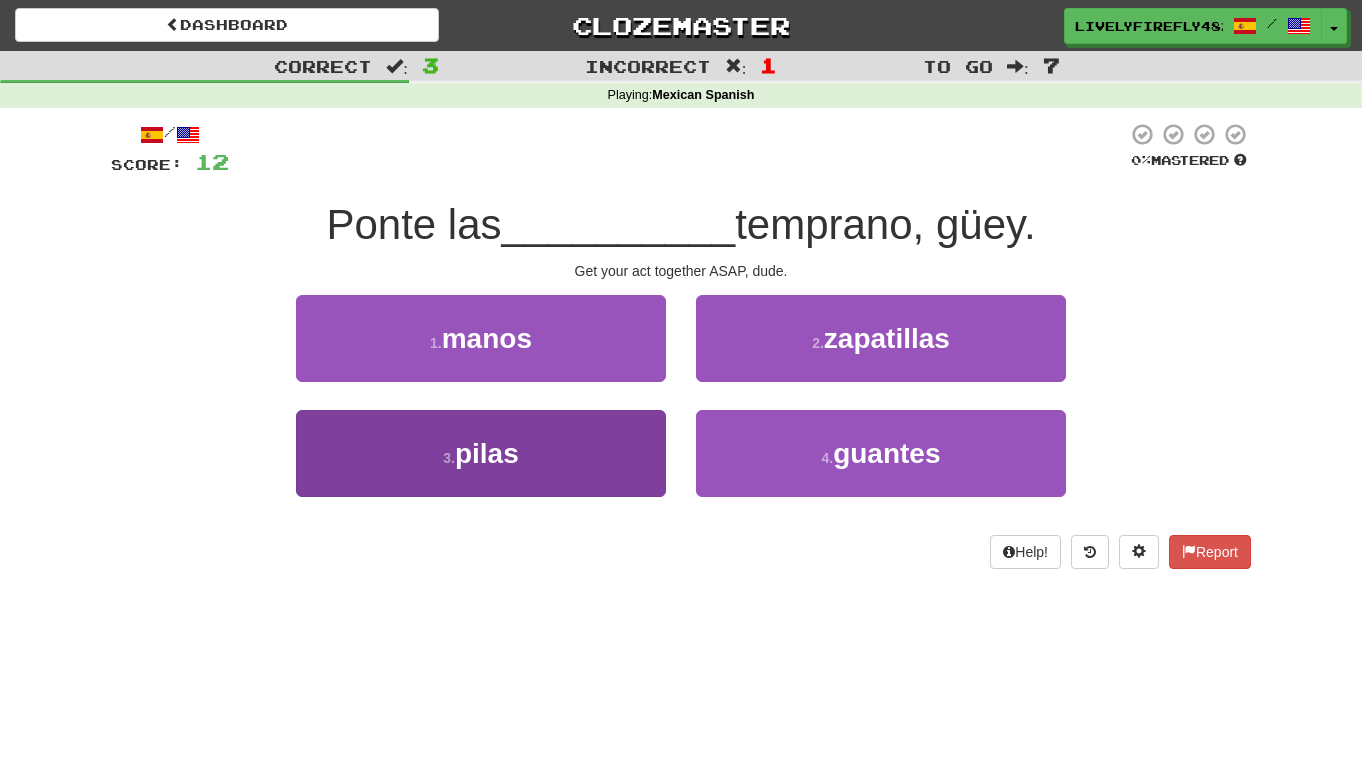 click on "3 .  pilas" at bounding box center (481, 453) 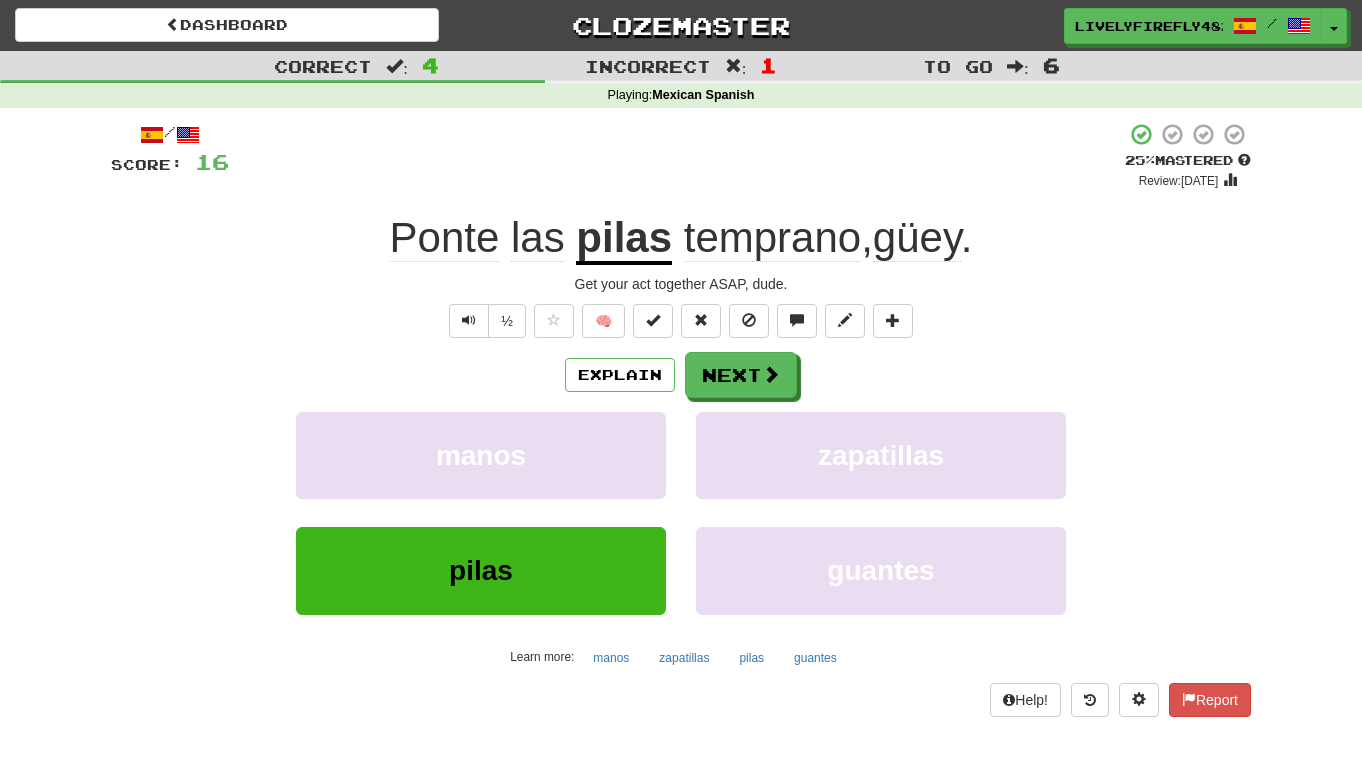 click on "güey" at bounding box center [917, 238] 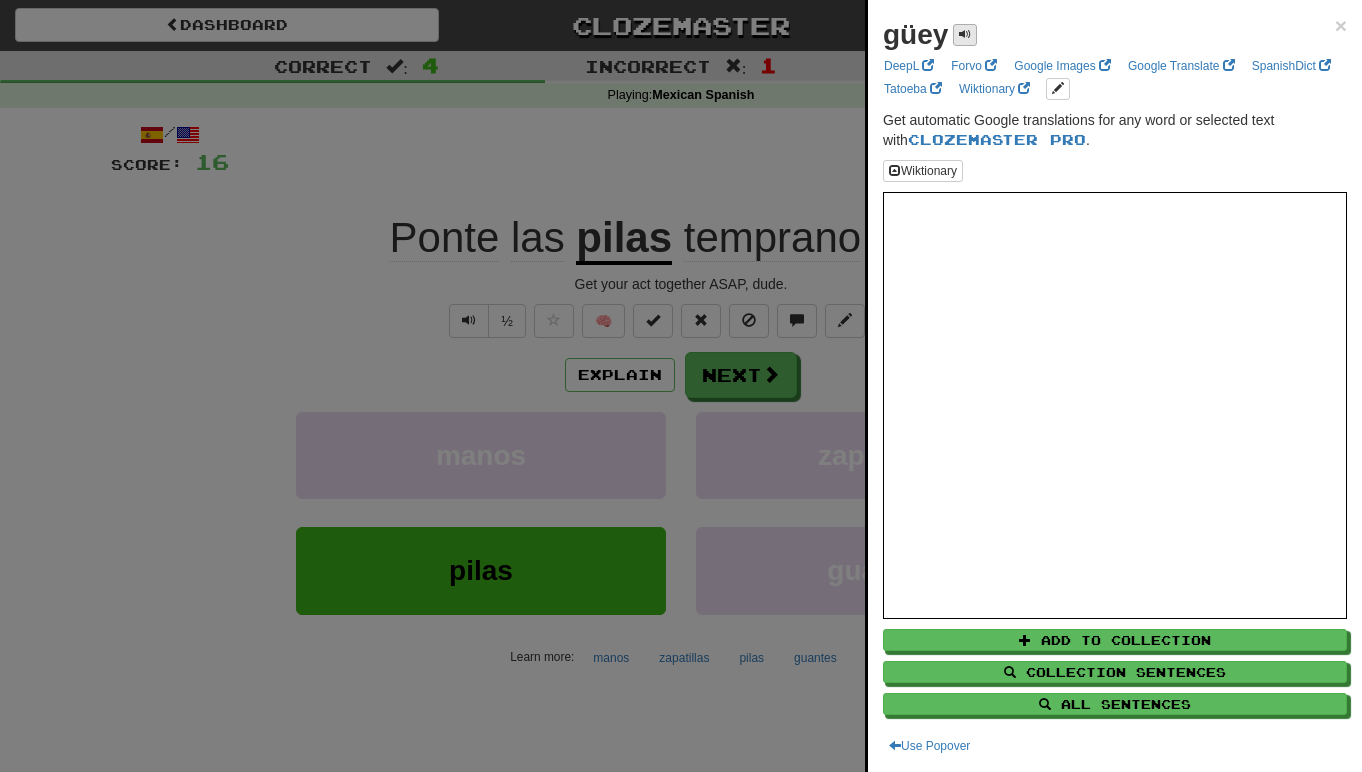 click at bounding box center [965, 34] 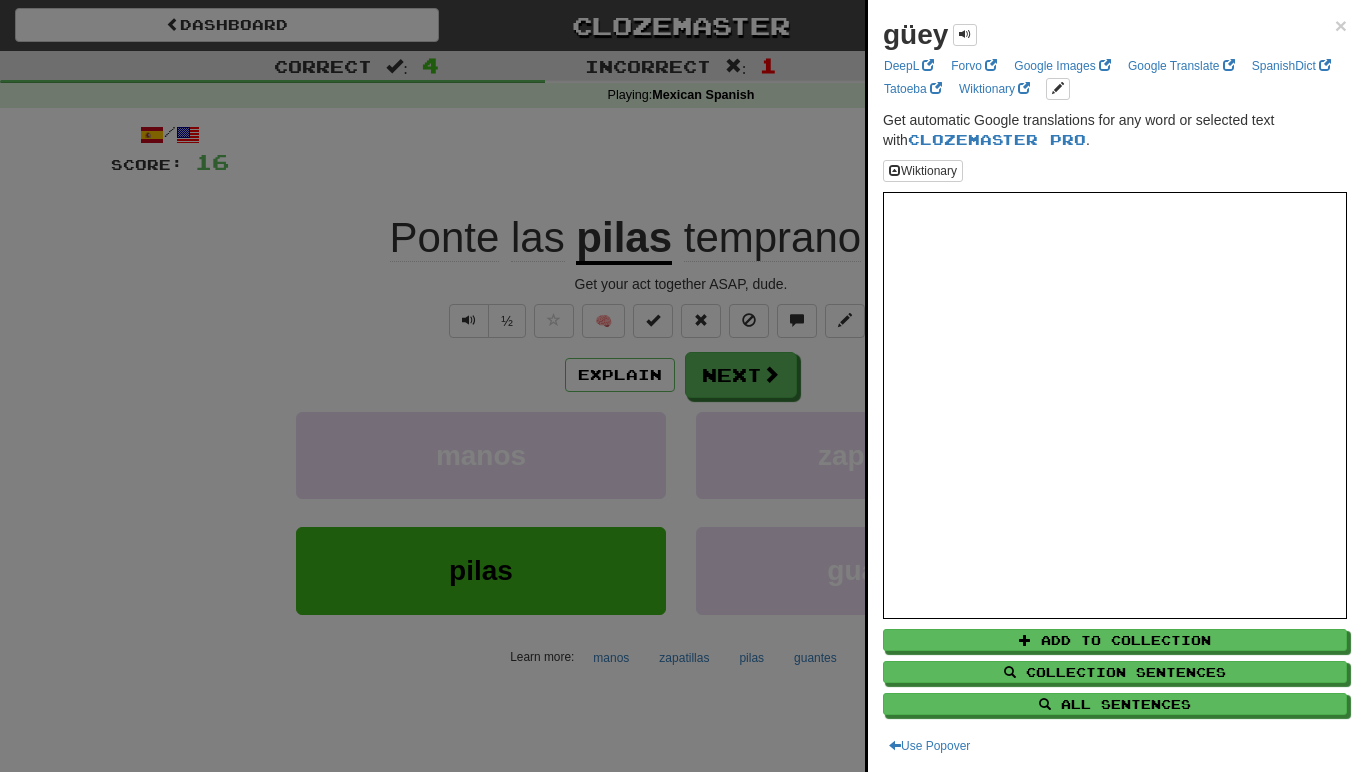 click at bounding box center (681, 386) 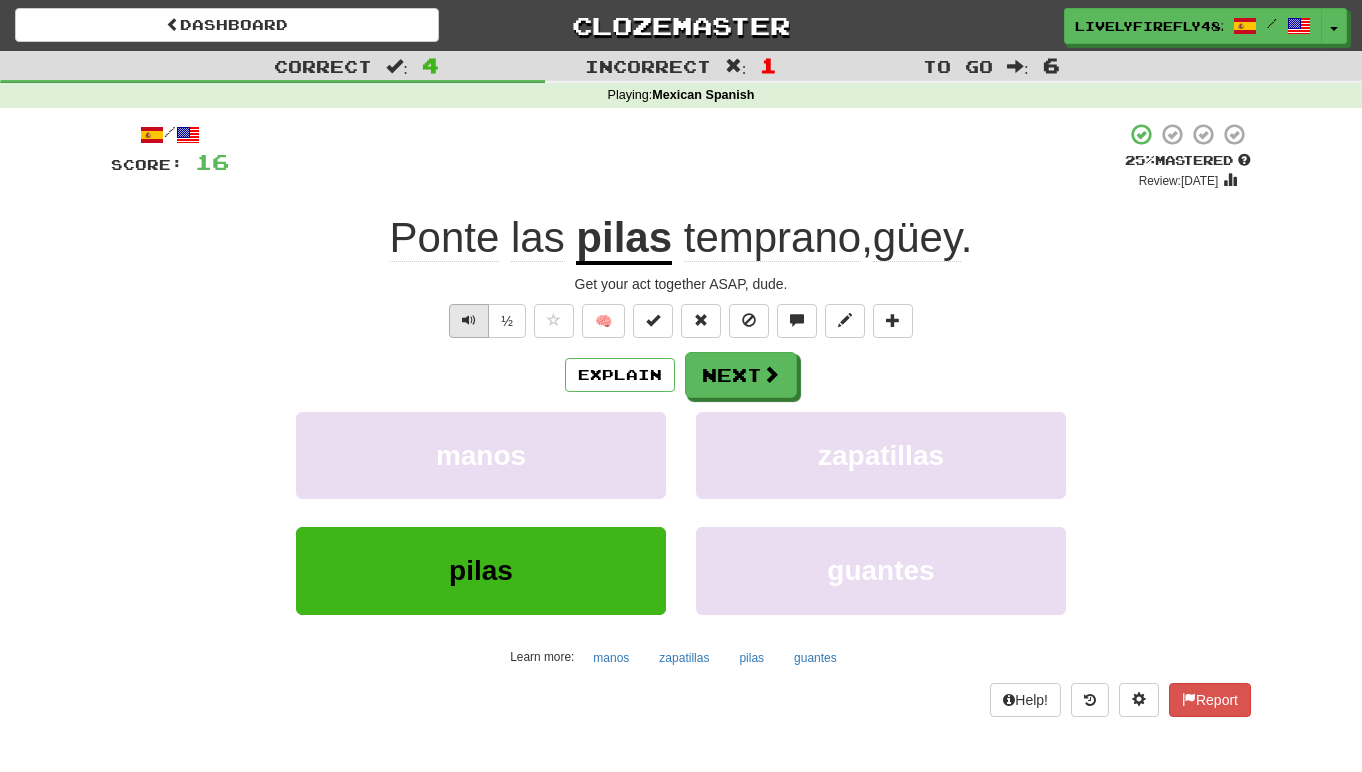 click at bounding box center (469, 320) 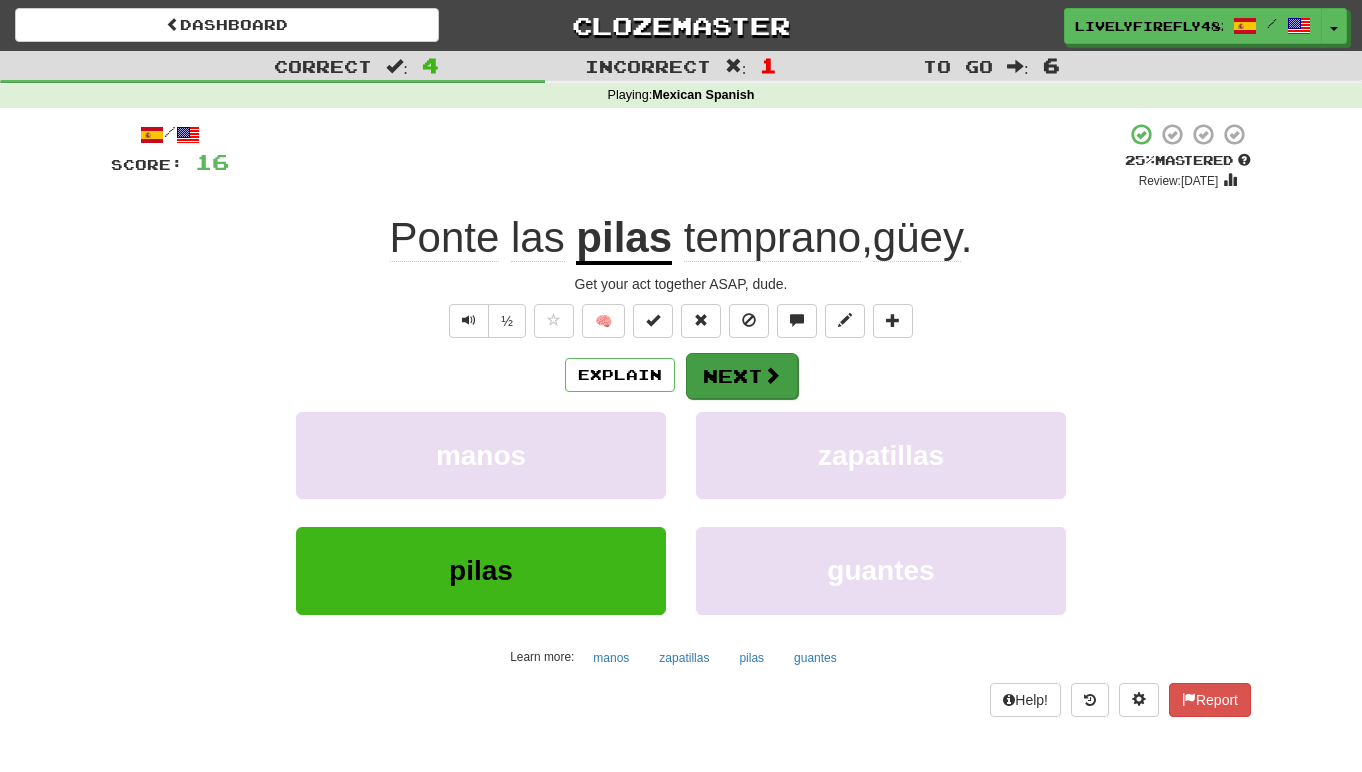 click on "Next" at bounding box center [742, 376] 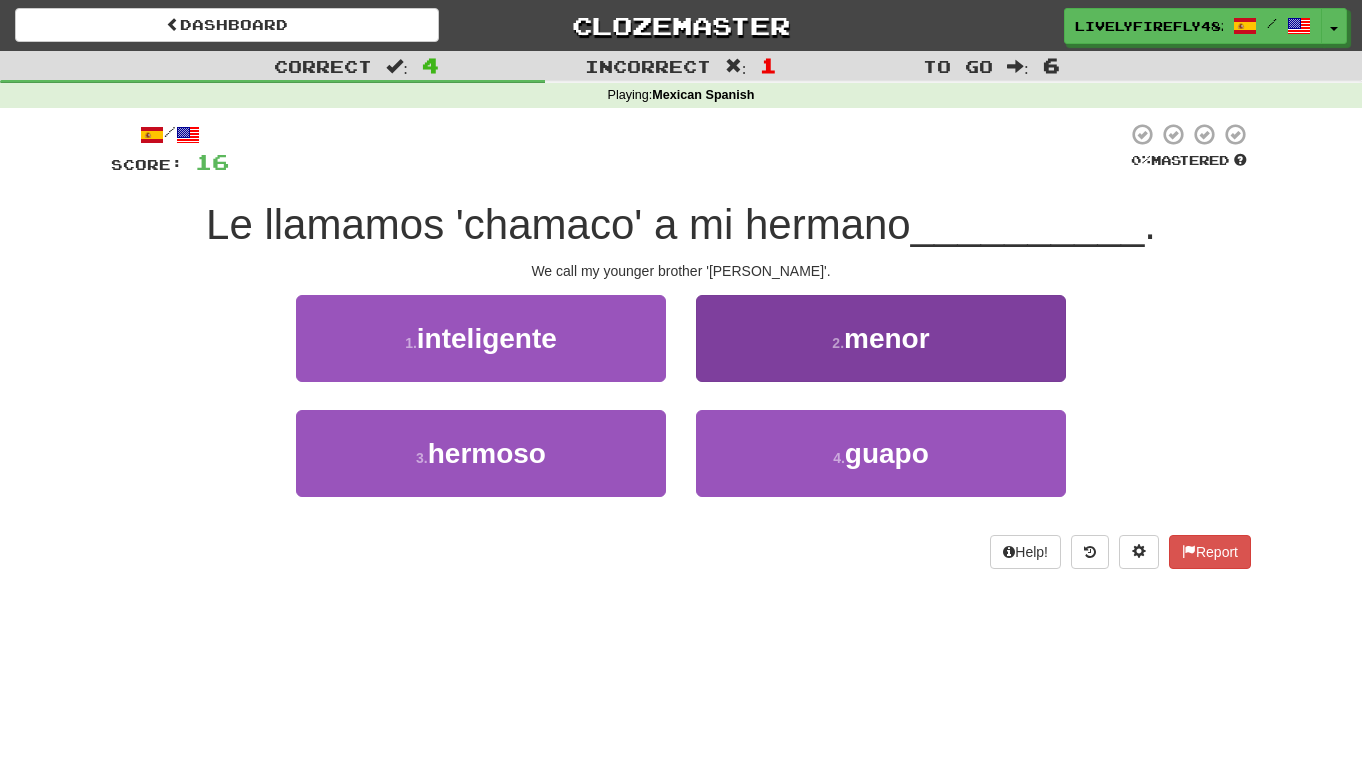 click on "2 .  menor" at bounding box center (881, 338) 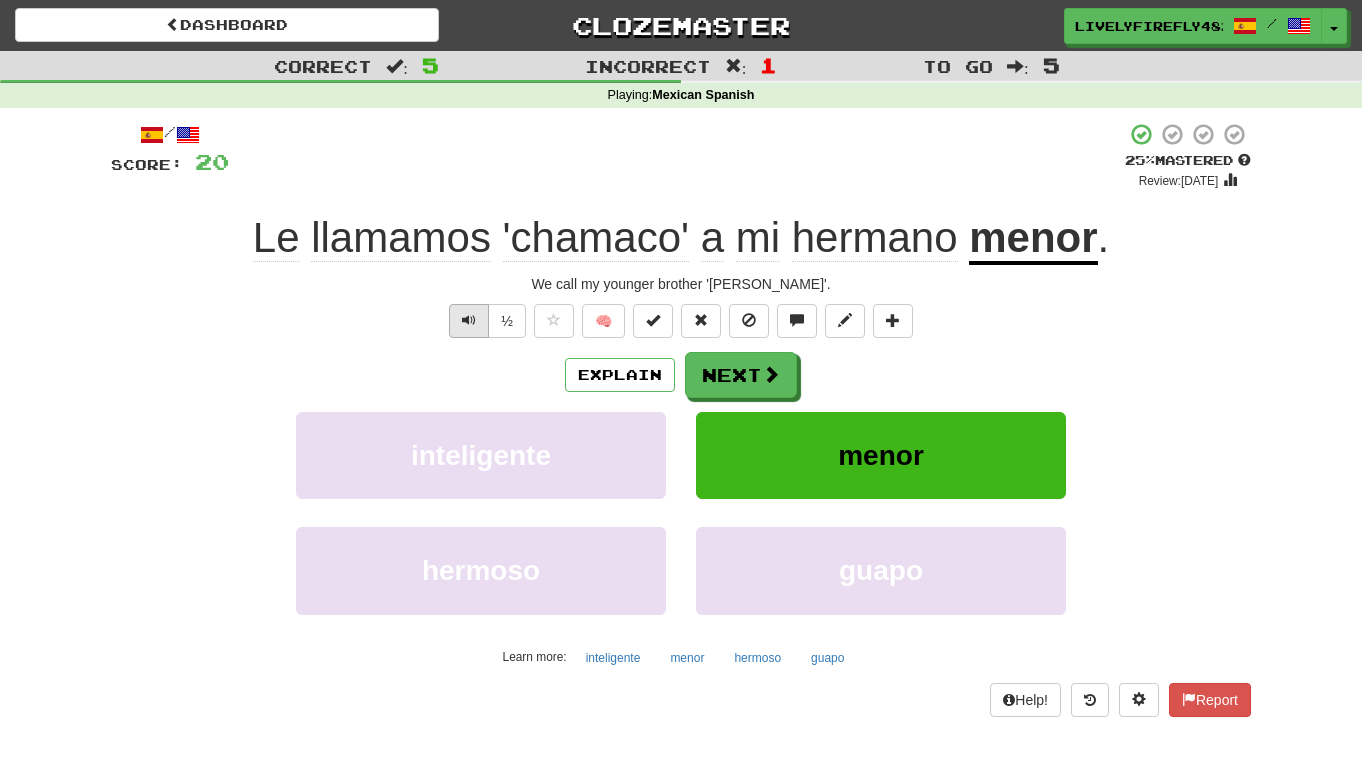 click at bounding box center (469, 320) 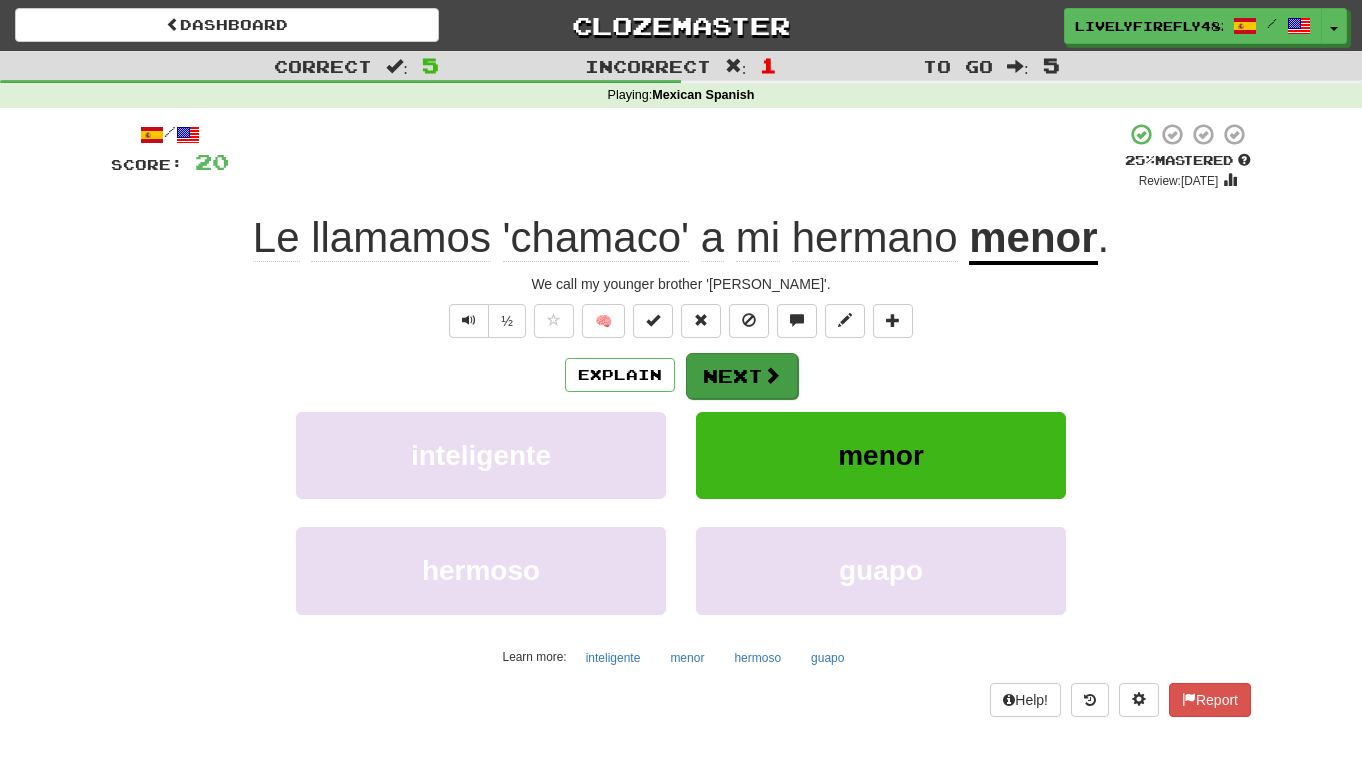 click on "Next" at bounding box center [742, 376] 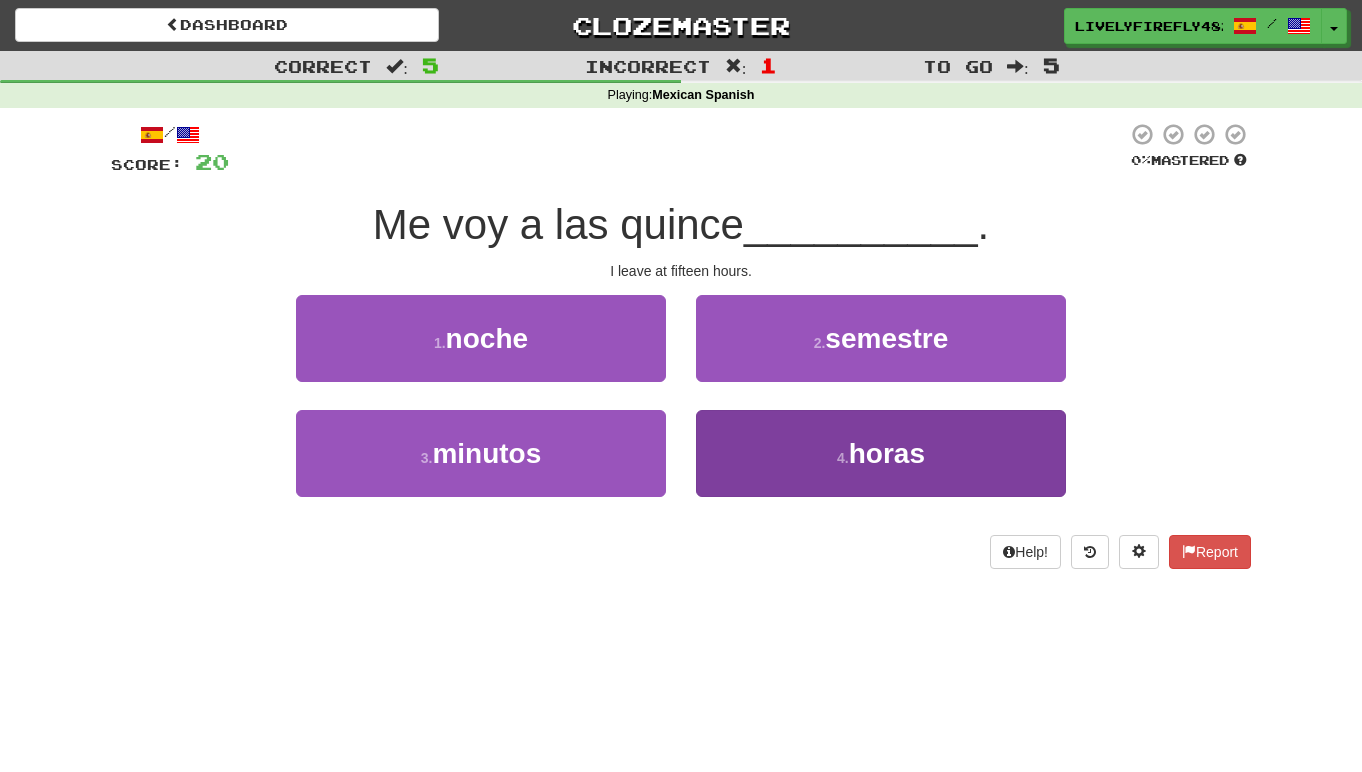 click on "4 .  horas" at bounding box center [881, 453] 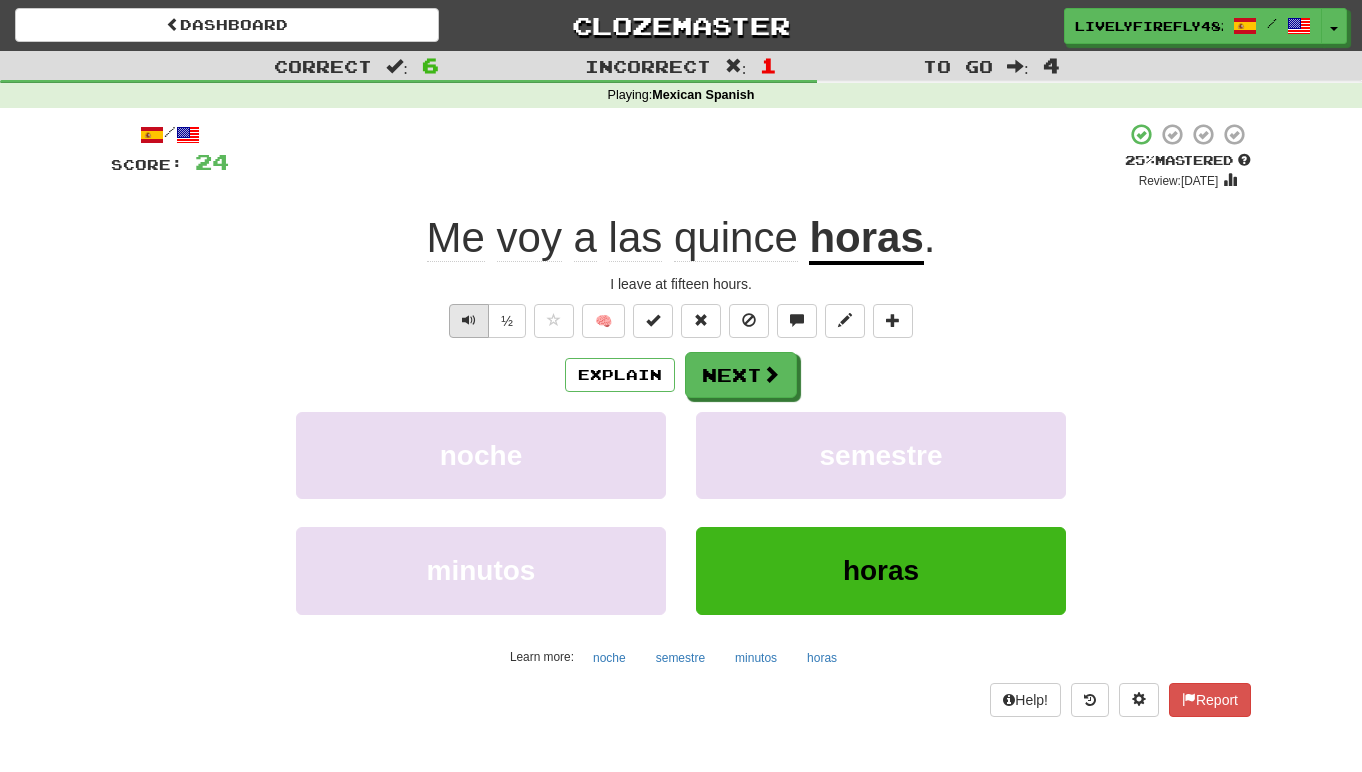 click at bounding box center [469, 321] 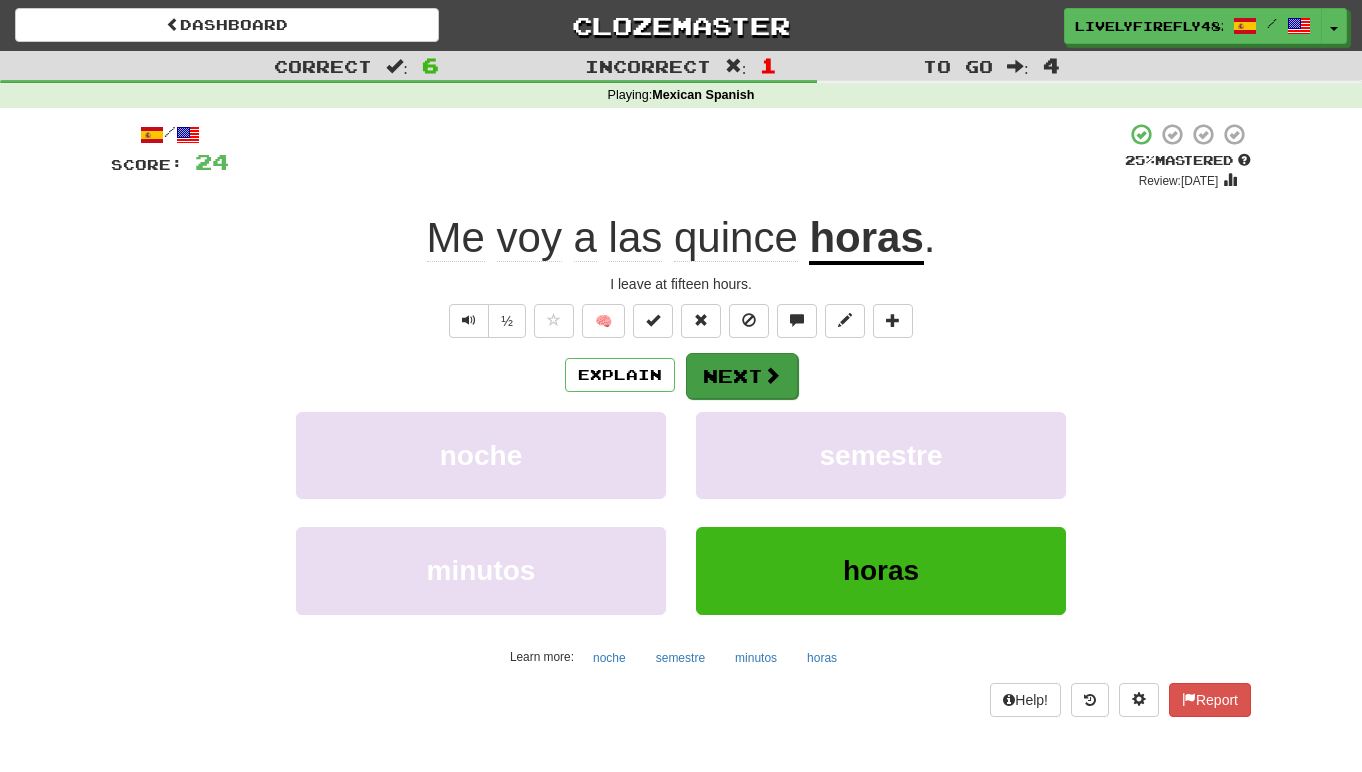 click on "Next" at bounding box center [742, 376] 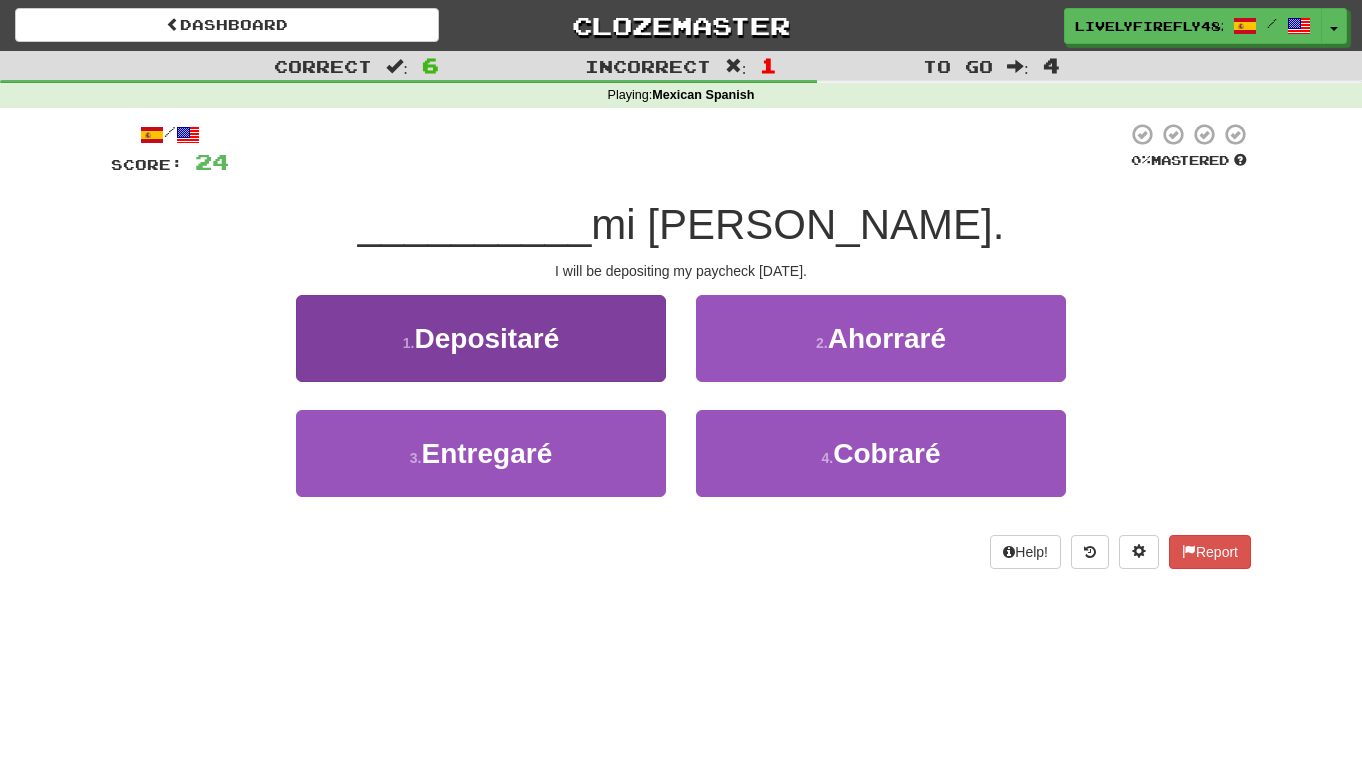 click on "1 .  Depositaré" at bounding box center (481, 338) 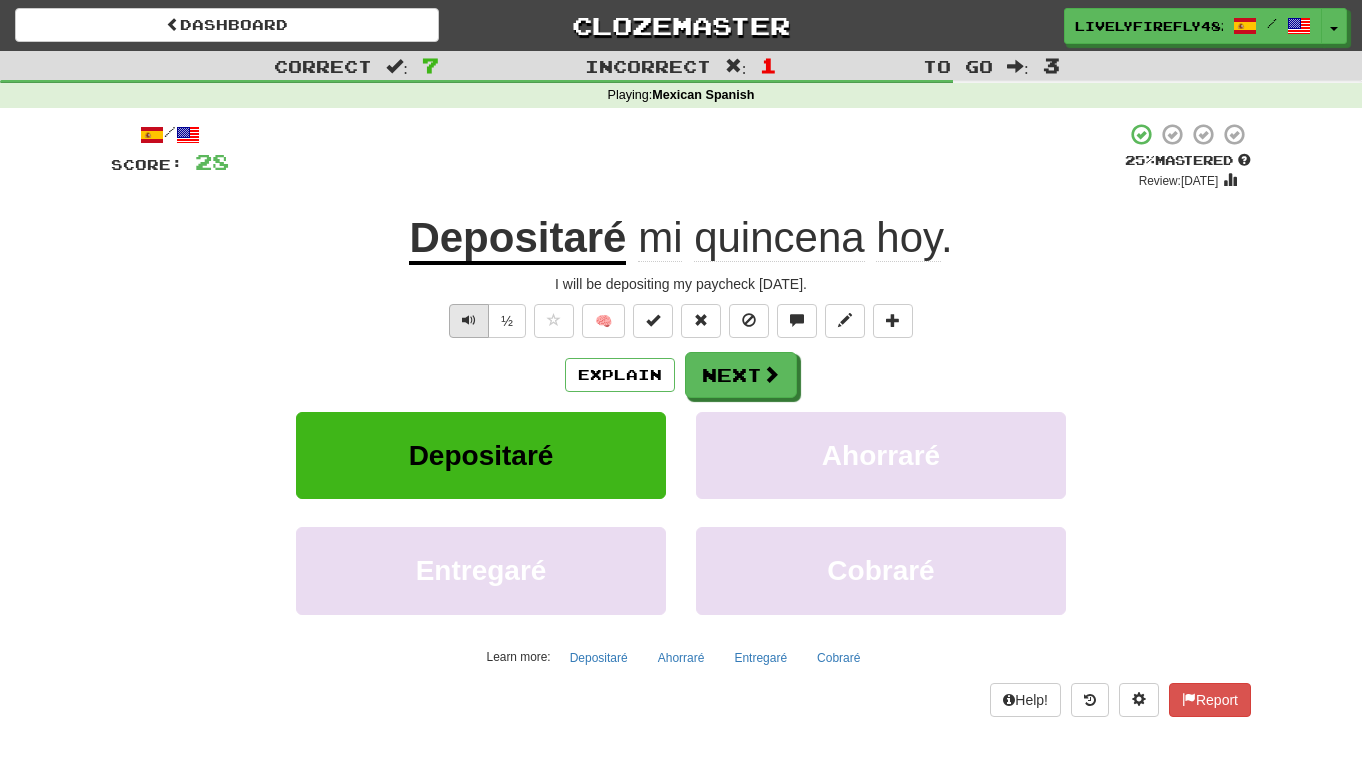 click at bounding box center [469, 321] 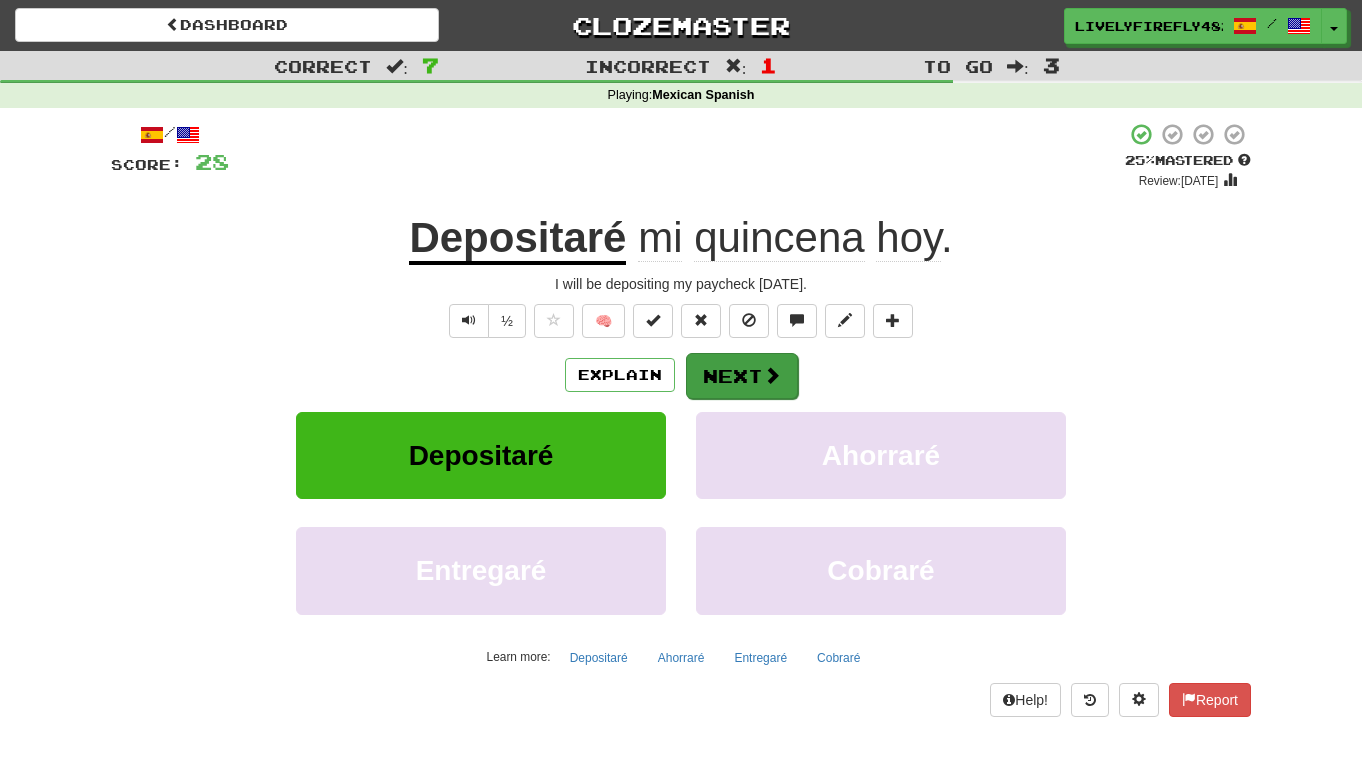 click on "Next" at bounding box center [742, 376] 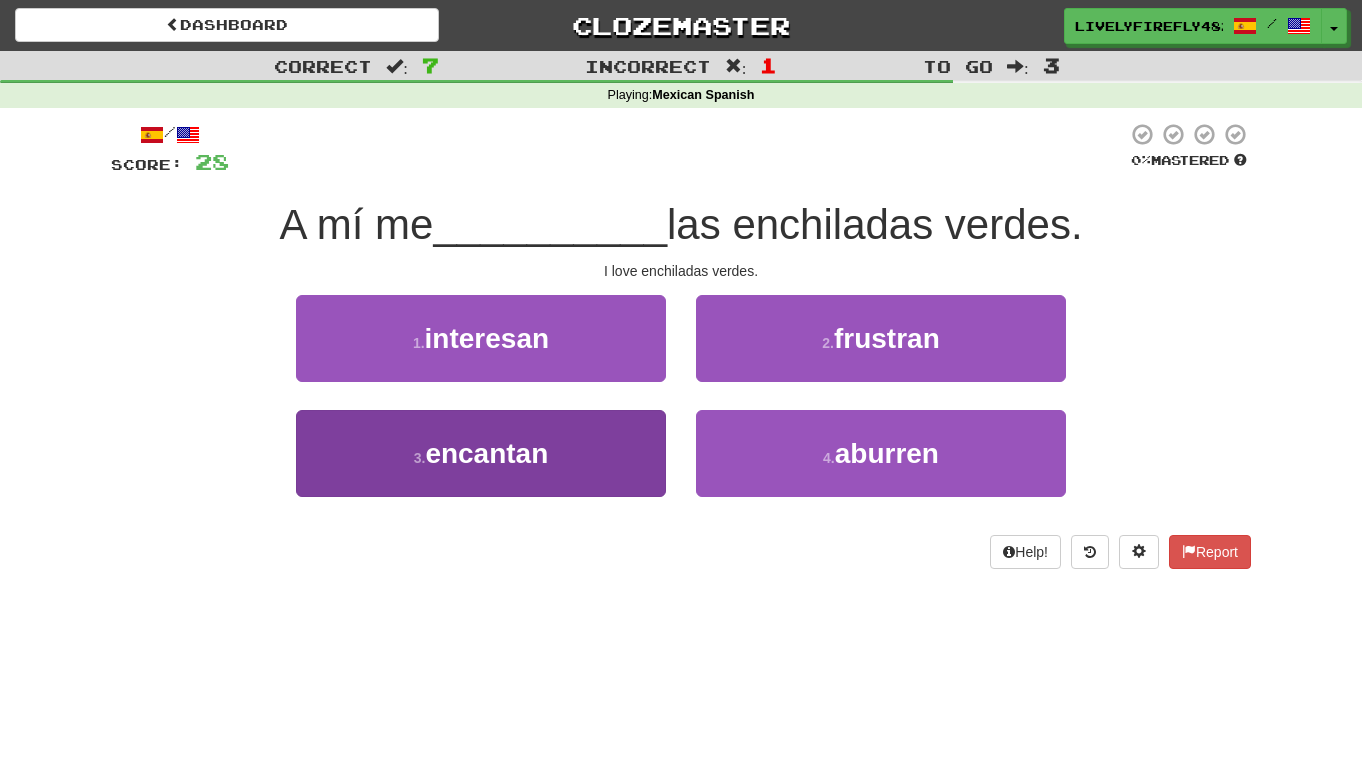 click on "3 .  encantan" at bounding box center [481, 453] 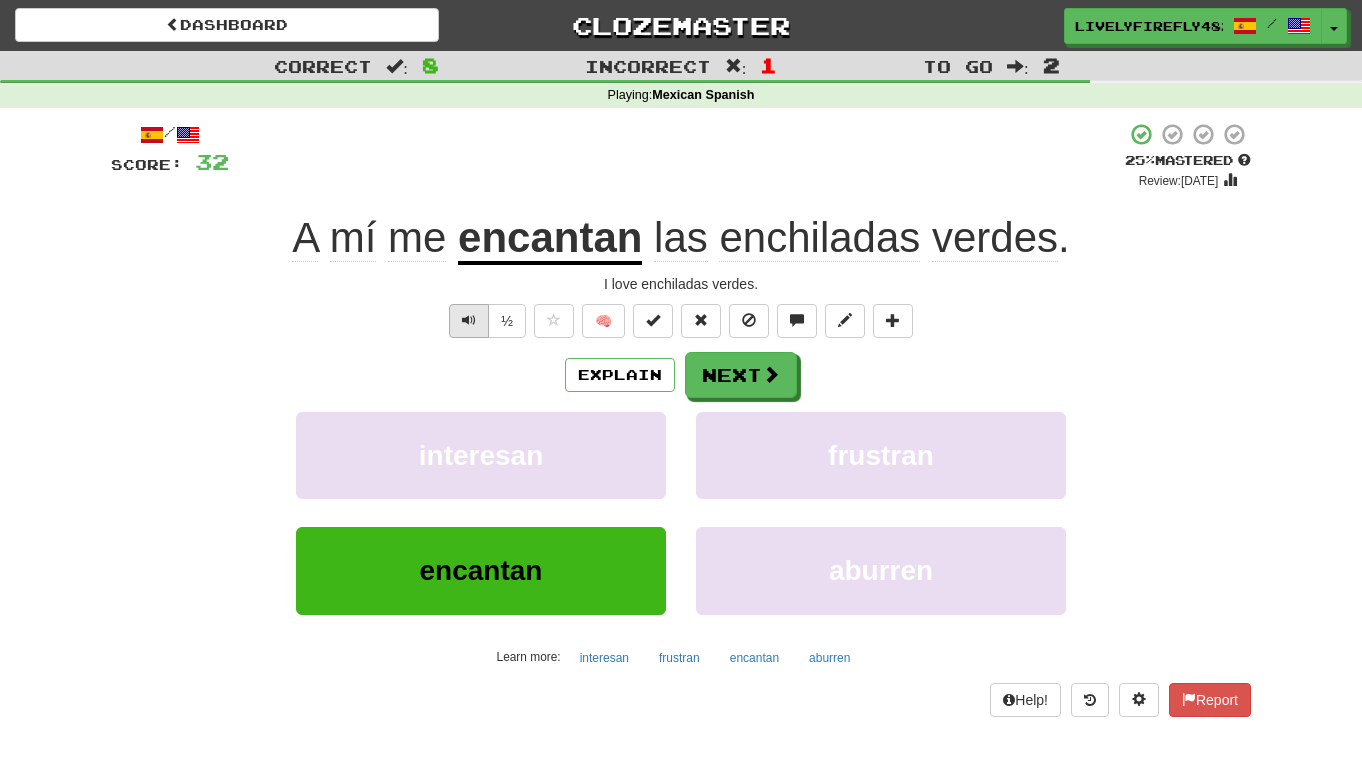 click at bounding box center (469, 320) 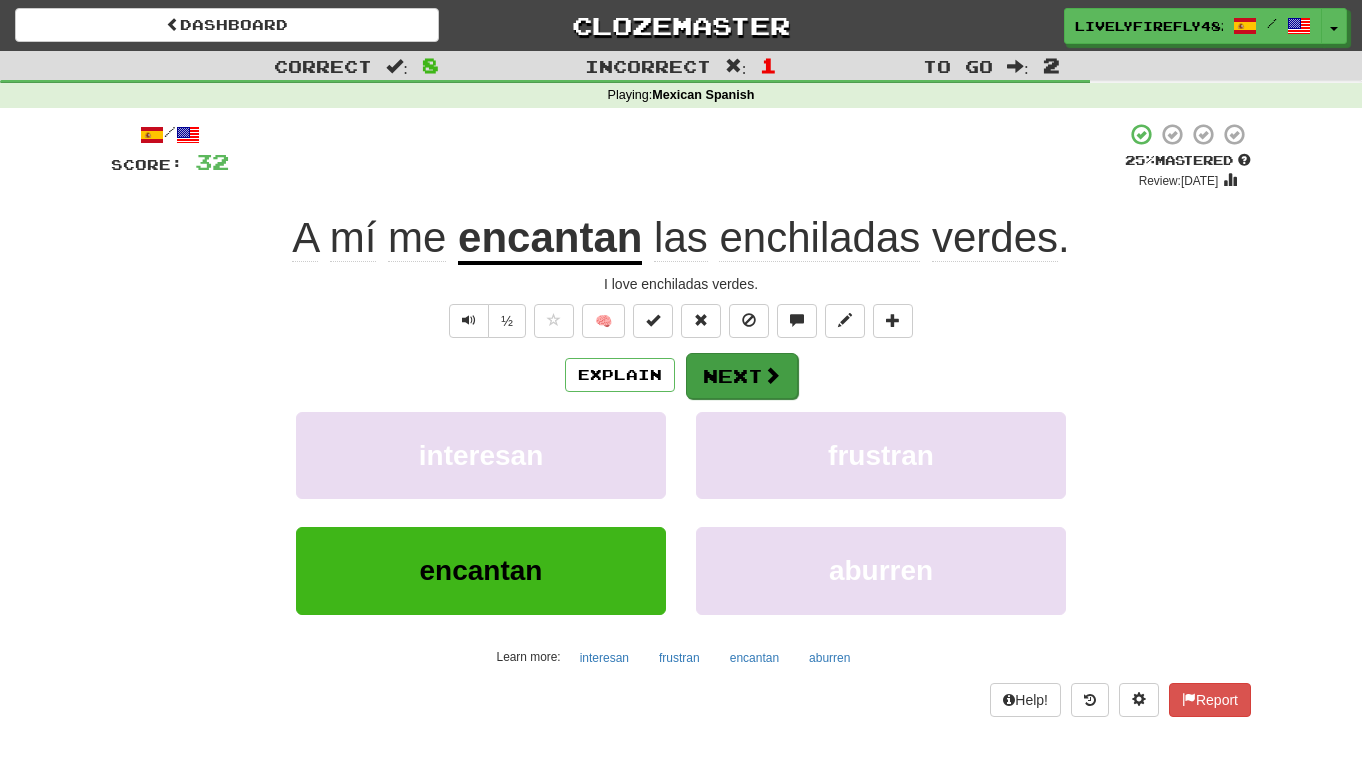 click on "Next" at bounding box center (742, 376) 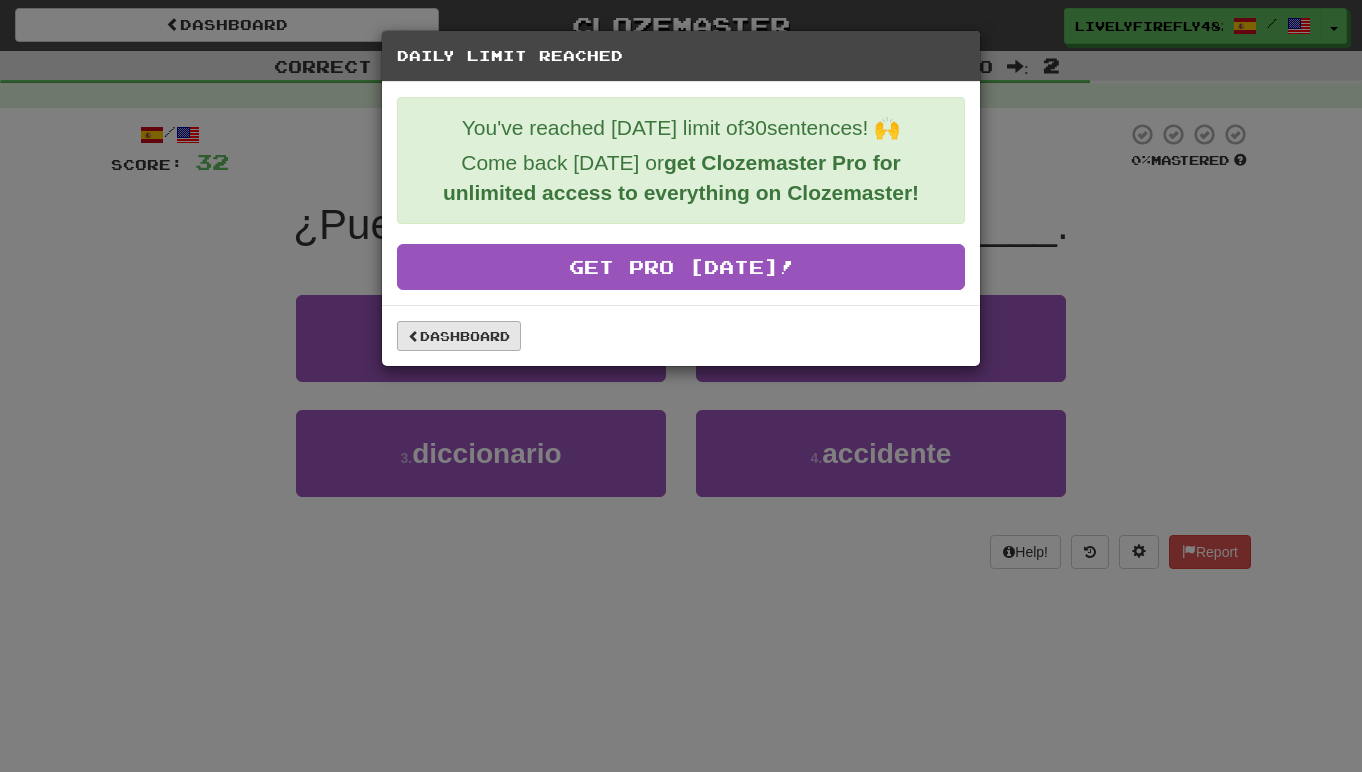 click on "Dashboard" at bounding box center (459, 336) 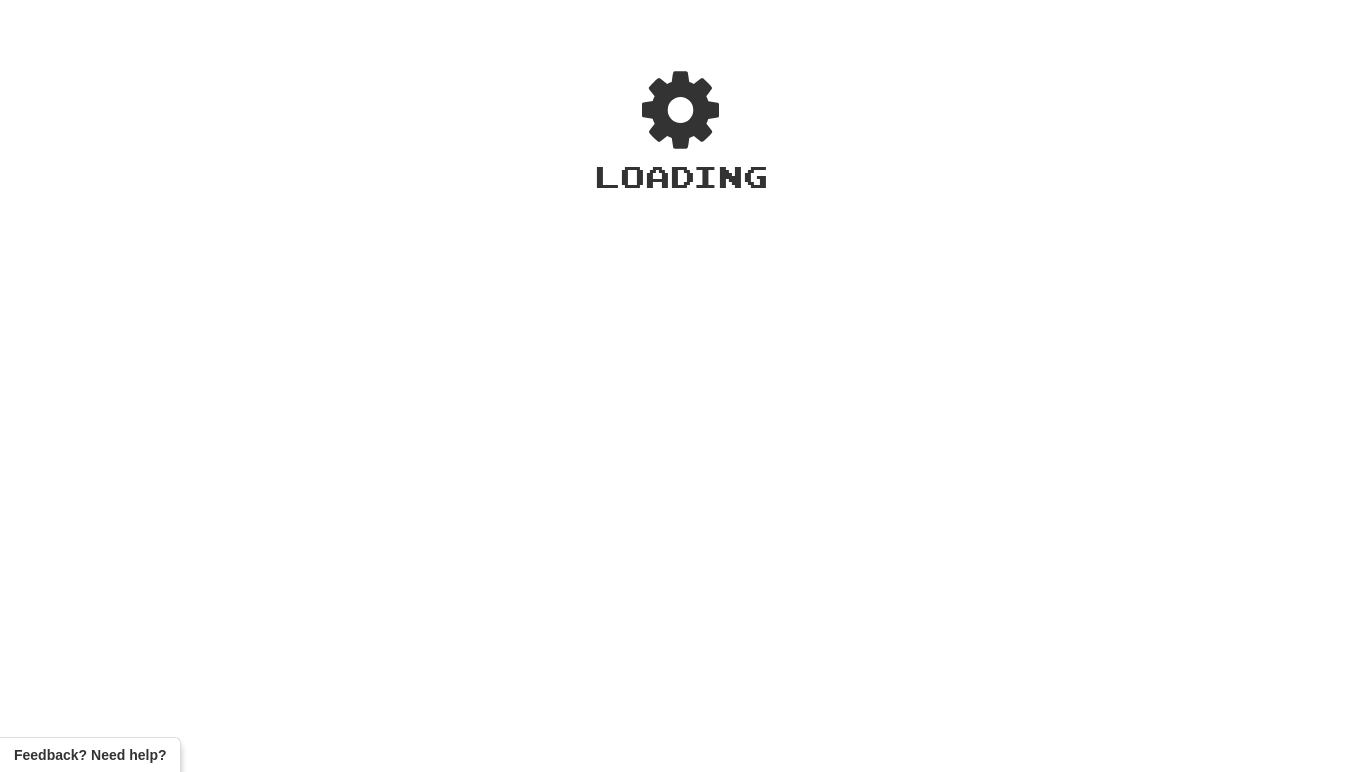 scroll, scrollTop: 0, scrollLeft: 0, axis: both 